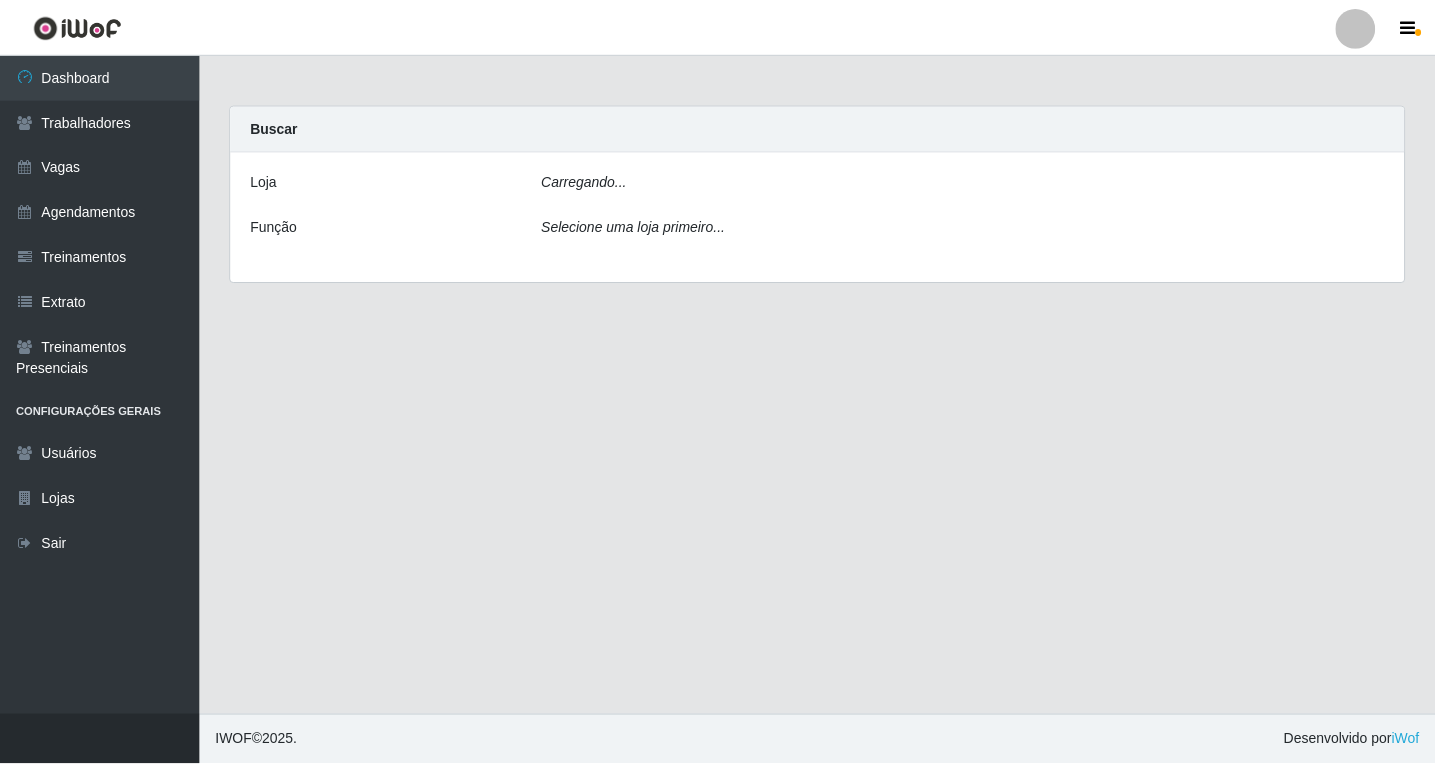 scroll, scrollTop: 0, scrollLeft: 0, axis: both 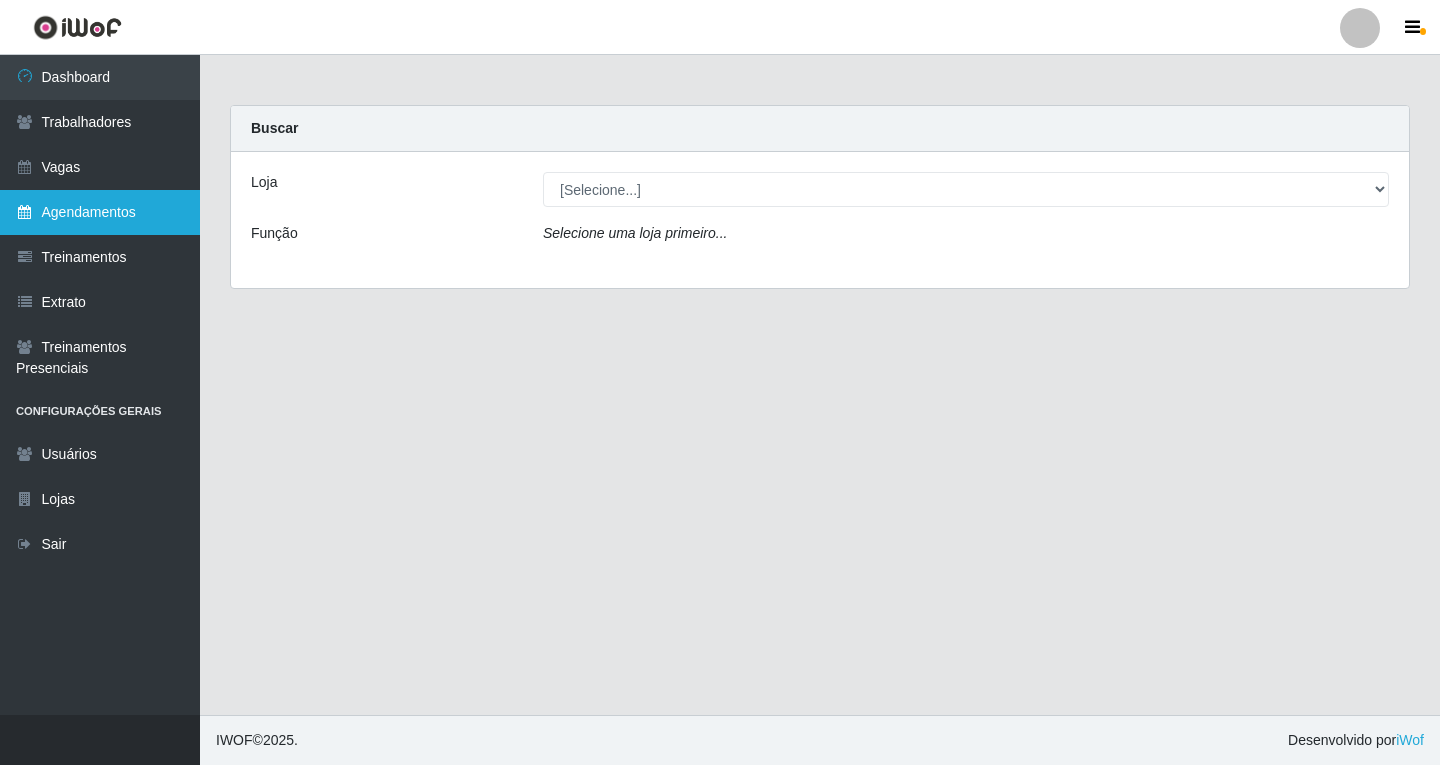 click on "Agendamentos" at bounding box center [100, 212] 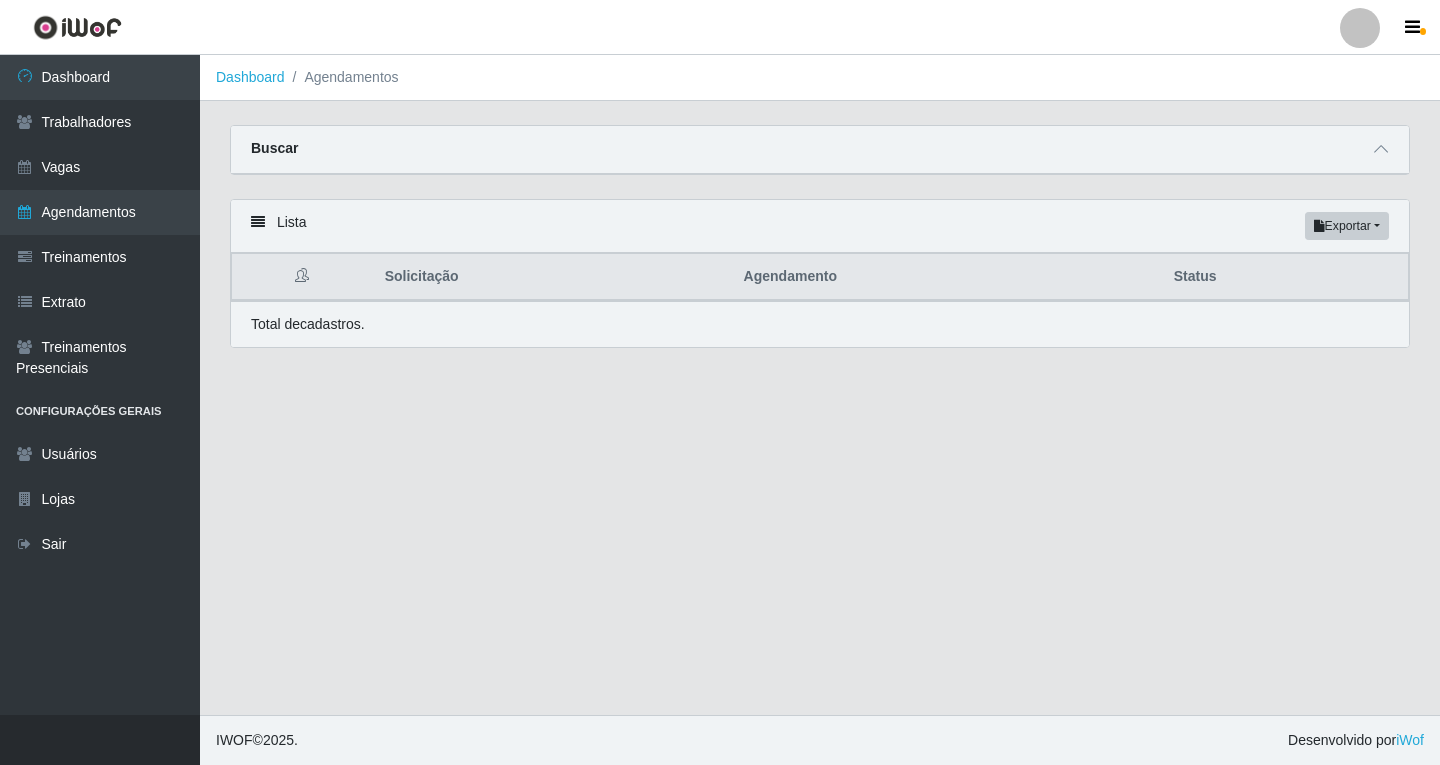 click on "Buscar" at bounding box center (820, 150) 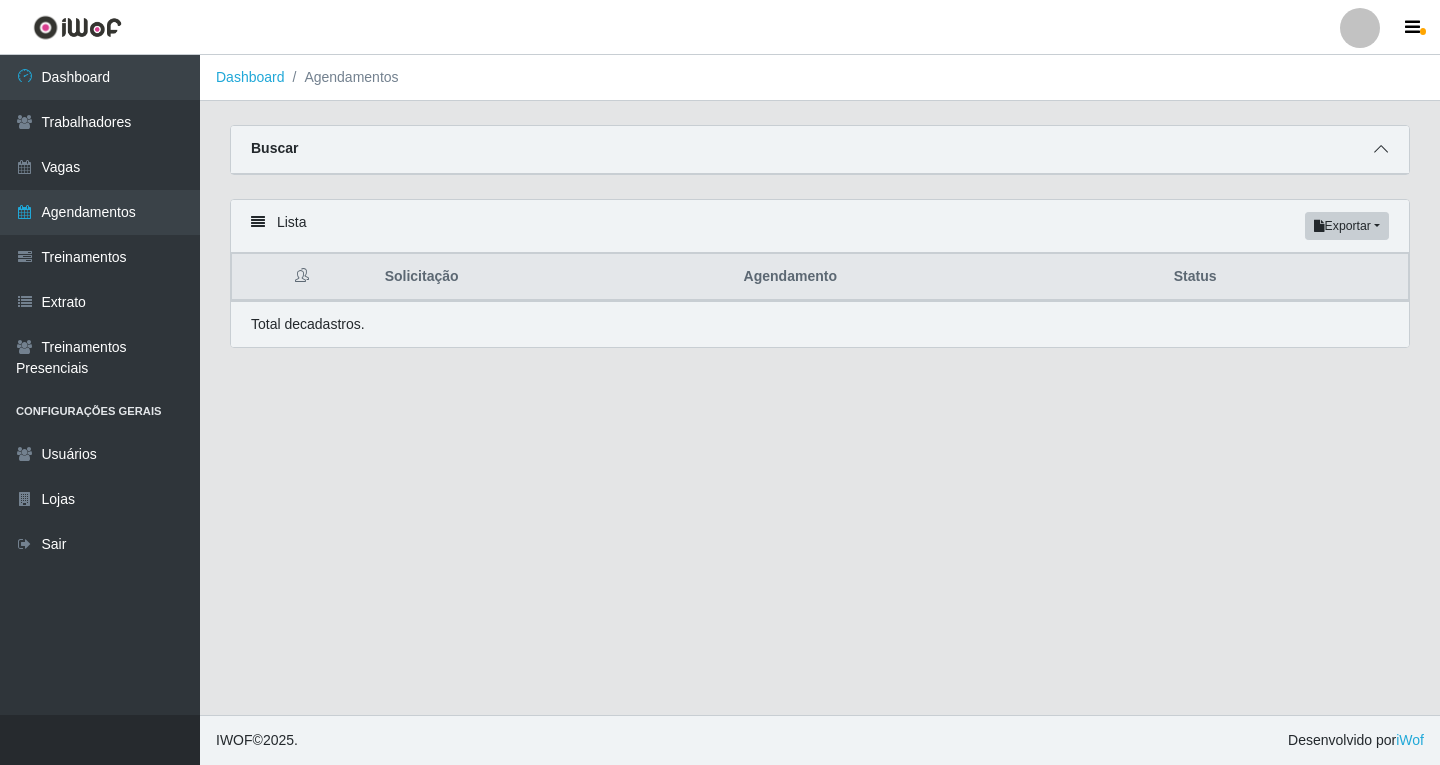 click at bounding box center (1381, 149) 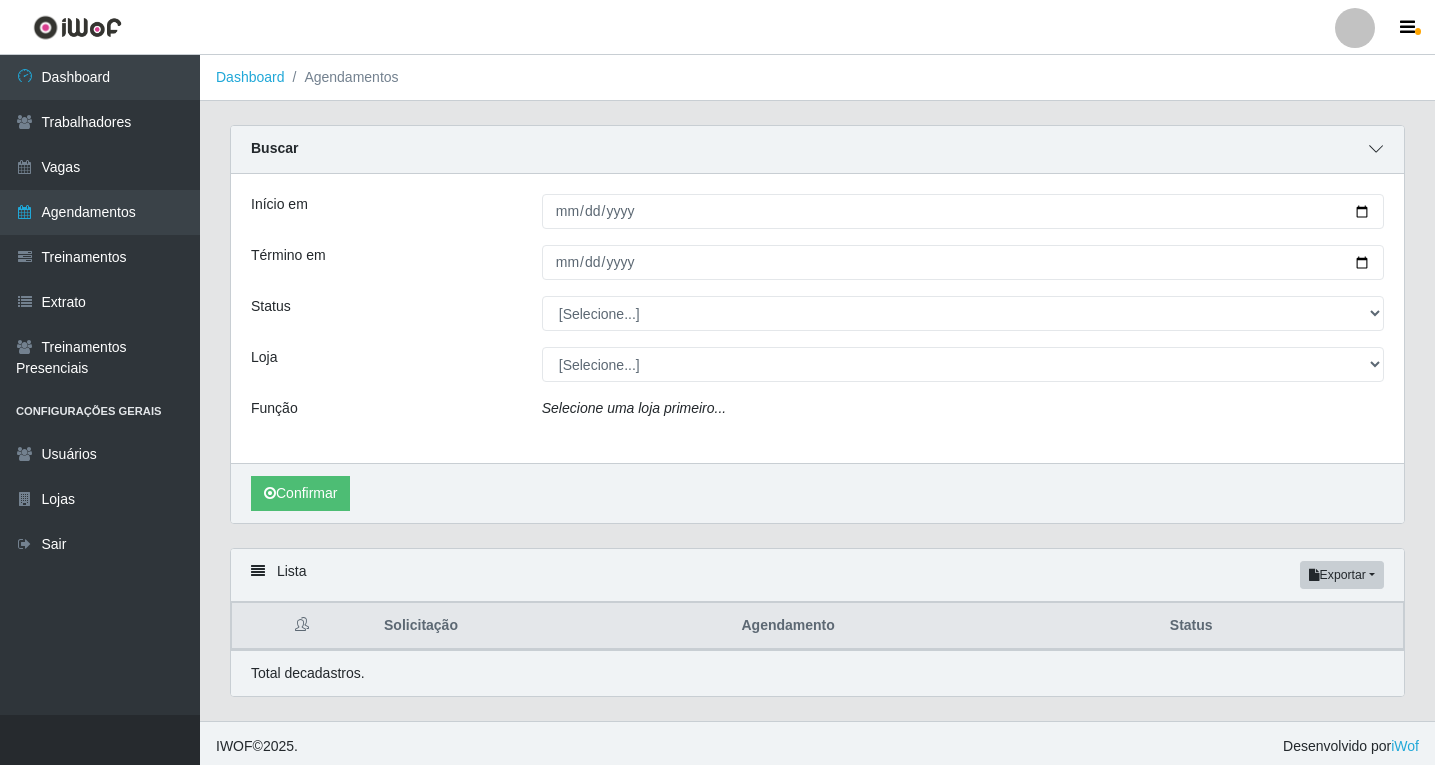 click at bounding box center [1376, 149] 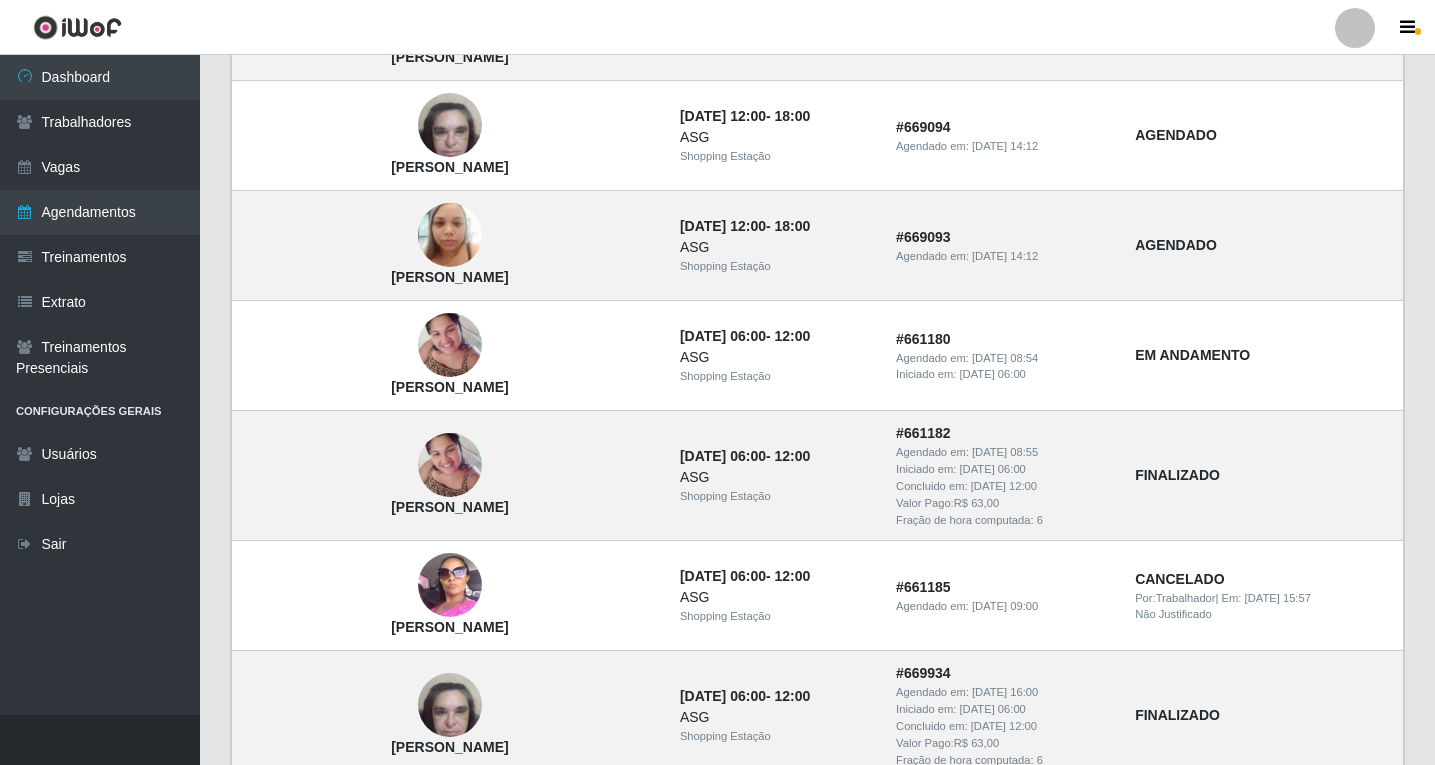 scroll, scrollTop: 600, scrollLeft: 0, axis: vertical 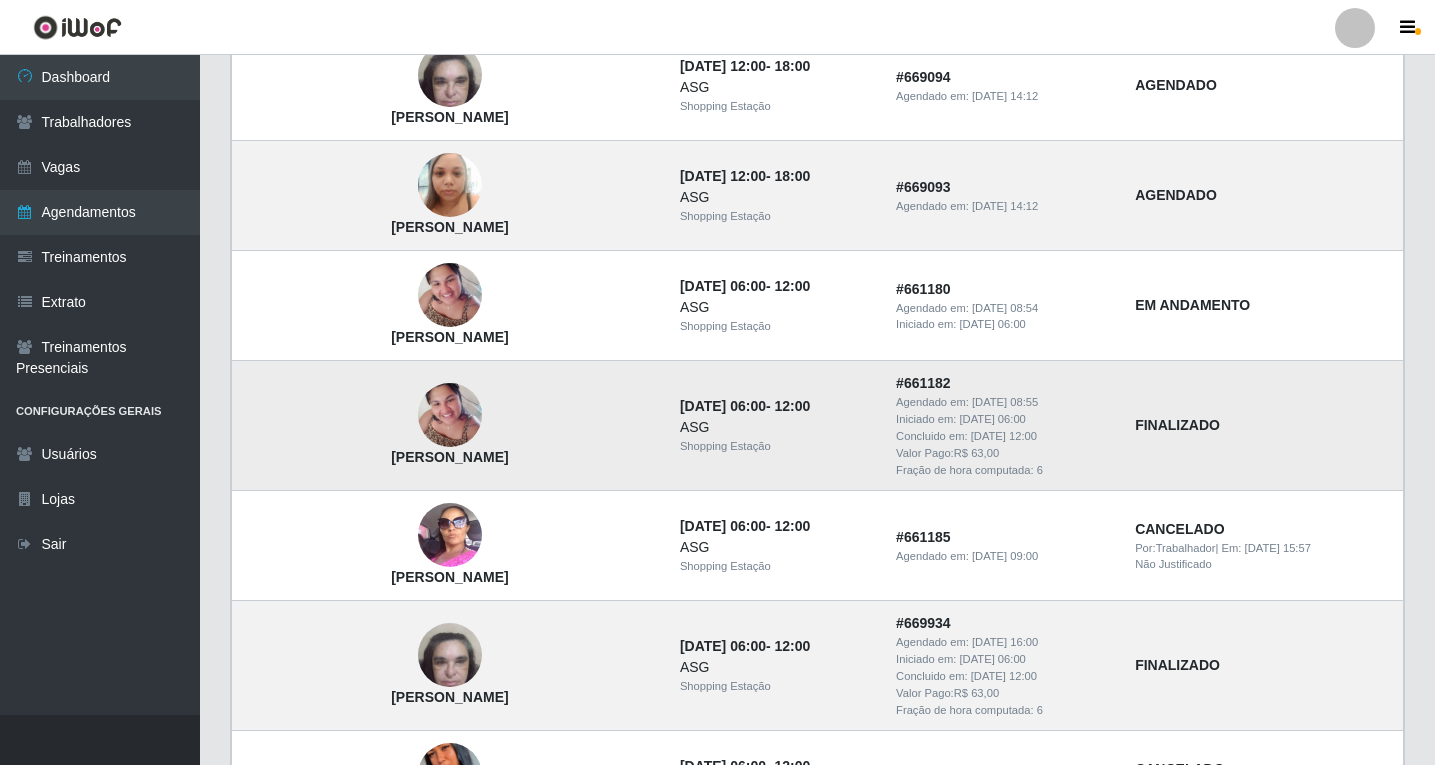 click at bounding box center [450, 415] 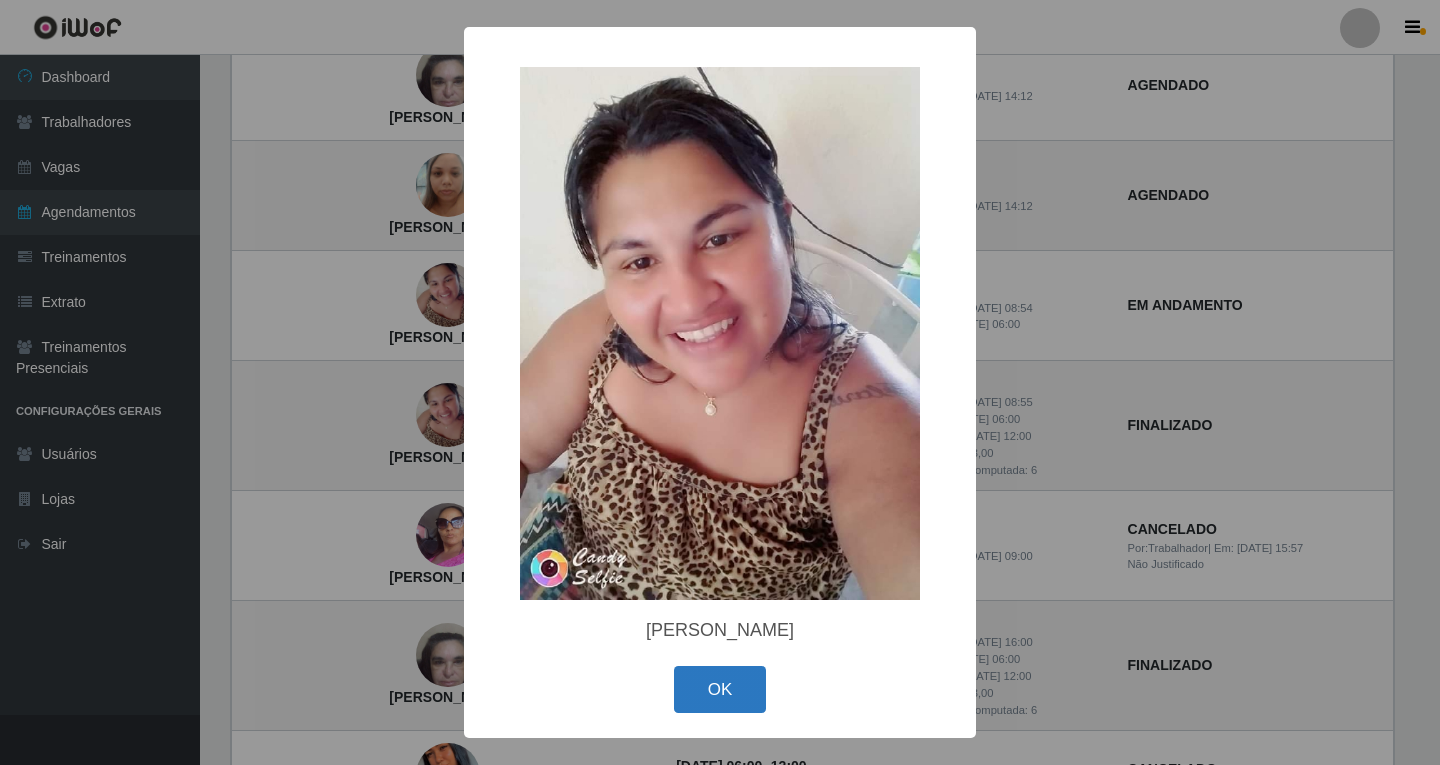 click on "OK" at bounding box center (720, 689) 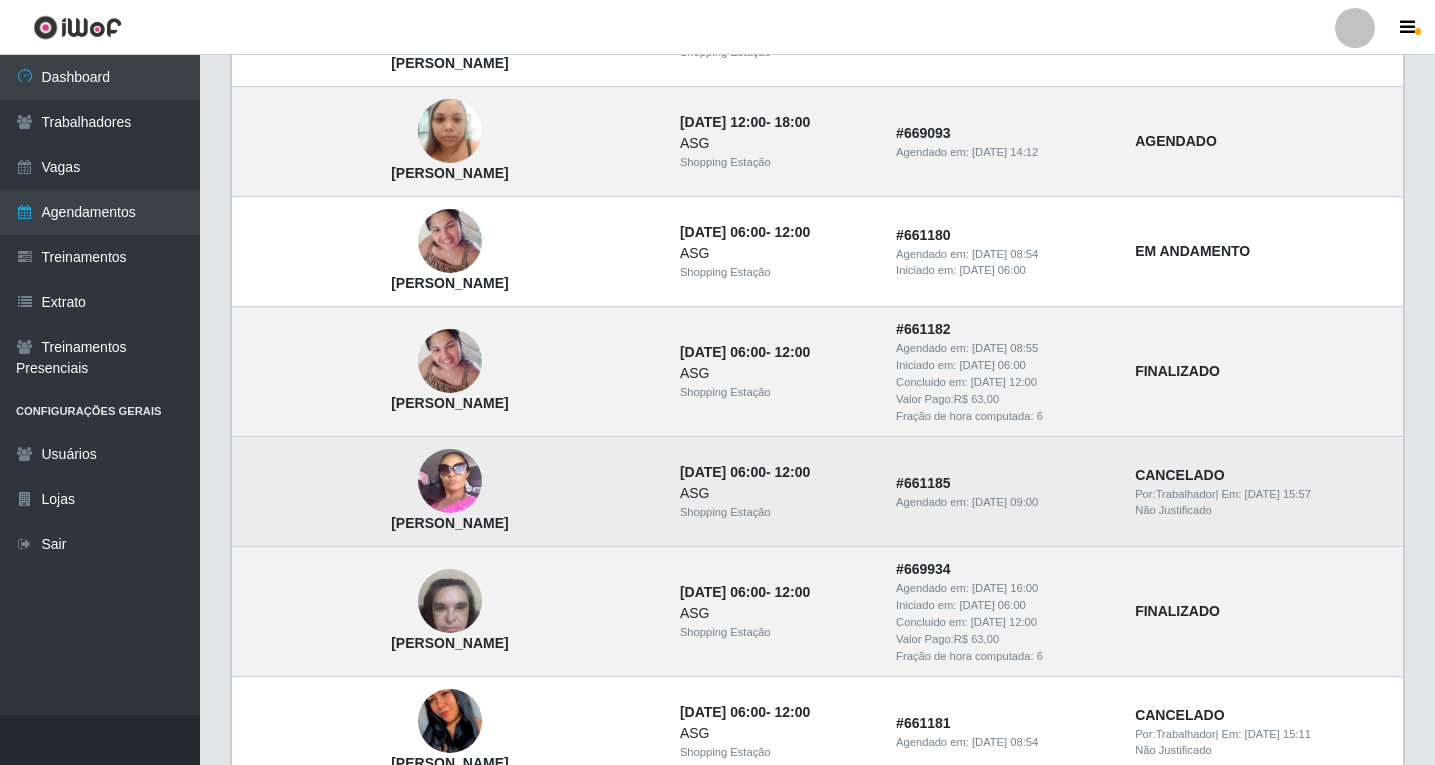 scroll, scrollTop: 700, scrollLeft: 0, axis: vertical 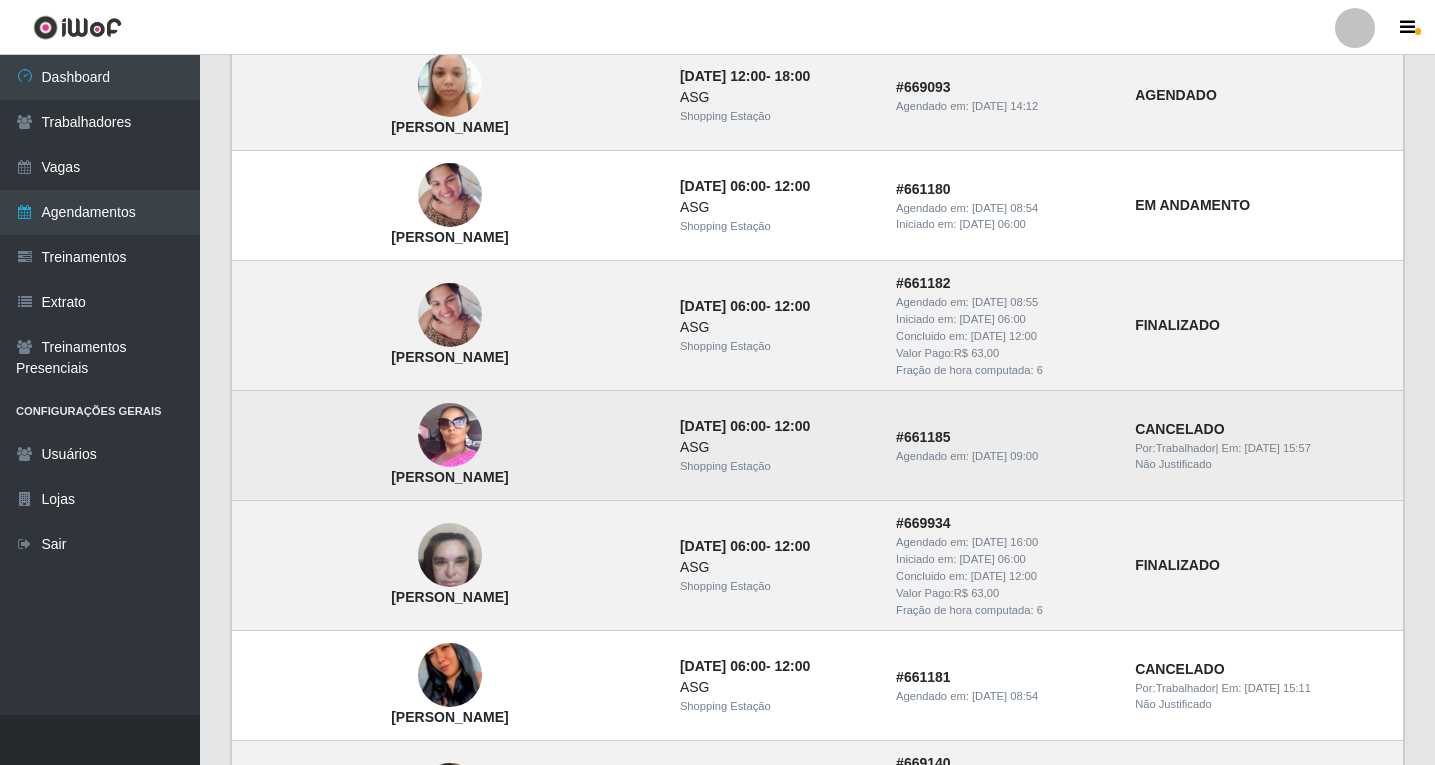 click at bounding box center (450, 435) 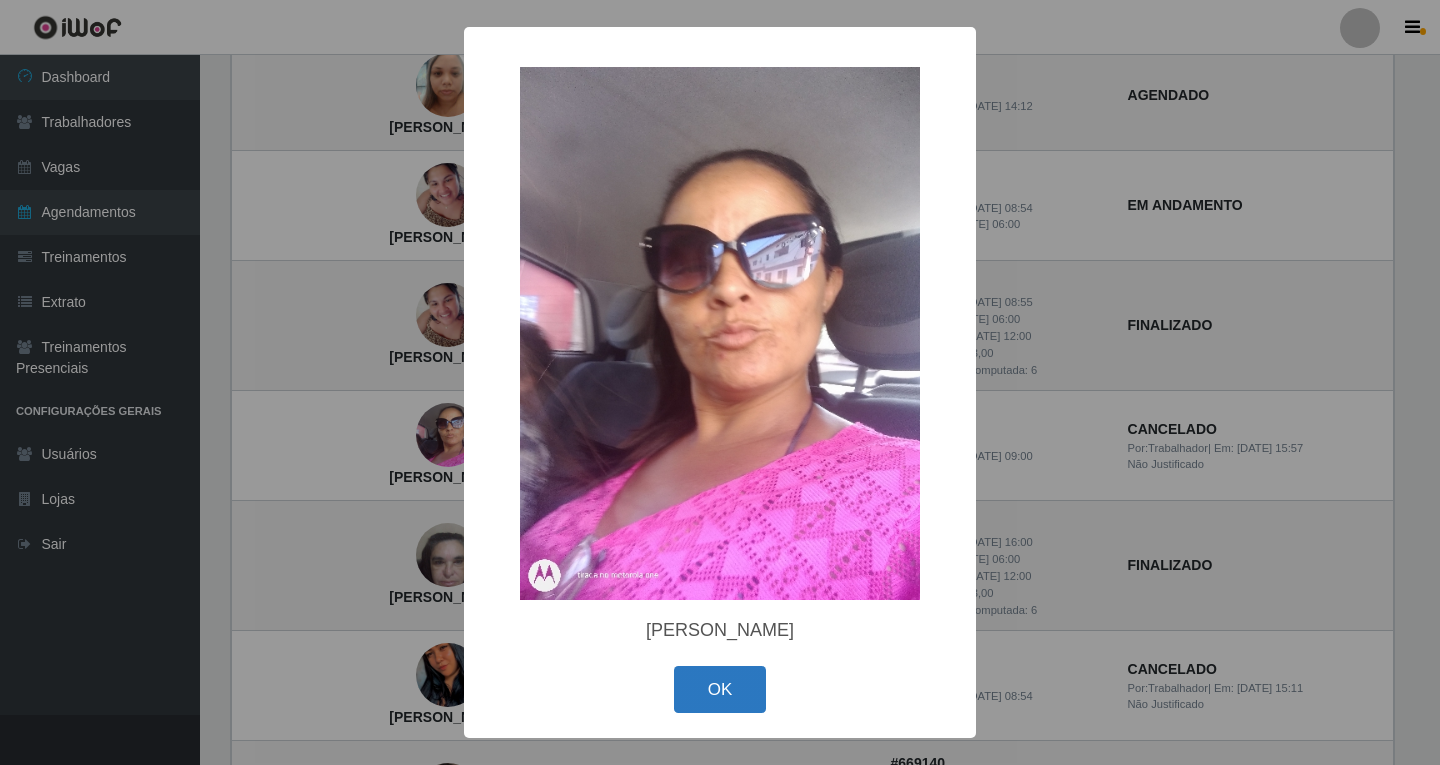 click on "OK" at bounding box center [720, 689] 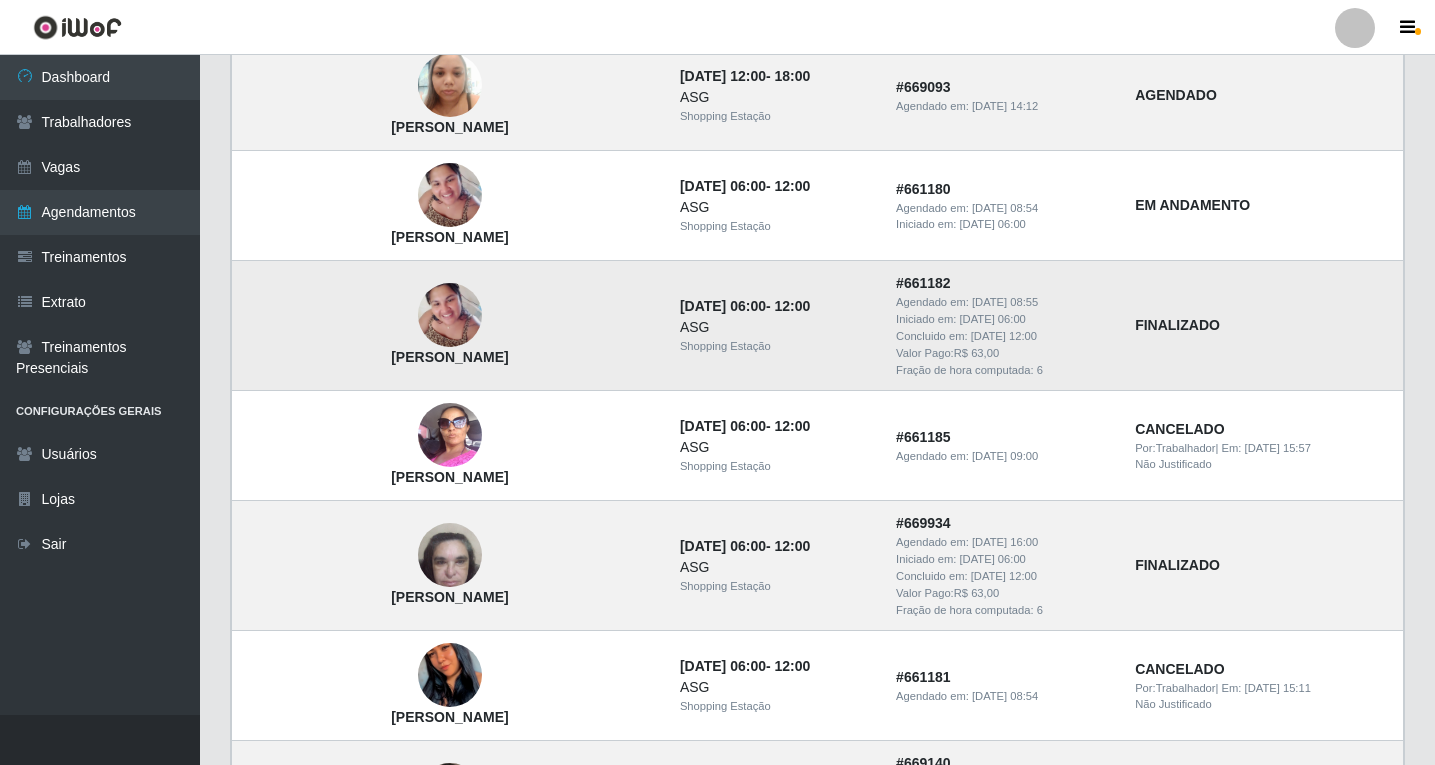 click at bounding box center (450, 315) 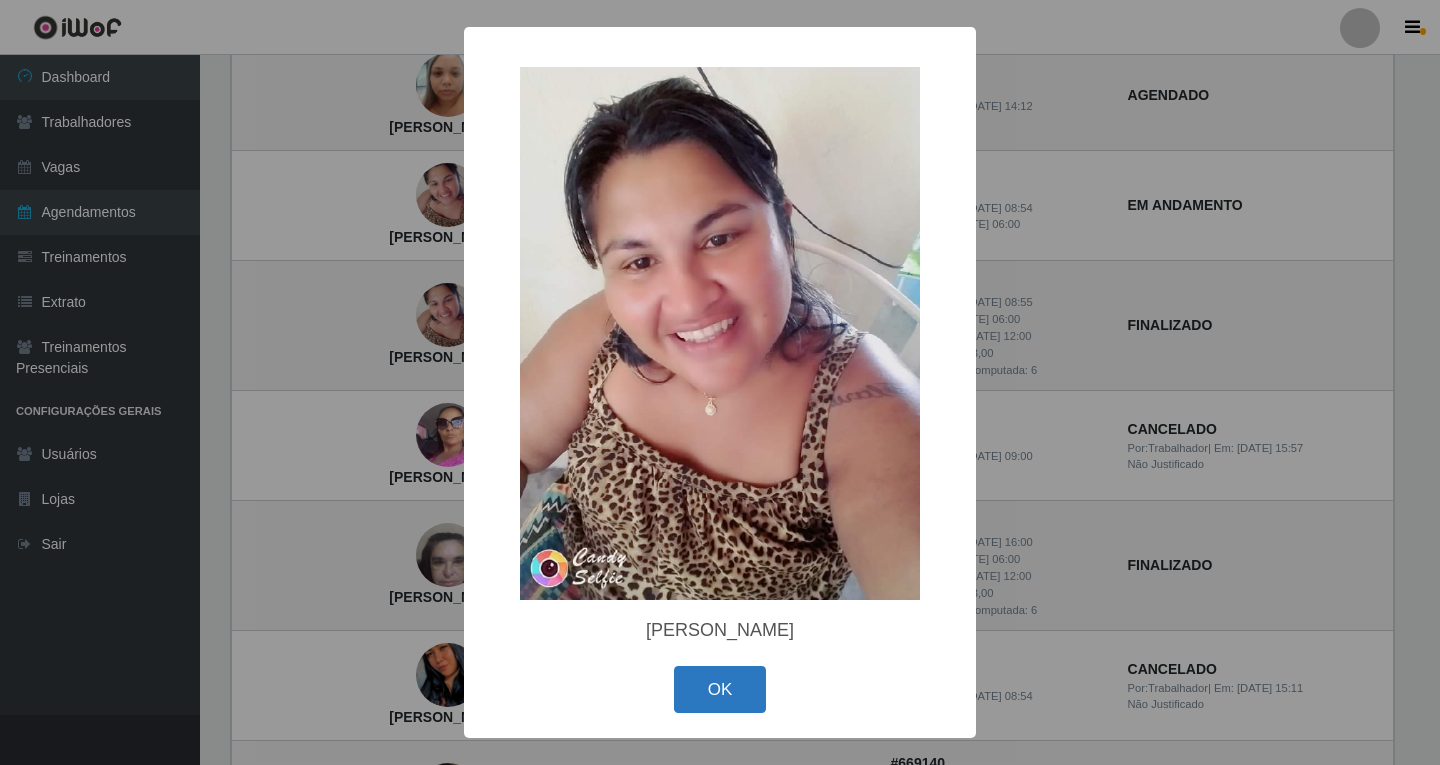 click on "OK" at bounding box center [720, 689] 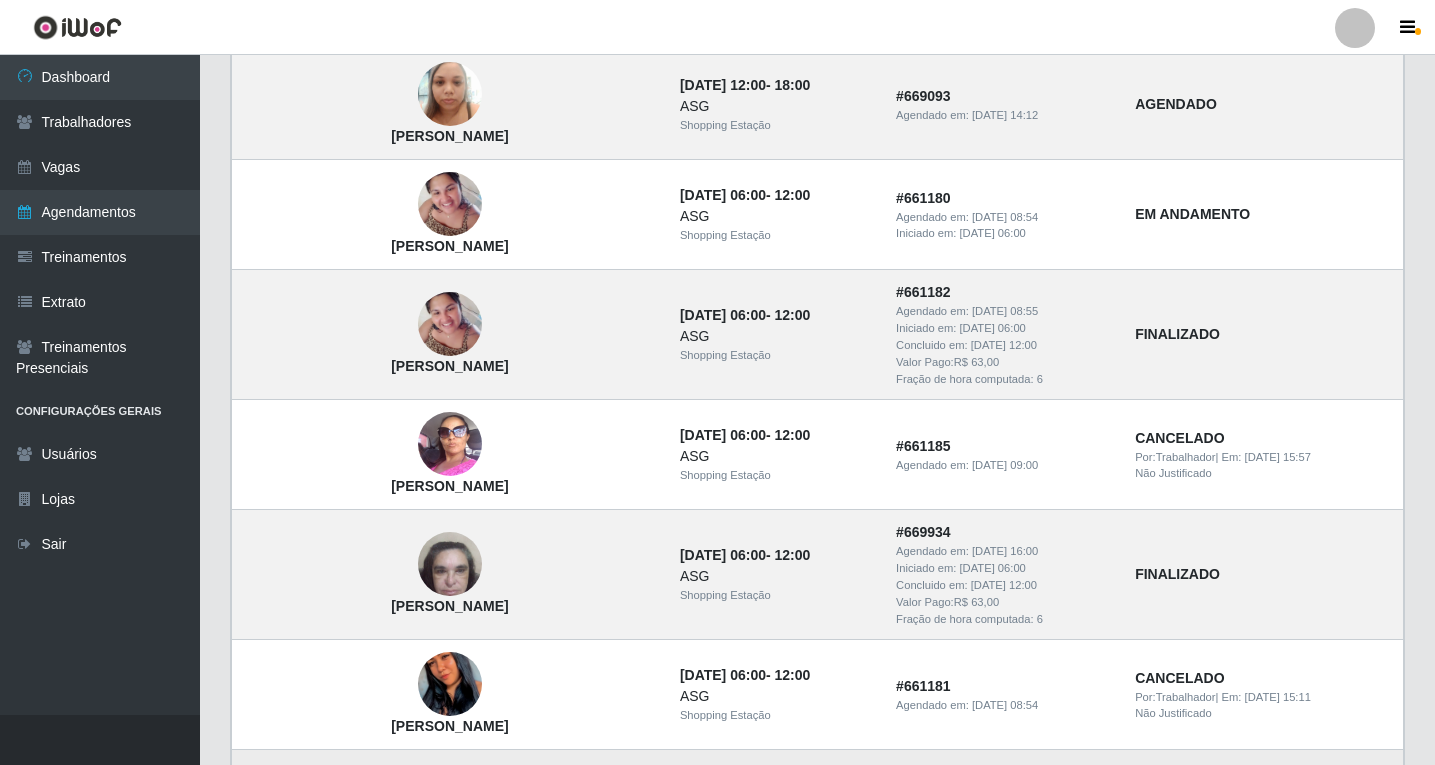 scroll, scrollTop: 600, scrollLeft: 0, axis: vertical 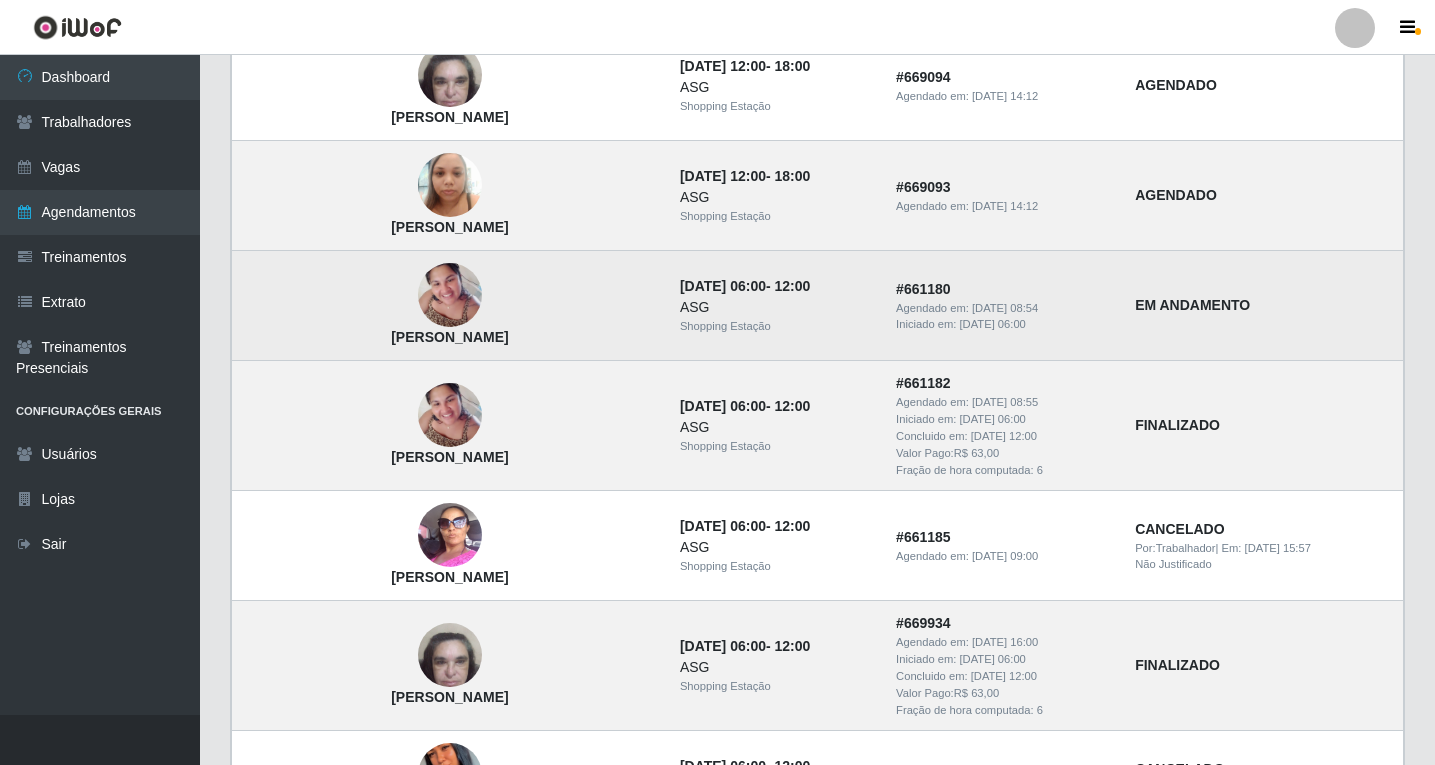drag, startPoint x: 307, startPoint y: 345, endPoint x: 400, endPoint y: 353, distance: 93.34345 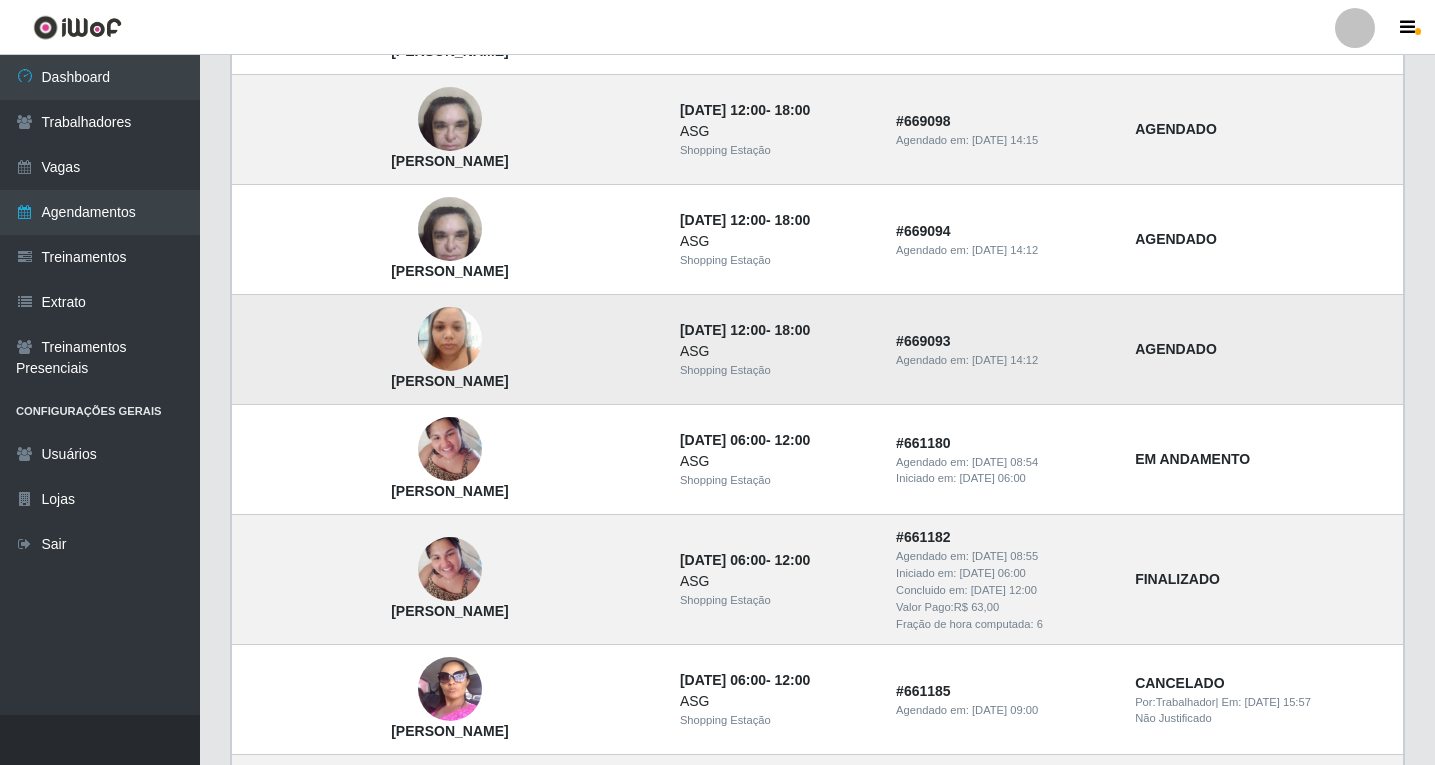 scroll, scrollTop: 400, scrollLeft: 0, axis: vertical 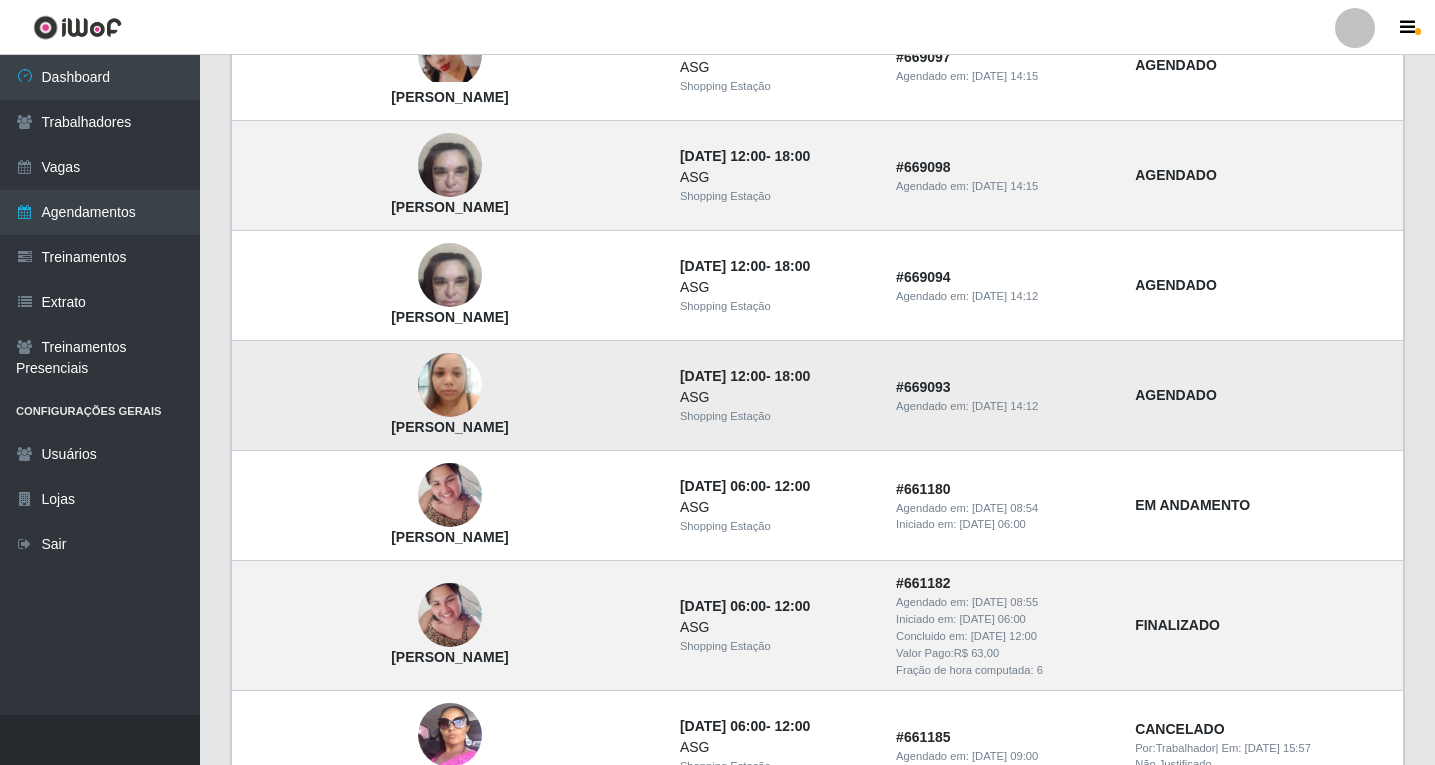 click at bounding box center (450, 385) 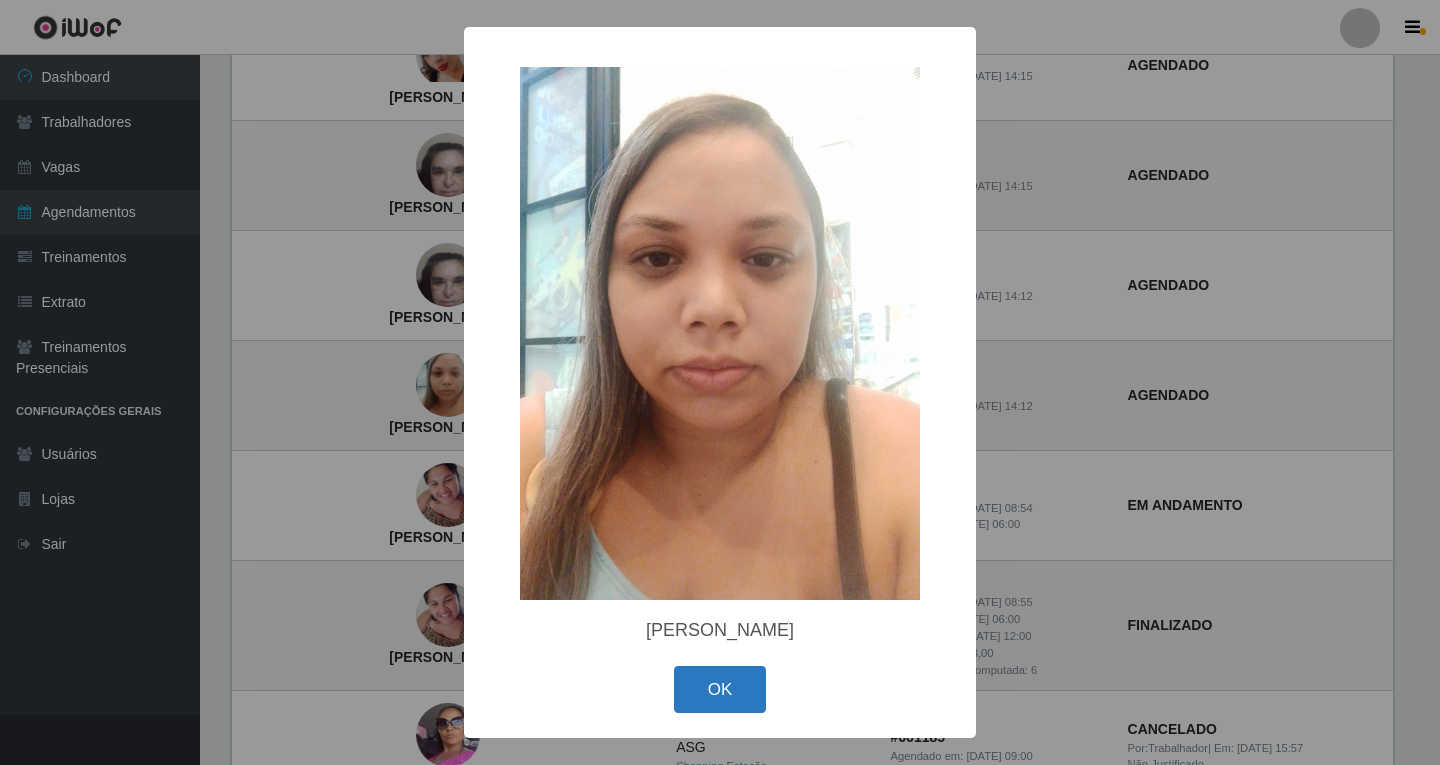 click on "OK" at bounding box center (720, 689) 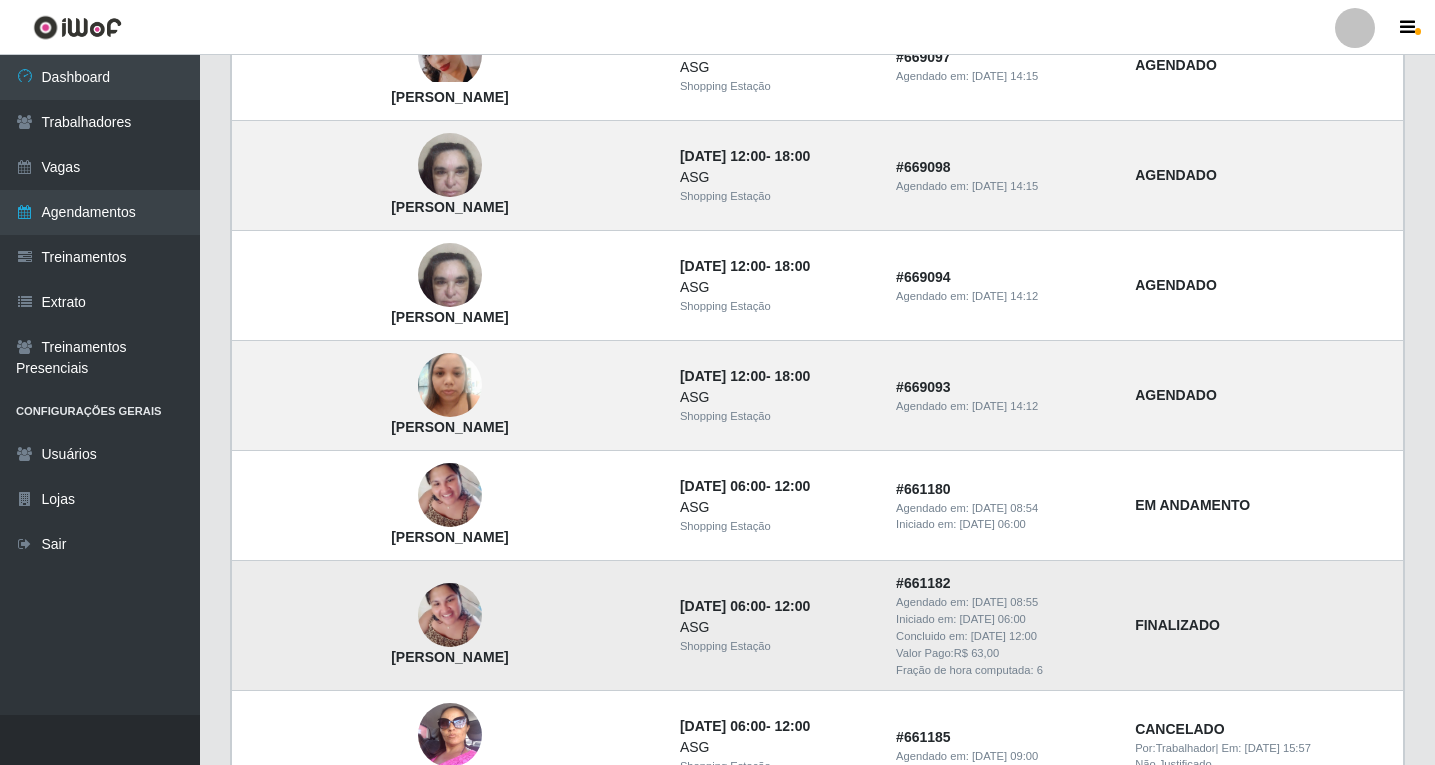 click at bounding box center (450, 615) 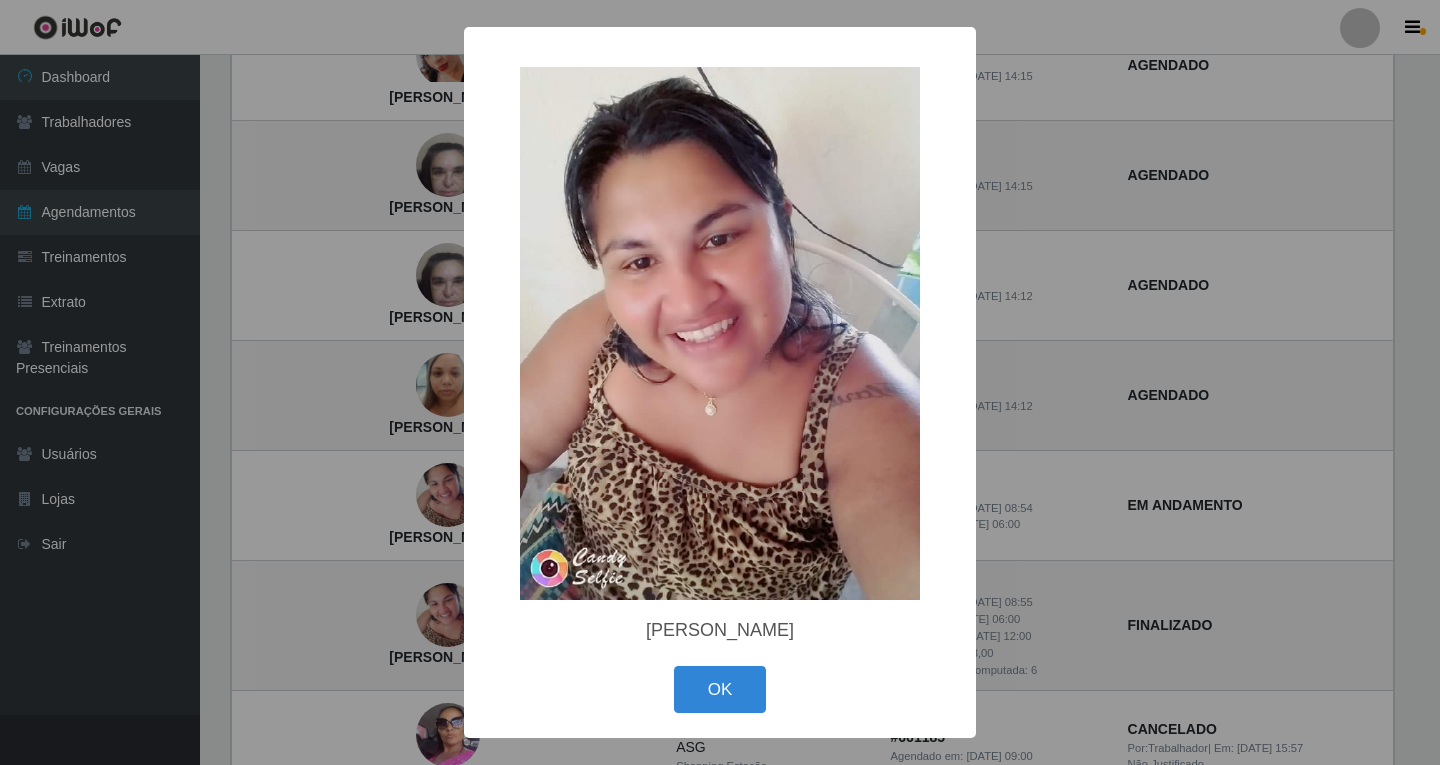 drag, startPoint x: 713, startPoint y: 697, endPoint x: 573, endPoint y: 653, distance: 146.7515 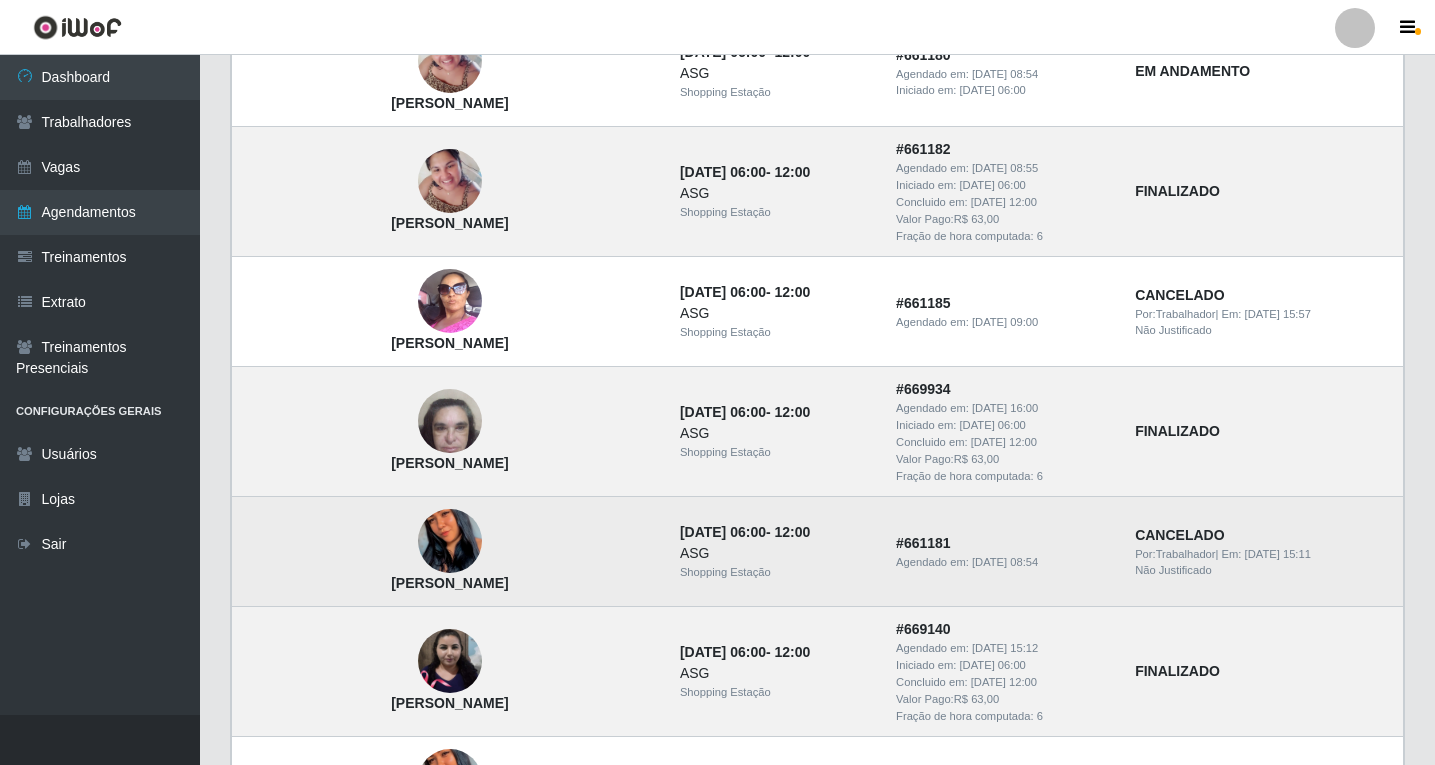 scroll, scrollTop: 700, scrollLeft: 0, axis: vertical 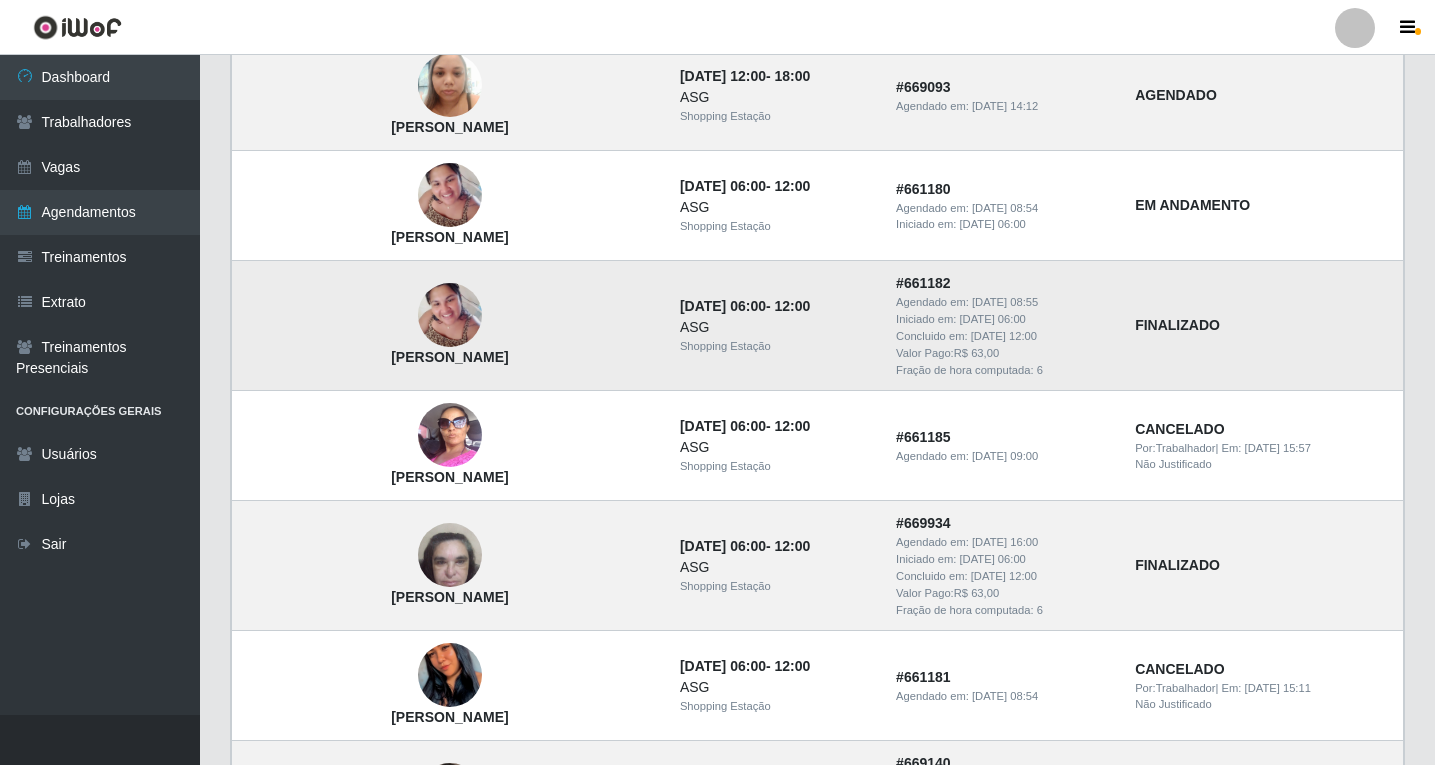 drag, startPoint x: 306, startPoint y: 358, endPoint x: 396, endPoint y: 360, distance: 90.02222 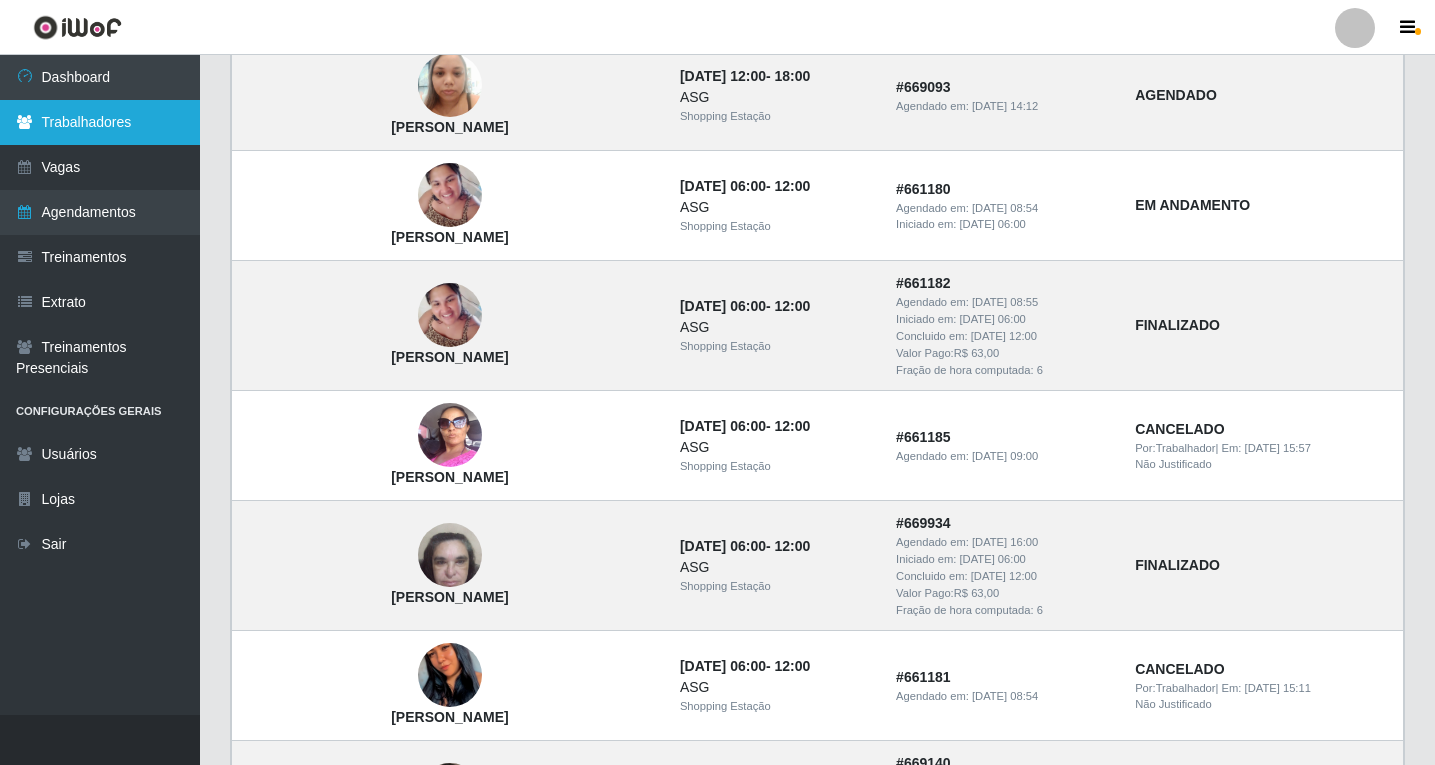 click on "Trabalhadores" at bounding box center [100, 122] 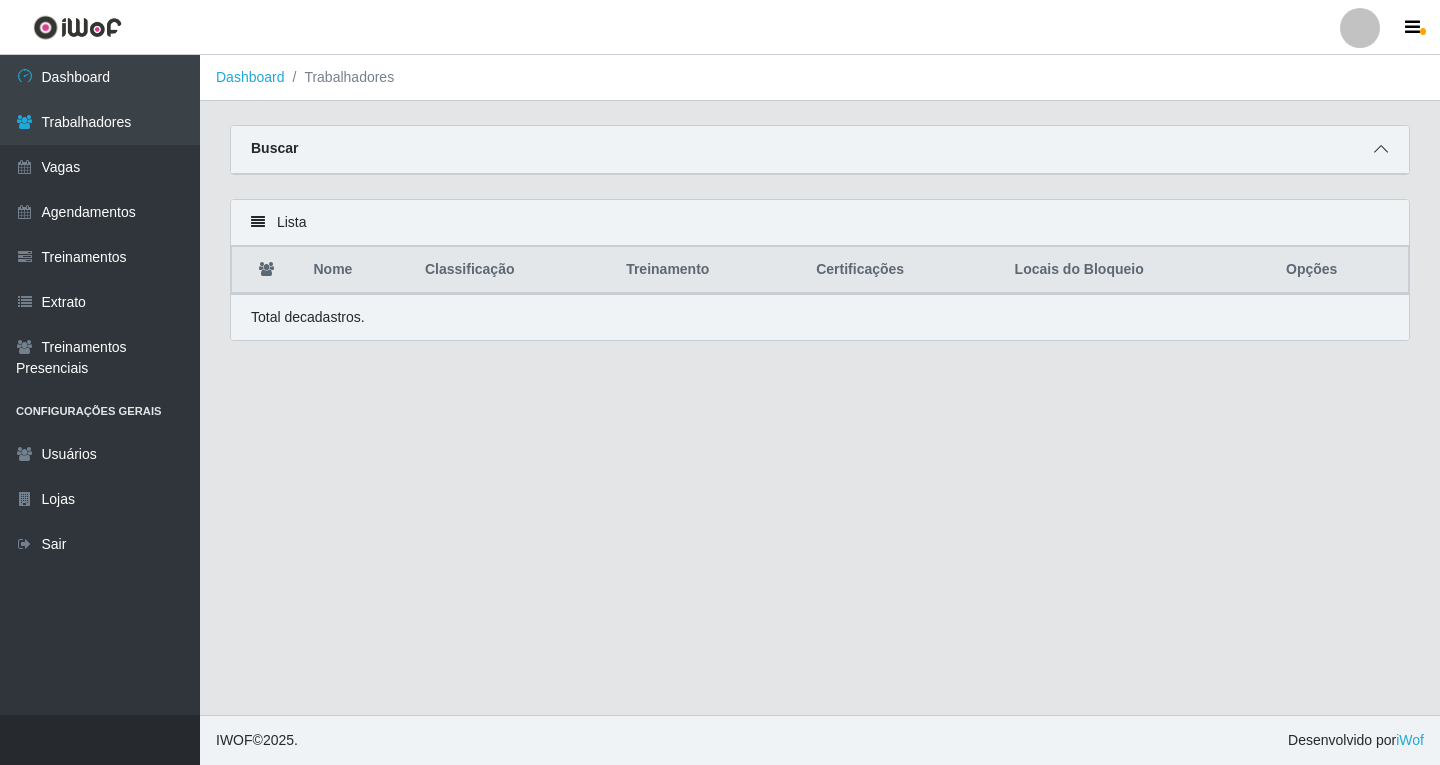 click at bounding box center [1381, 149] 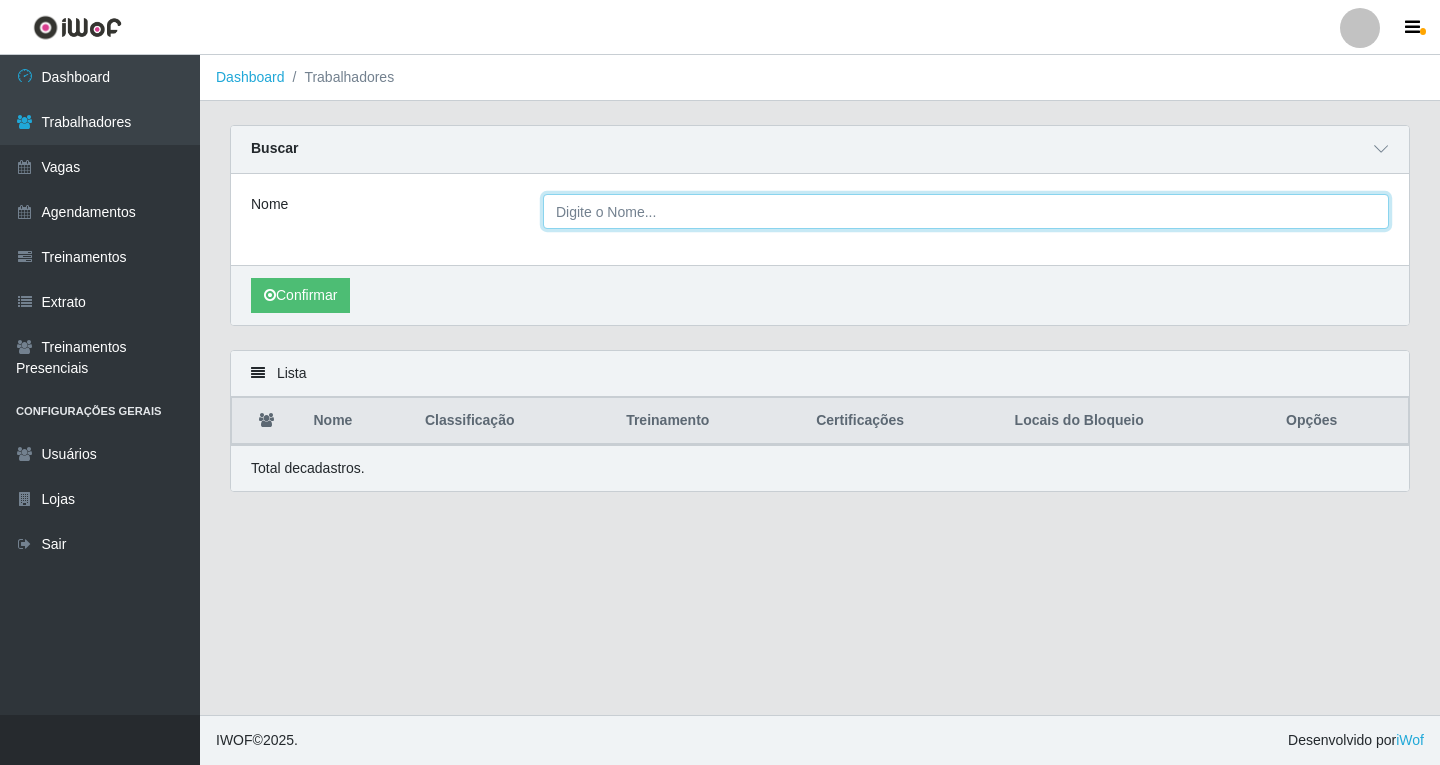 click on "Nome" at bounding box center [966, 211] 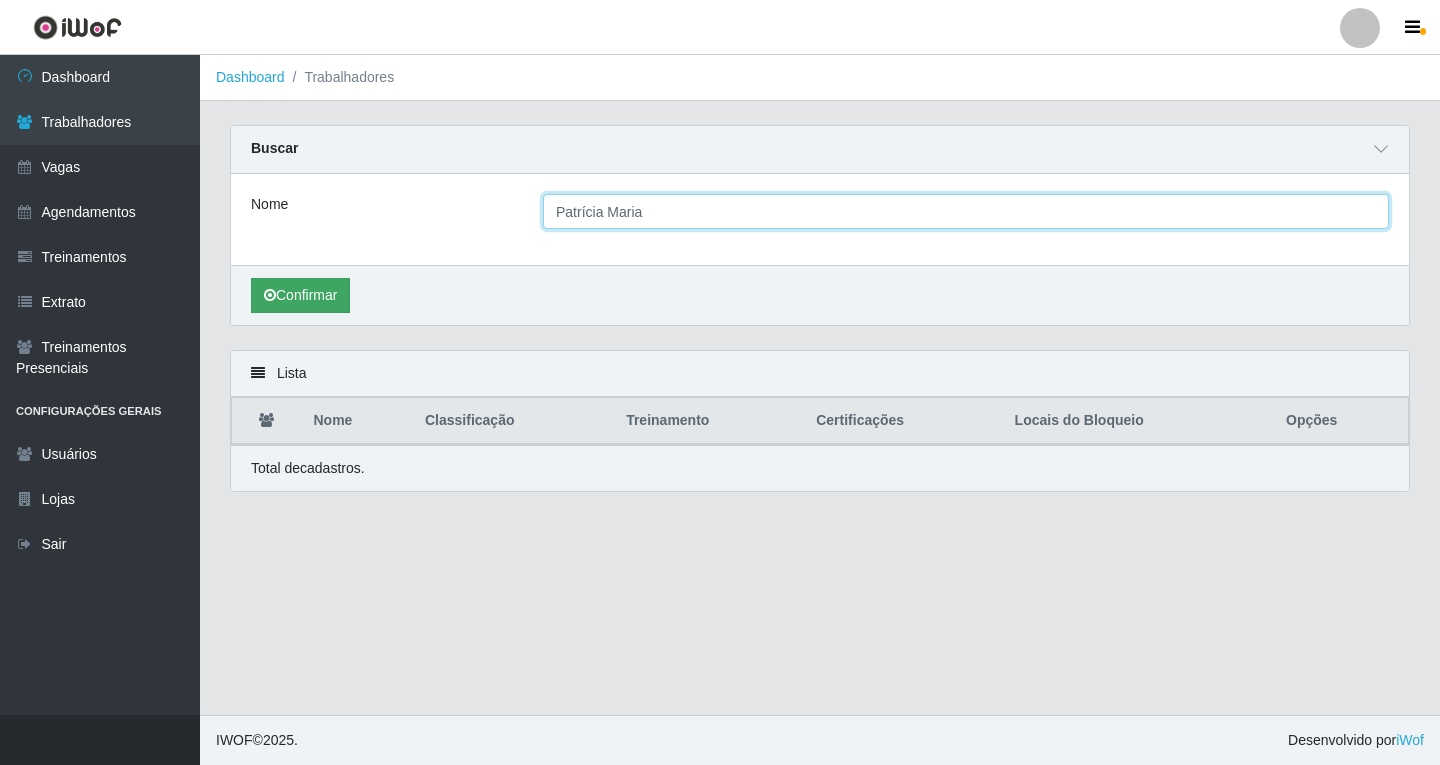 type on "Patrícia Maria" 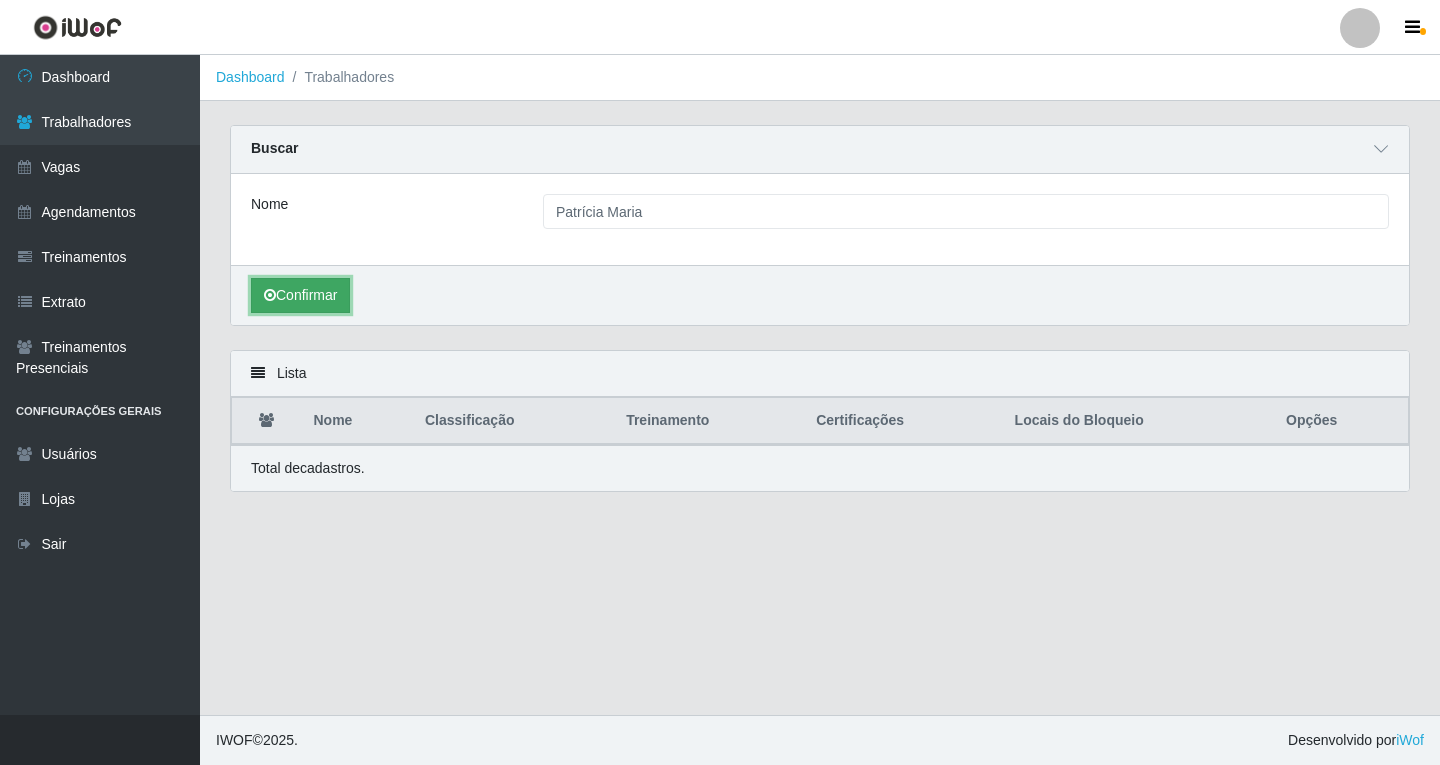 click on "Confirmar" at bounding box center [300, 295] 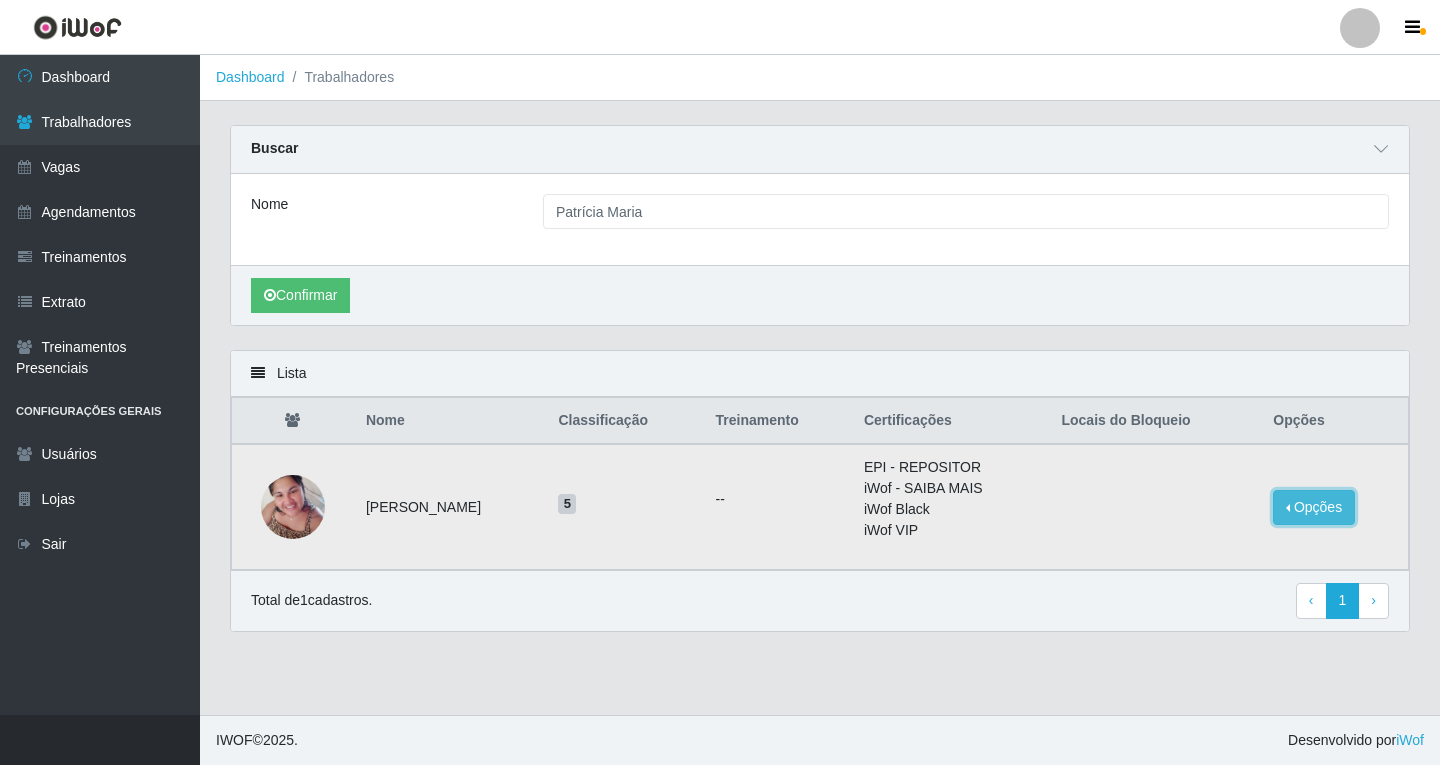 click on "Opções" at bounding box center (1314, 507) 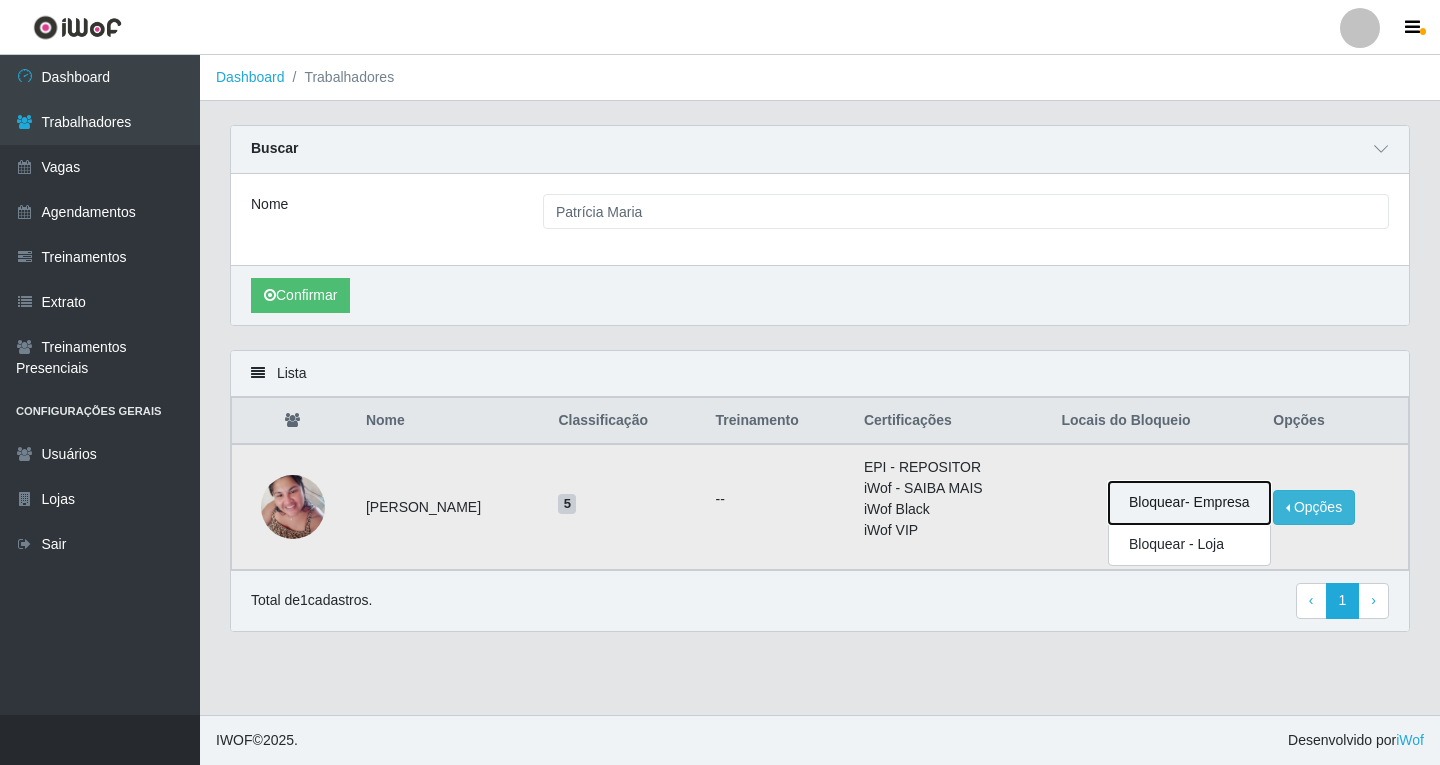 click on "Bloquear  - Empresa" at bounding box center [1189, 503] 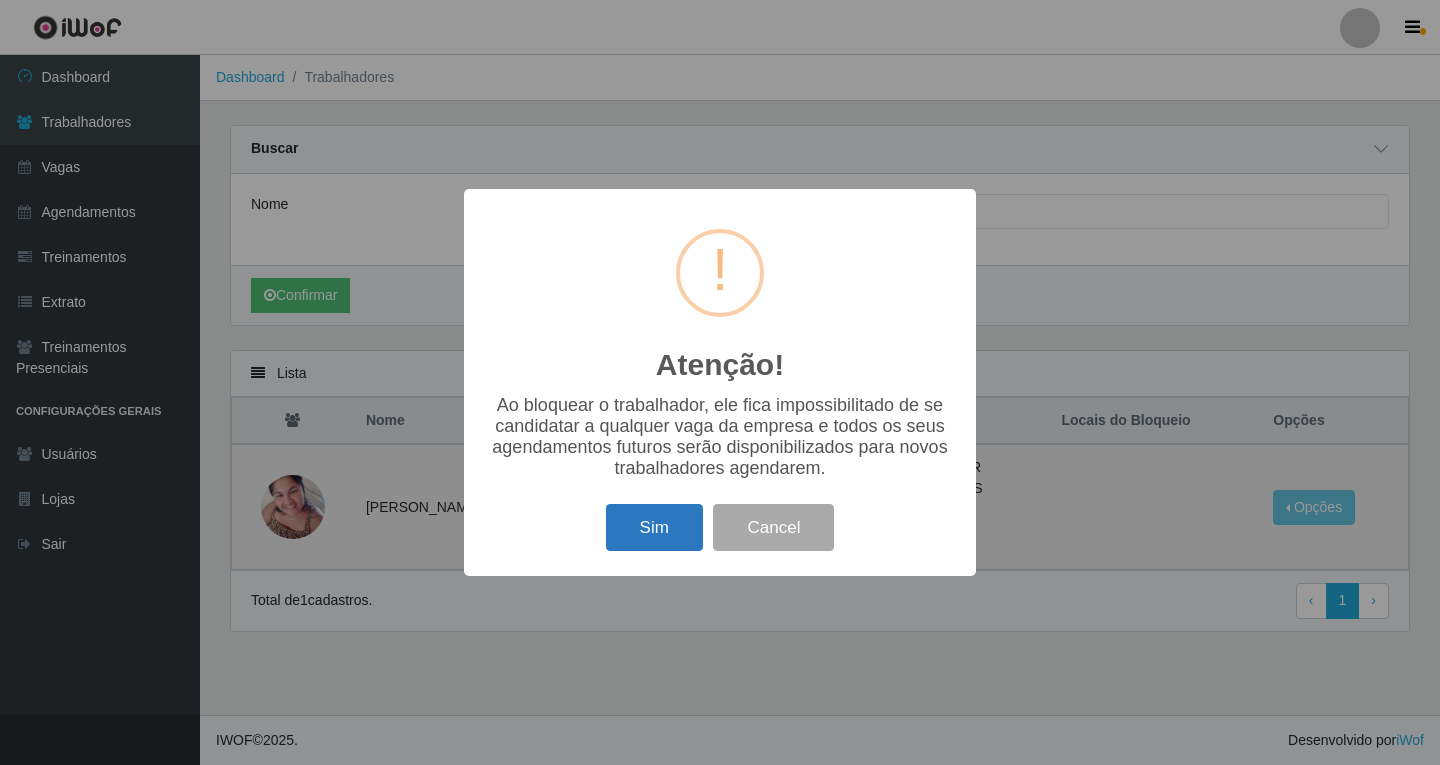 click on "Sim" at bounding box center [654, 527] 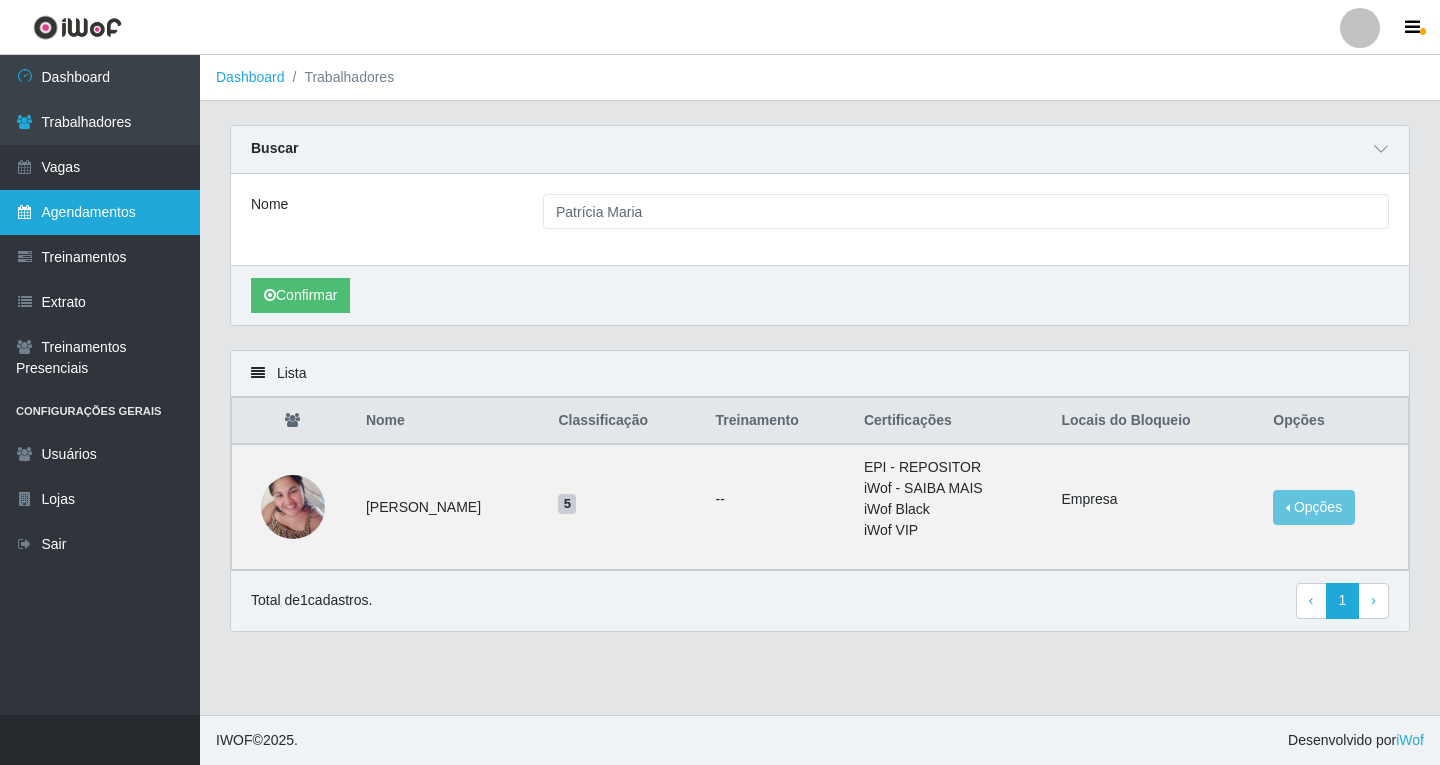 click on "Agendamentos" at bounding box center (100, 212) 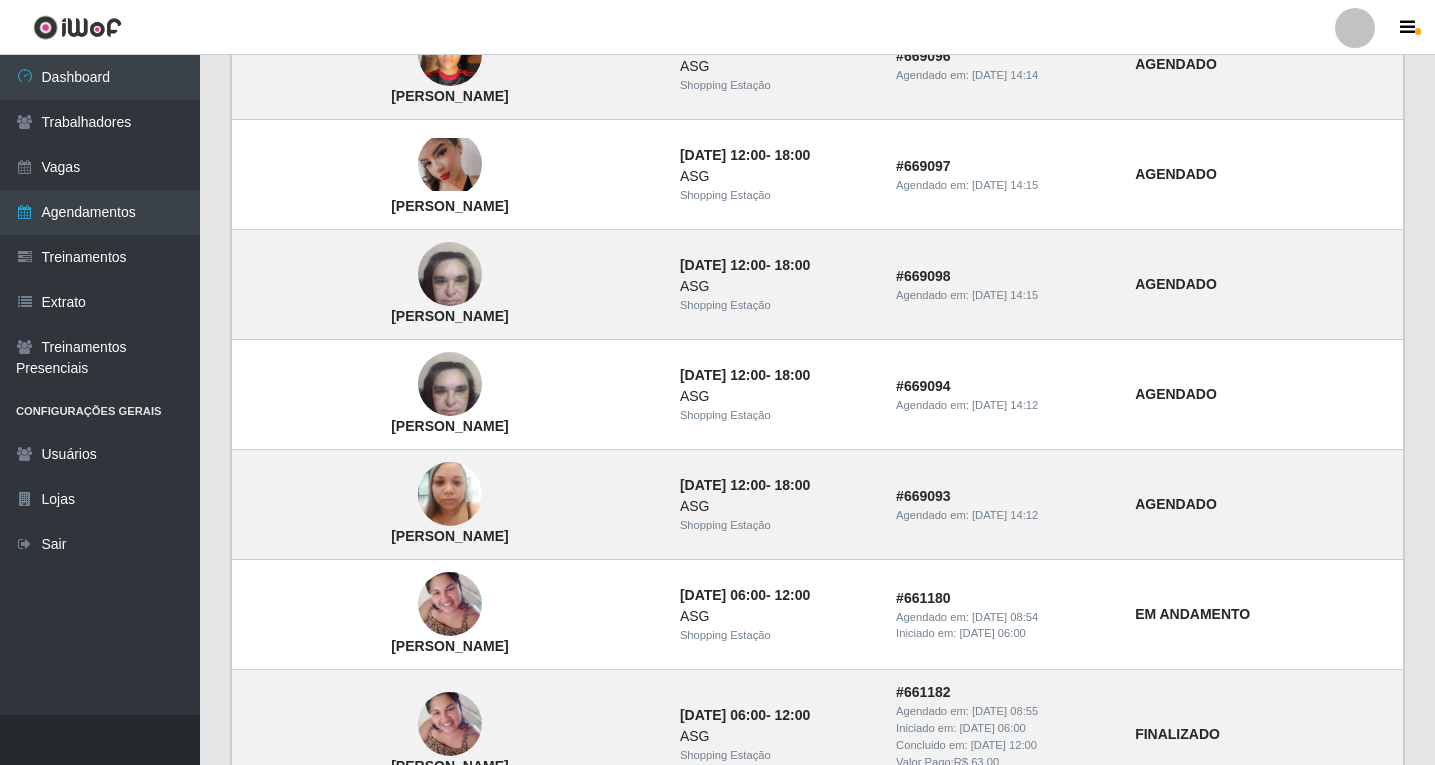 scroll, scrollTop: 300, scrollLeft: 0, axis: vertical 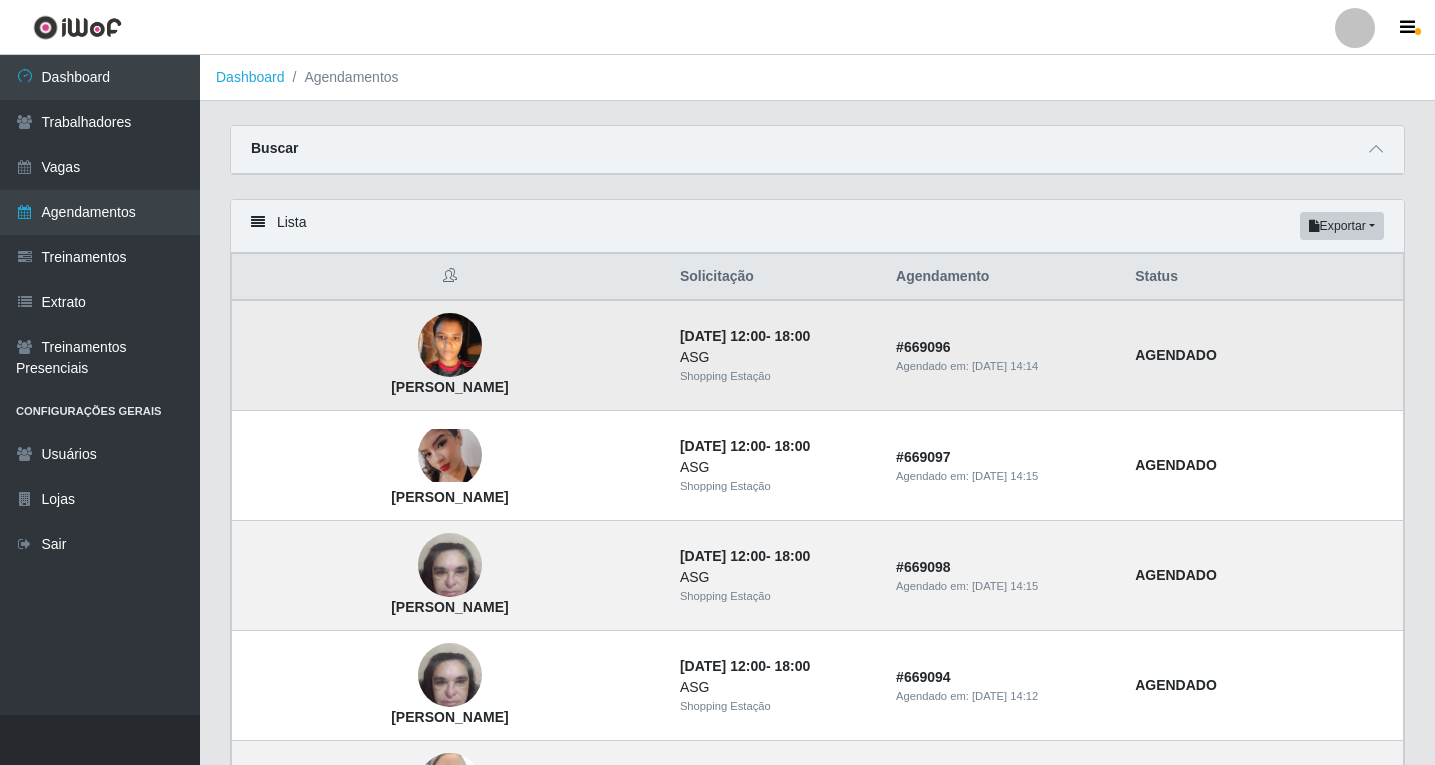 click at bounding box center [450, 345] 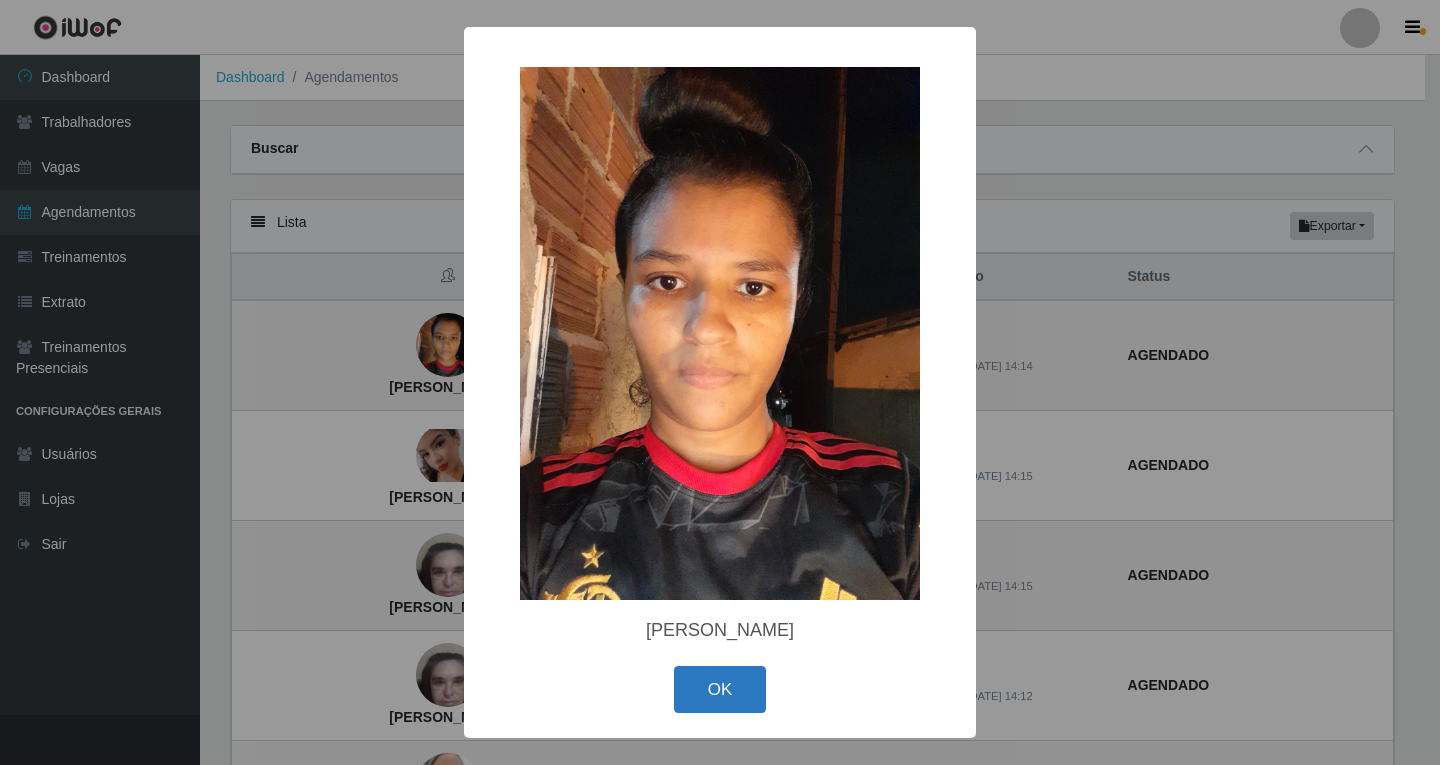 click on "OK" at bounding box center [720, 689] 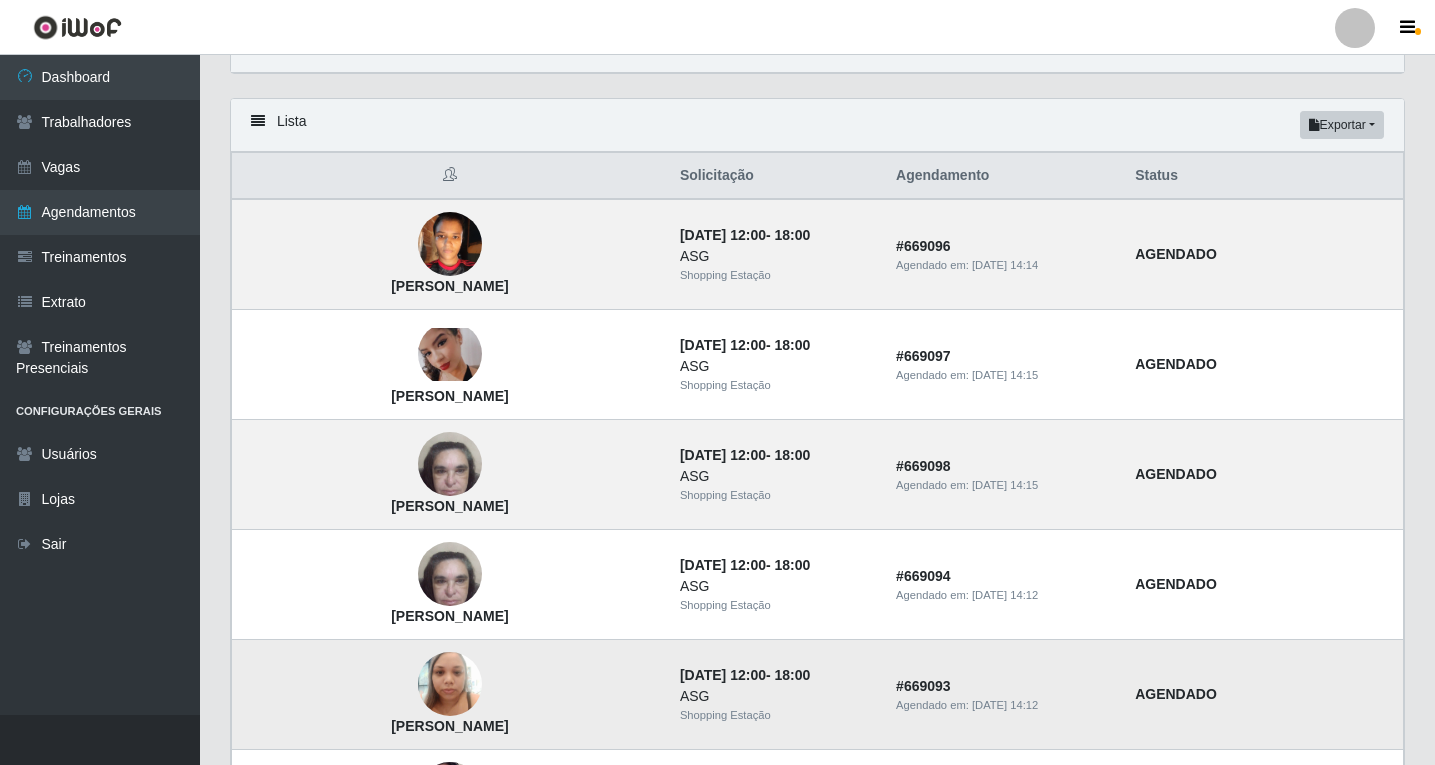 scroll, scrollTop: 100, scrollLeft: 0, axis: vertical 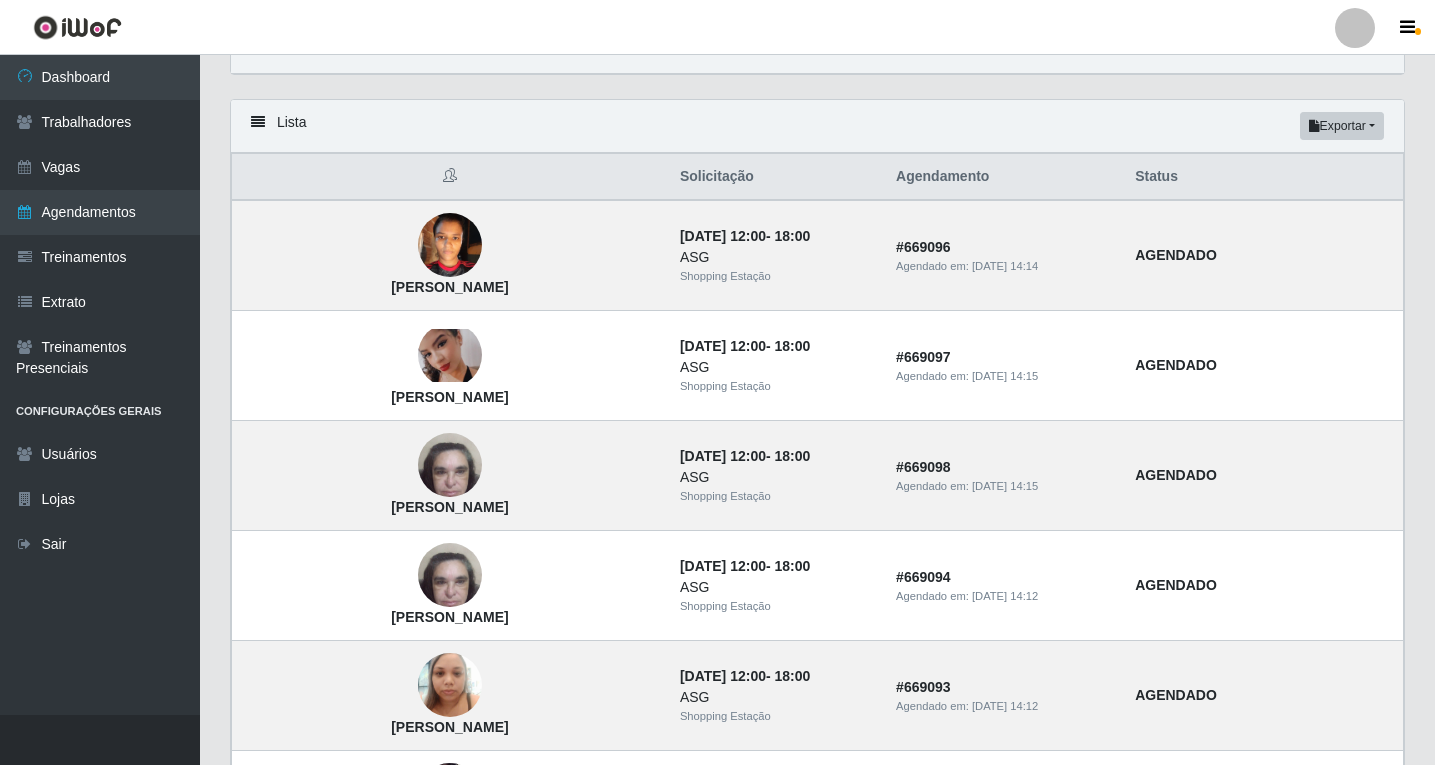 click on "Lista  Exportar PDF Excel Solicitação Agendamento Status [PERSON_NAME] Catarino  [DATE] 12:00  -   18:00 ASG Shopping Estação # 669096 Agendado em:   [DATE] 14:14 AGENDADO [PERSON_NAME]  [DATE] 12:00  -   18:00 ASG Shopping Estação # 669097 Agendado em:   [DATE] 14:15 AGENDADO [PERSON_NAME]  [DATE] 12:00  -   18:00 ASG Shopping Estação # 669098 Agendado em:   [DATE] 14:15 AGENDADO [PERSON_NAME]  [DATE] 12:00  -   18:00 ASG Shopping Estação # 669094 Agendado em:   [DATE] 14:12 AGENDADO [PERSON_NAME]  [DATE] 12:00  -   18:00 ASG Shopping Estação # 669093 Agendado em:   [DATE] 14:12 AGENDADO [PERSON_NAME] [DATE] 06:00  -   12:00 [GEOGRAPHIC_DATA] Agendado em:   [DATE] 08:54 Iniciado em:   [DATE] 06:00 EM ANDAMENTO [PERSON_NAME] [DATE] 06:00  -   12:00 ASG Shopping Estação" at bounding box center [817, 1068] 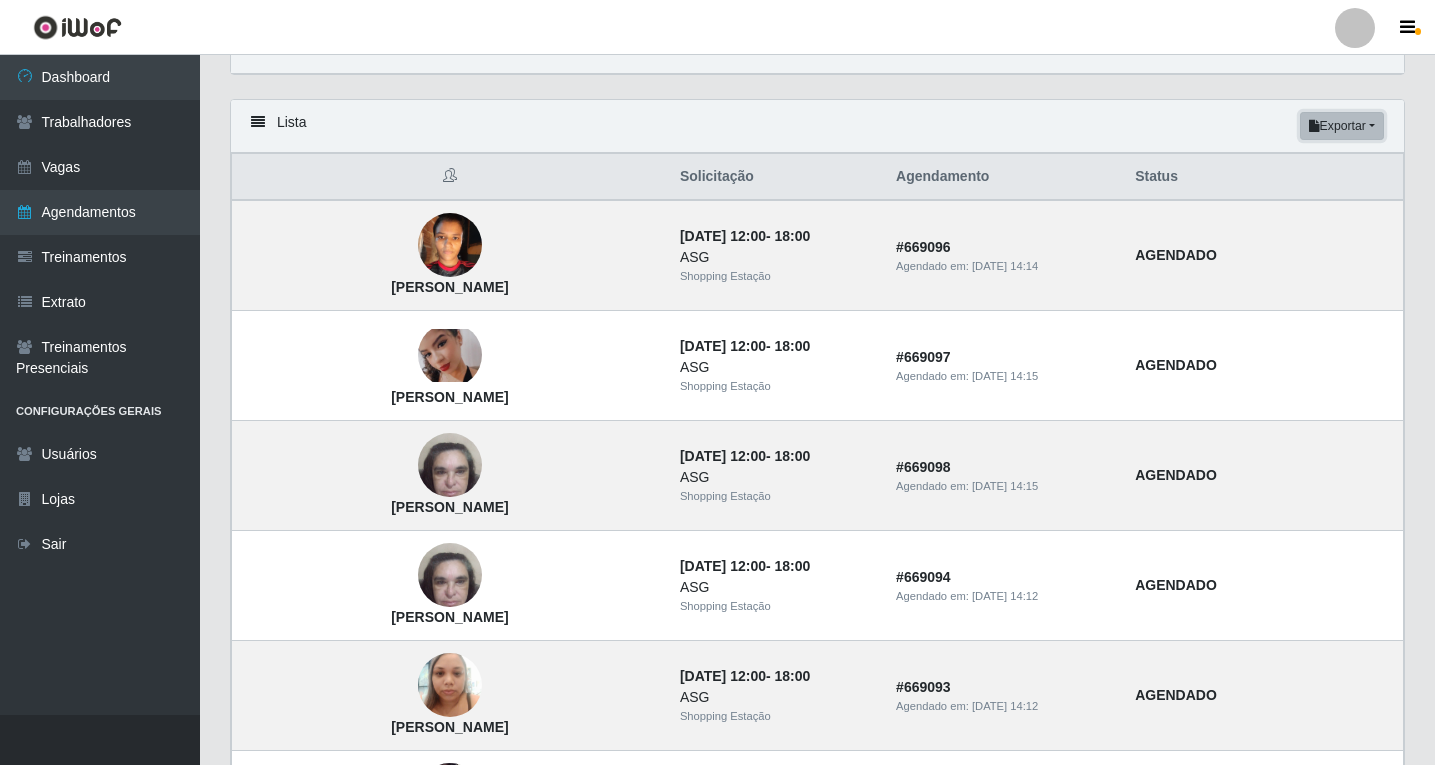click on "Exportar" at bounding box center (1342, 126) 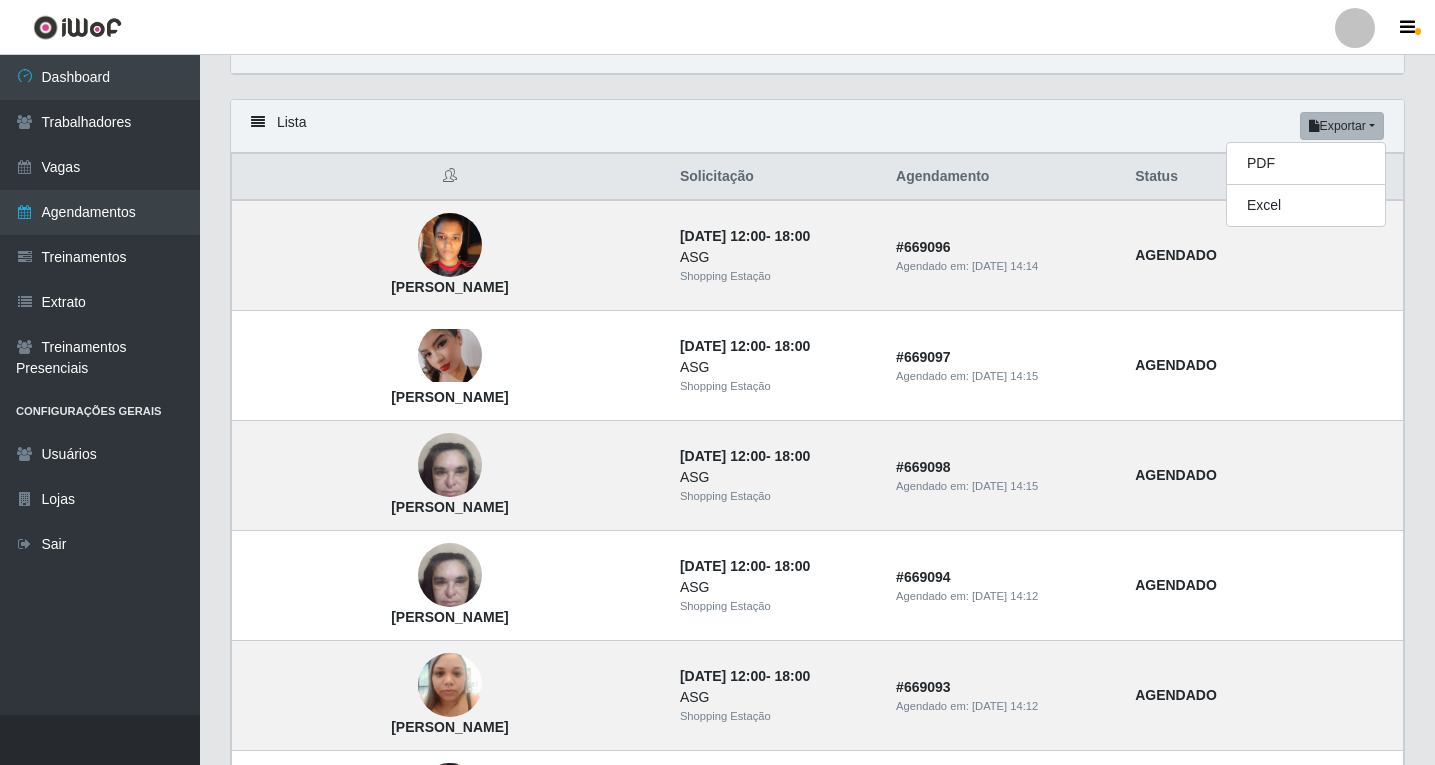 click on "Lista  Exportar PDF Excel" at bounding box center (817, 126) 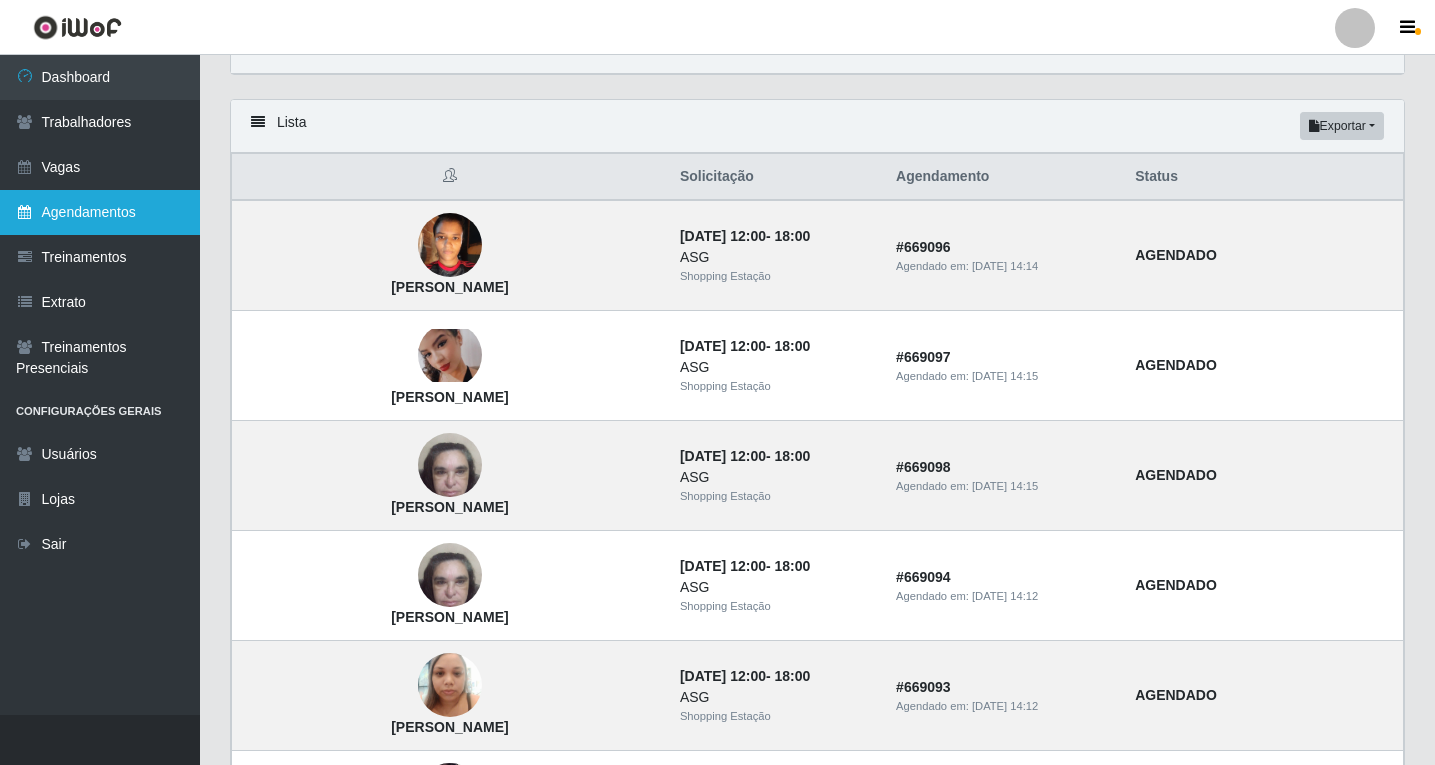 click on "Agendamentos" at bounding box center (100, 212) 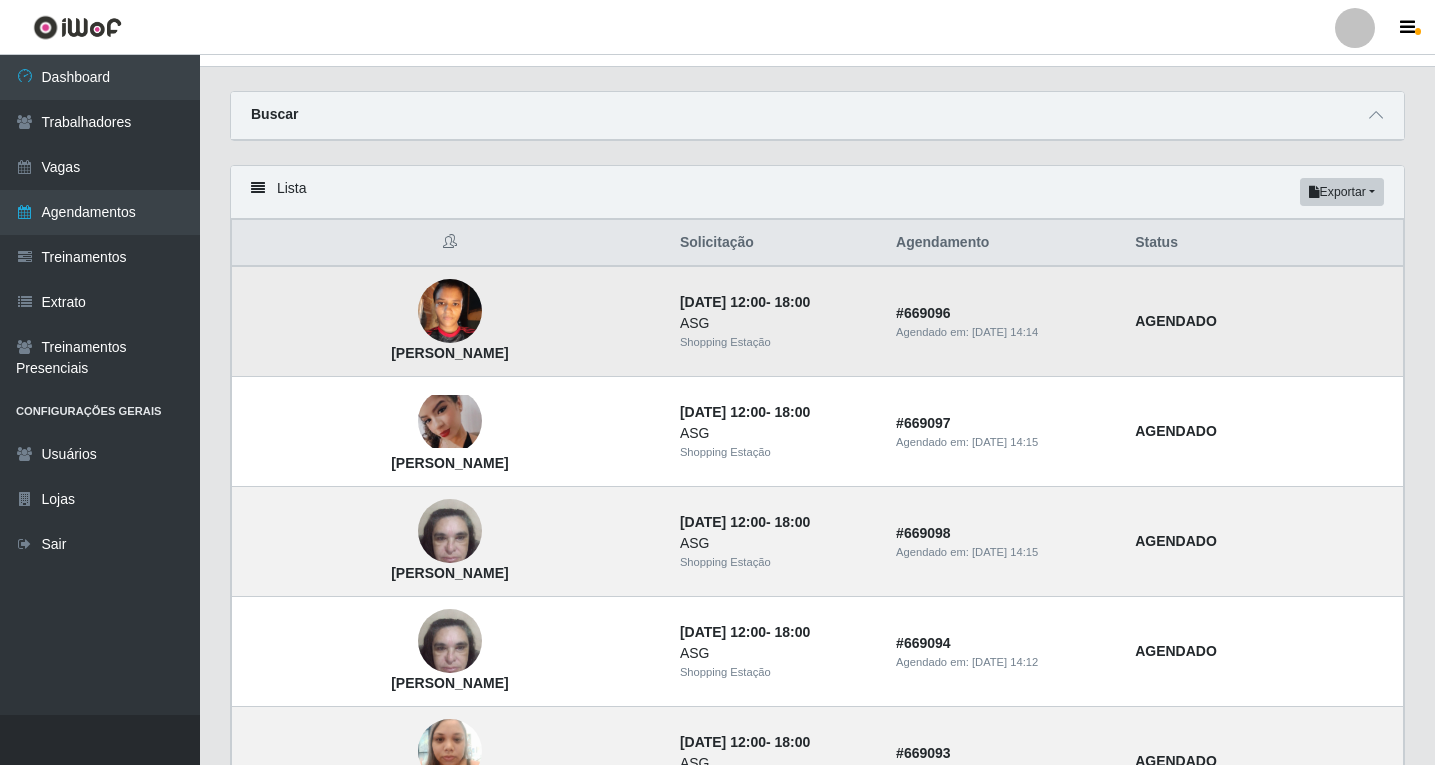 scroll, scrollTop: 0, scrollLeft: 0, axis: both 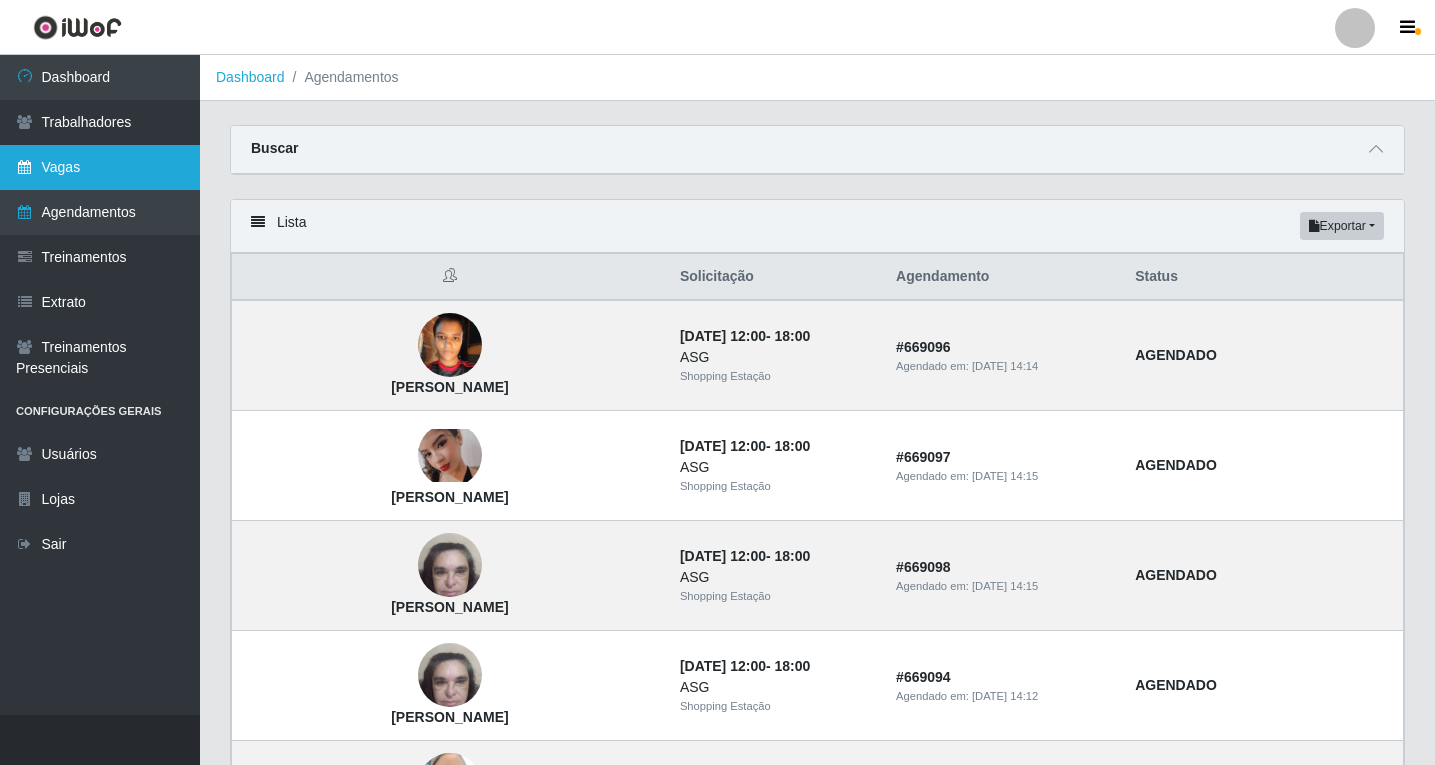 click on "Vagas" at bounding box center (100, 167) 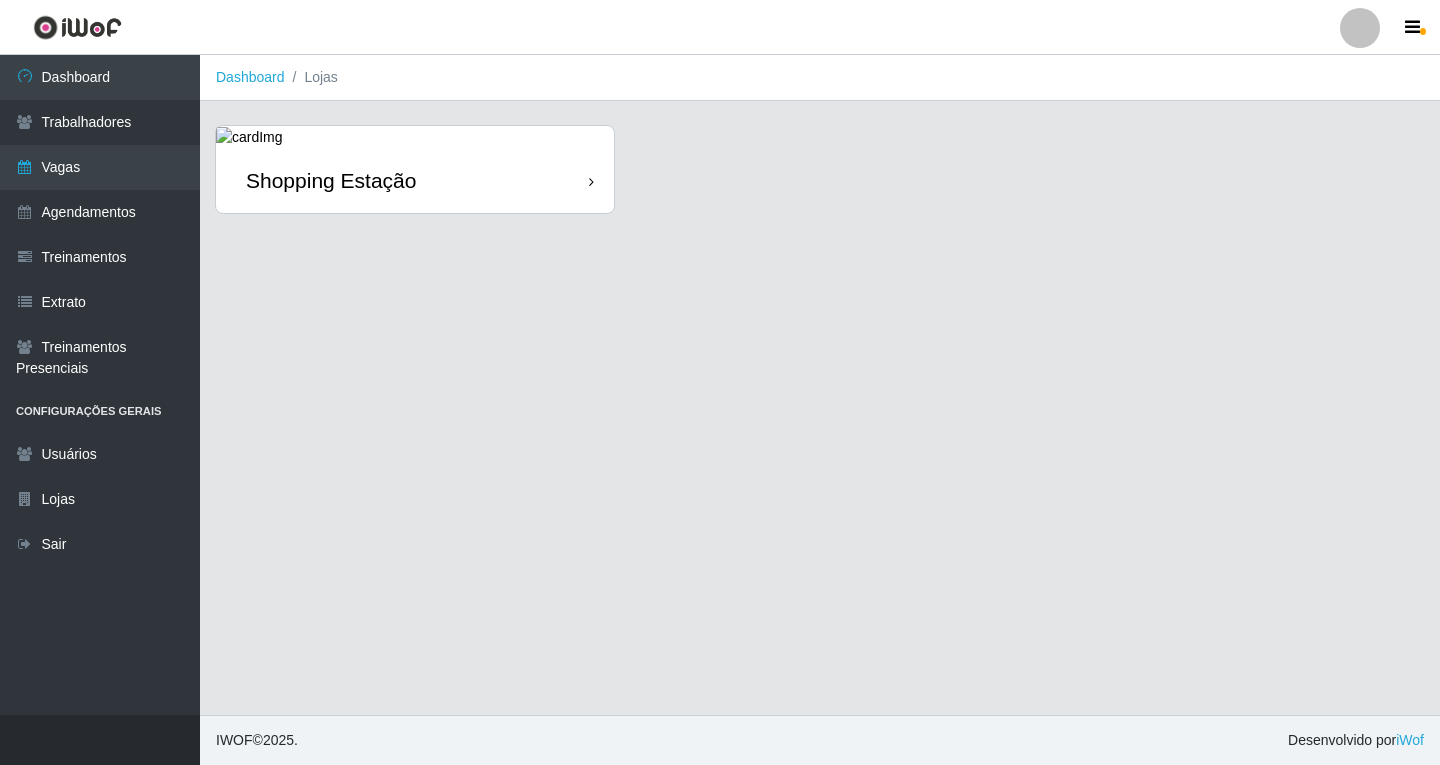 click on "Shopping Estação" at bounding box center (415, 180) 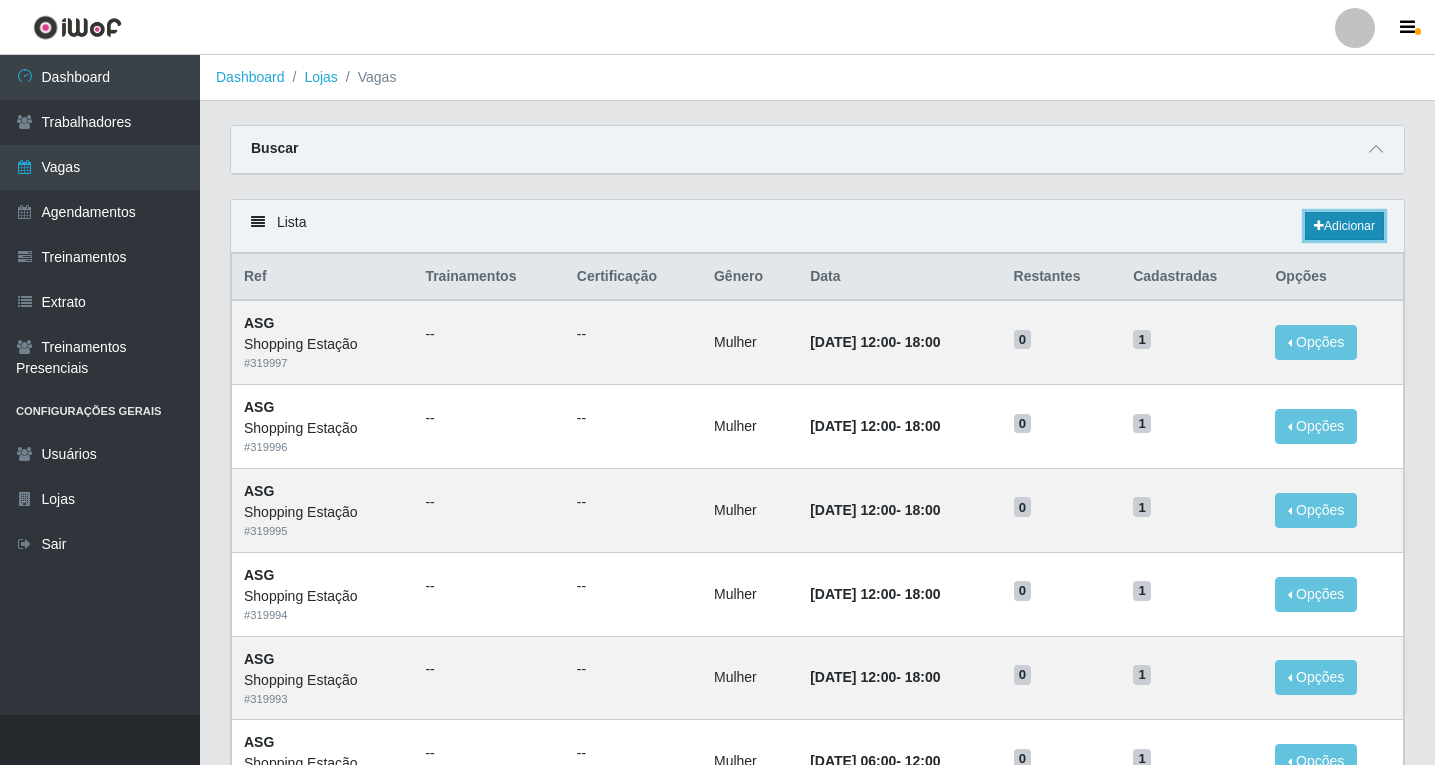 click on "Adicionar" at bounding box center (1344, 226) 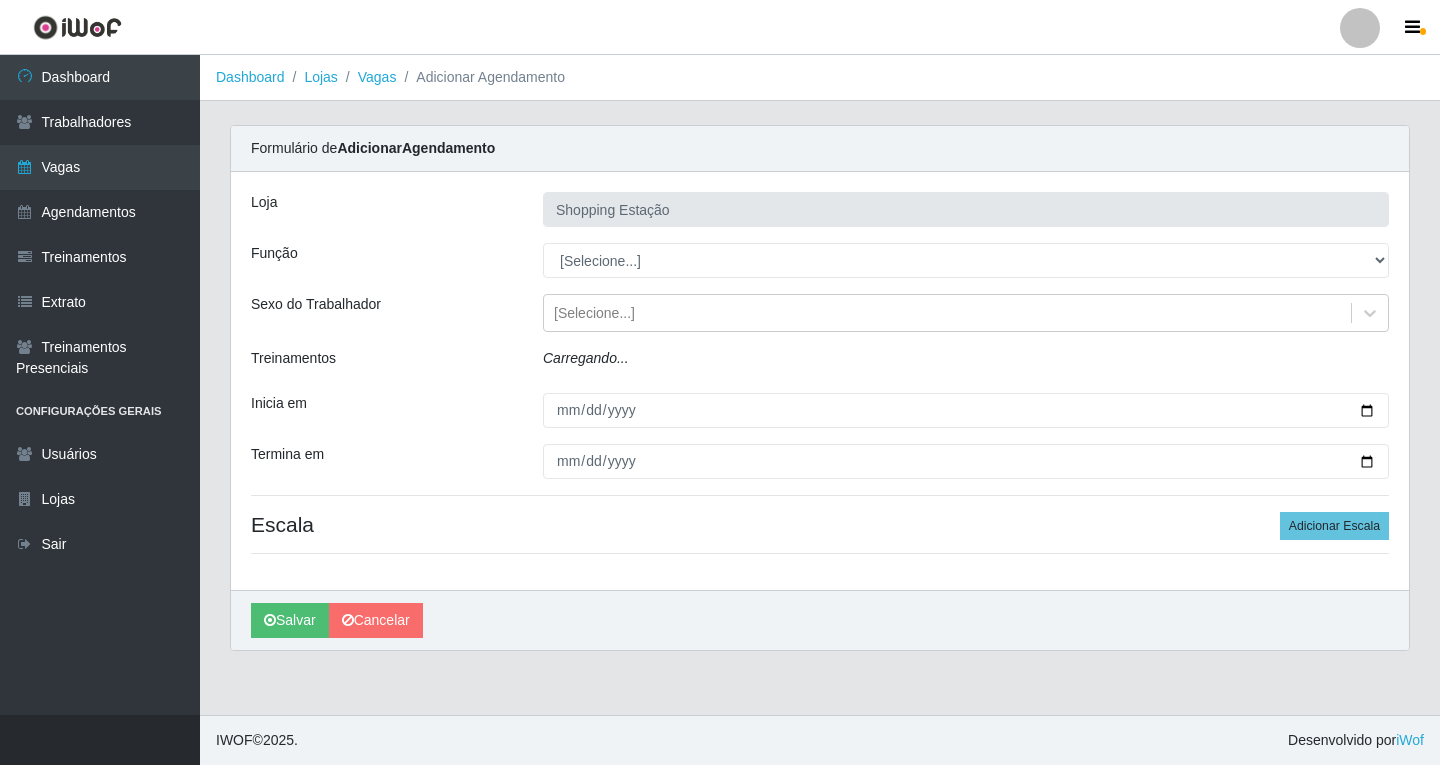 type on "Shopping Estação" 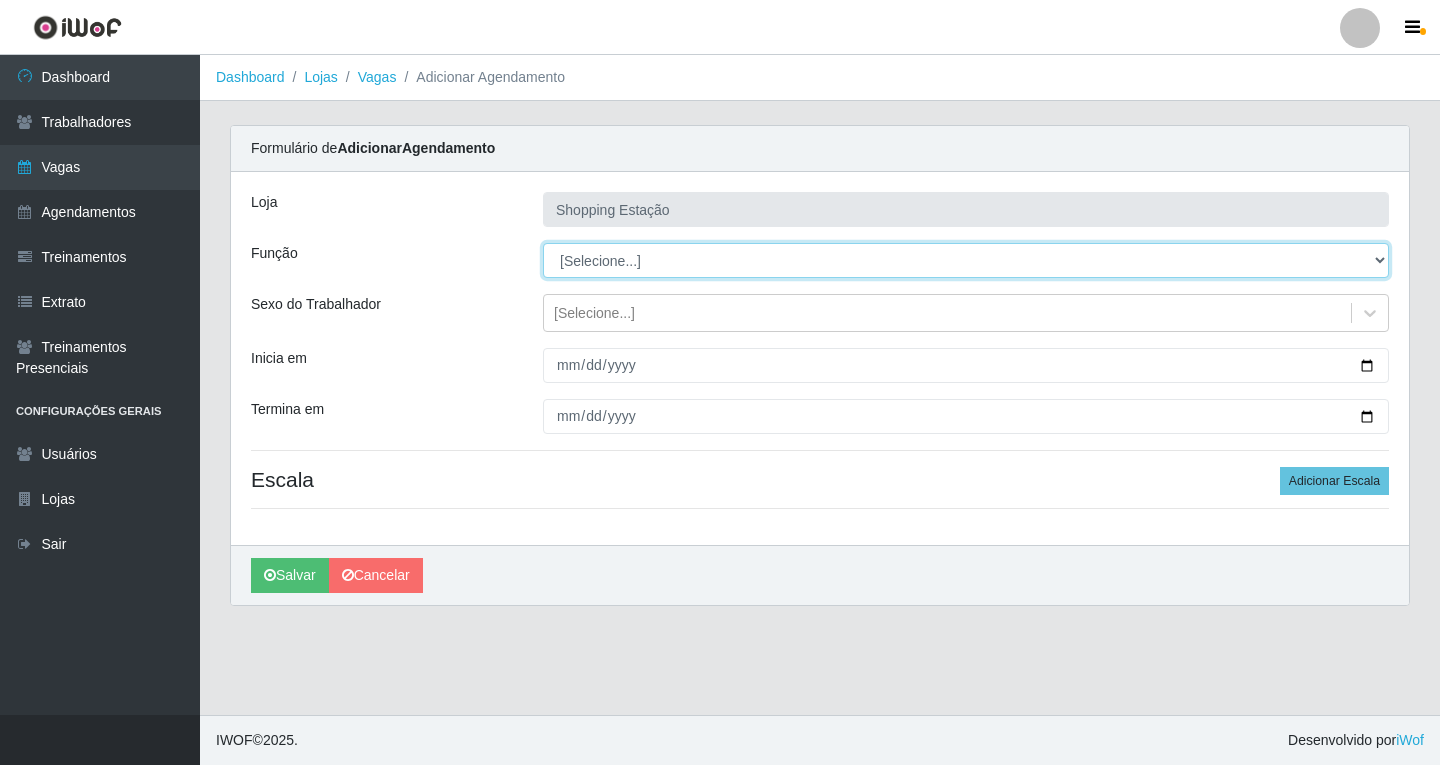 click on "[Selecione...] ASG ASG + ASG ++ Operador de Caixa Operador de Caixa + Operador de Caixa ++" at bounding box center (966, 260) 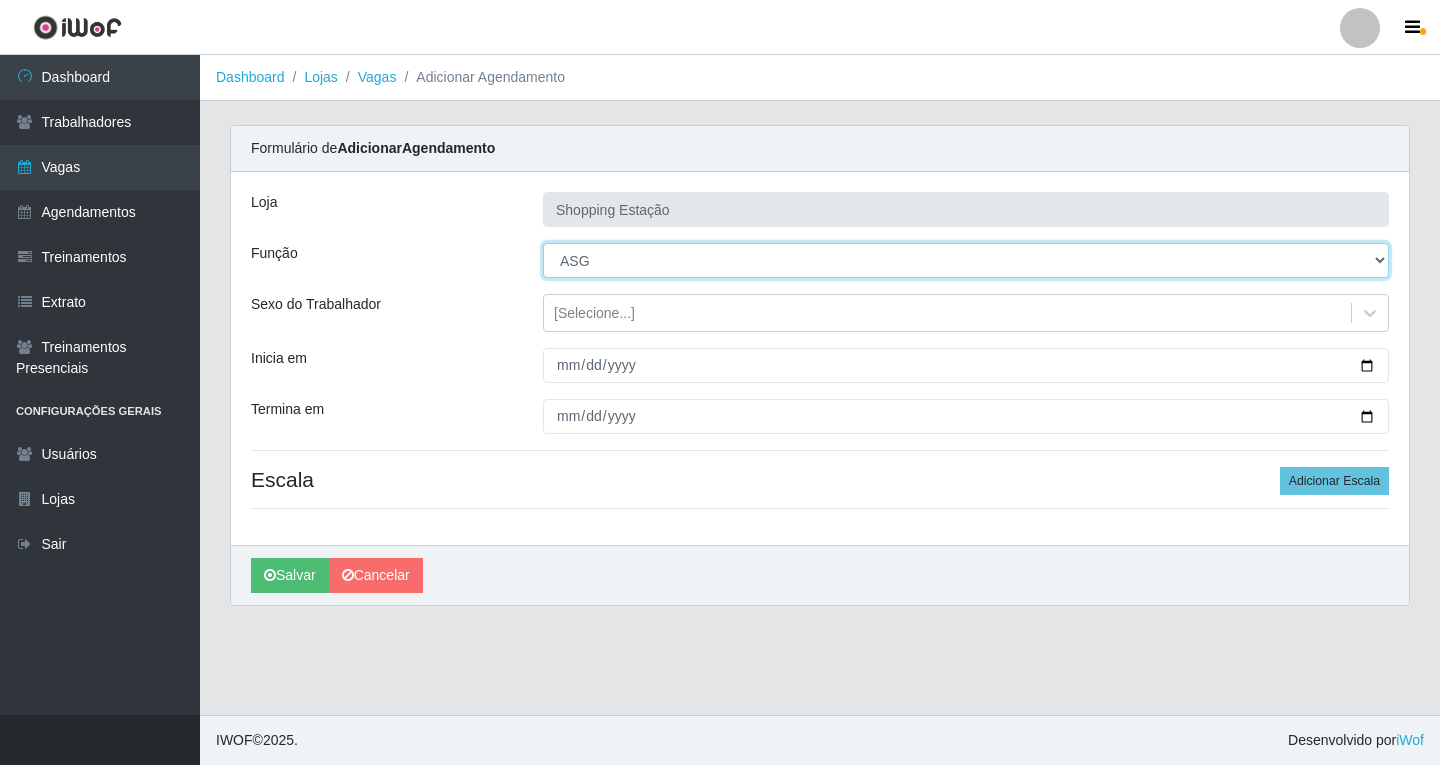 click on "[Selecione...] ASG ASG + ASG ++ Operador de Caixa Operador de Caixa + Operador de Caixa ++" at bounding box center [966, 260] 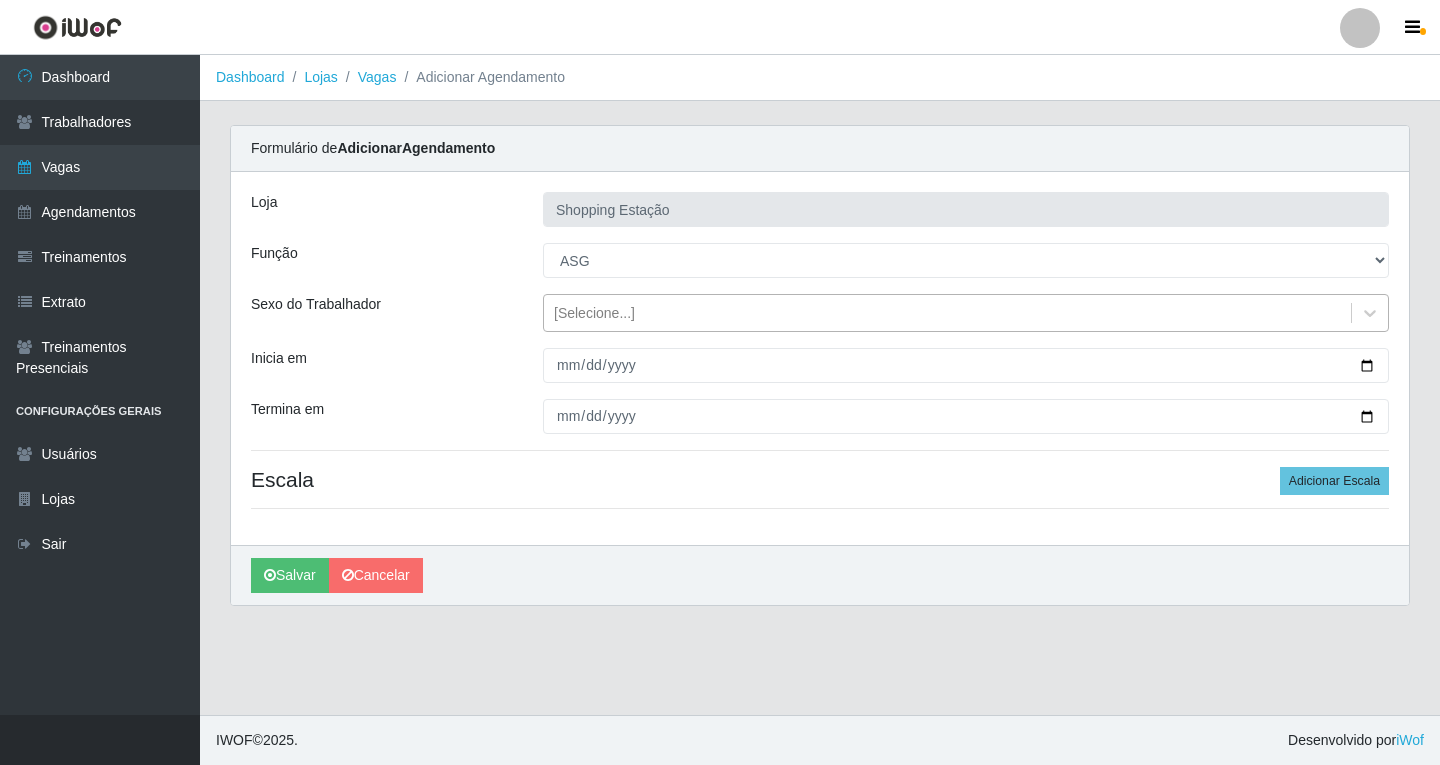 click on "[Selecione...]" at bounding box center (594, 313) 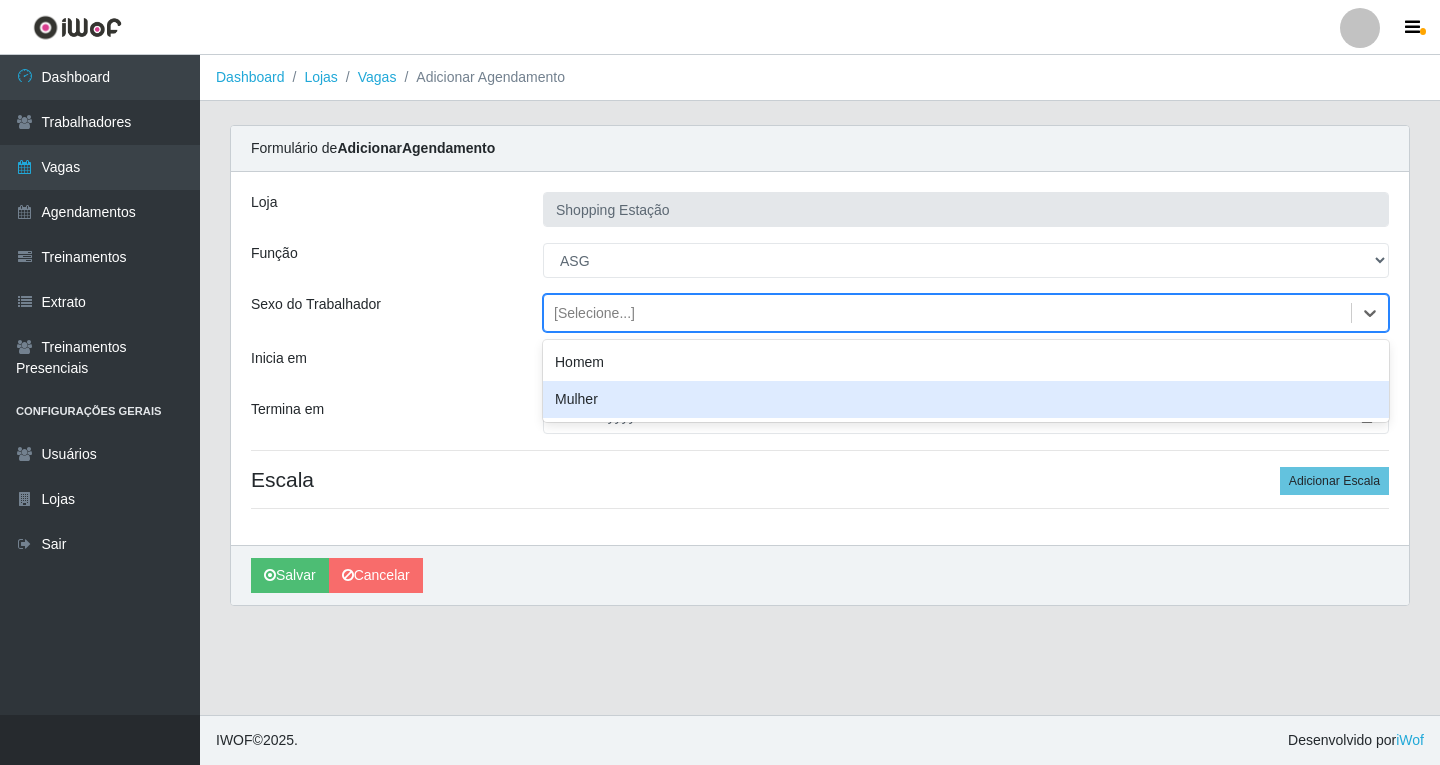 click on "Mulher" at bounding box center [966, 399] 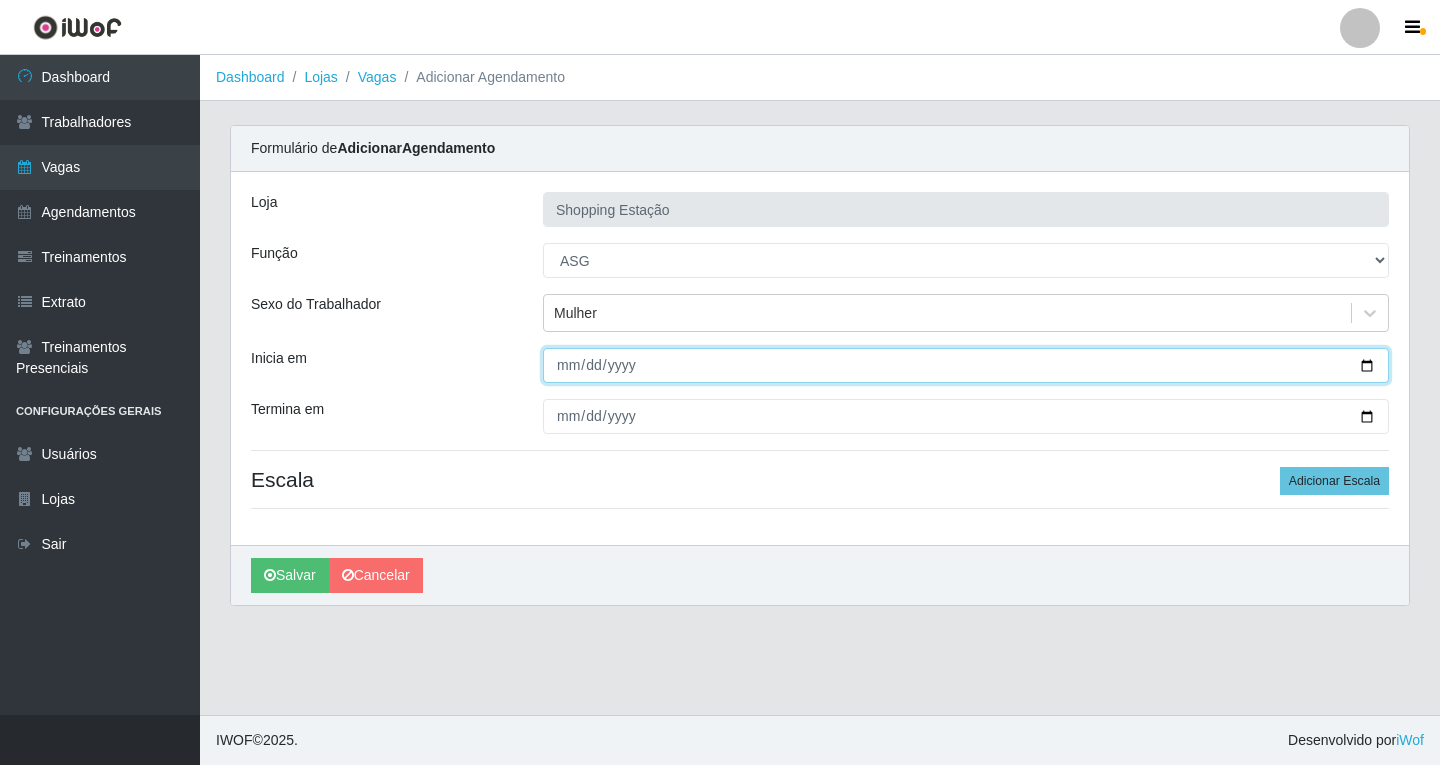 click on "Inicia em" at bounding box center [966, 365] 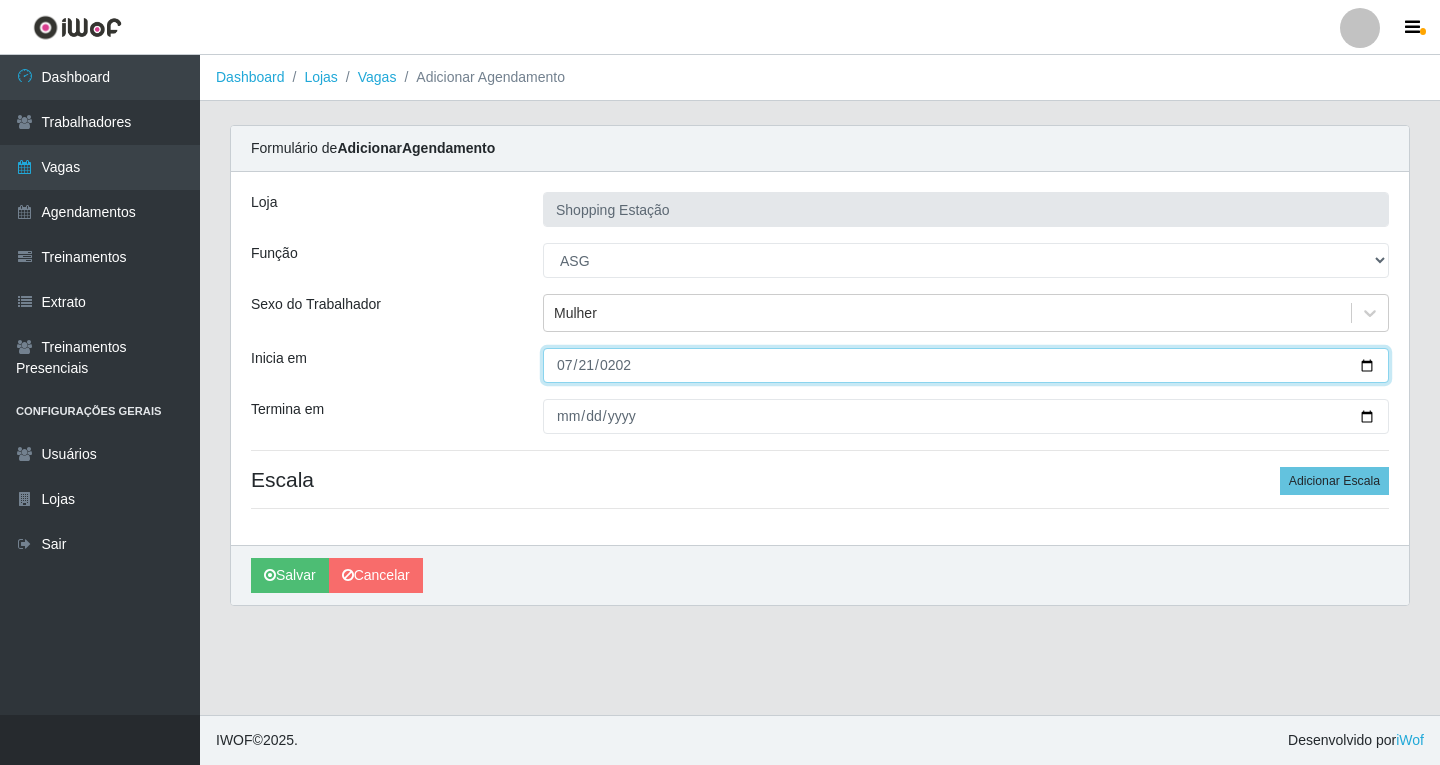 type on "[DATE]" 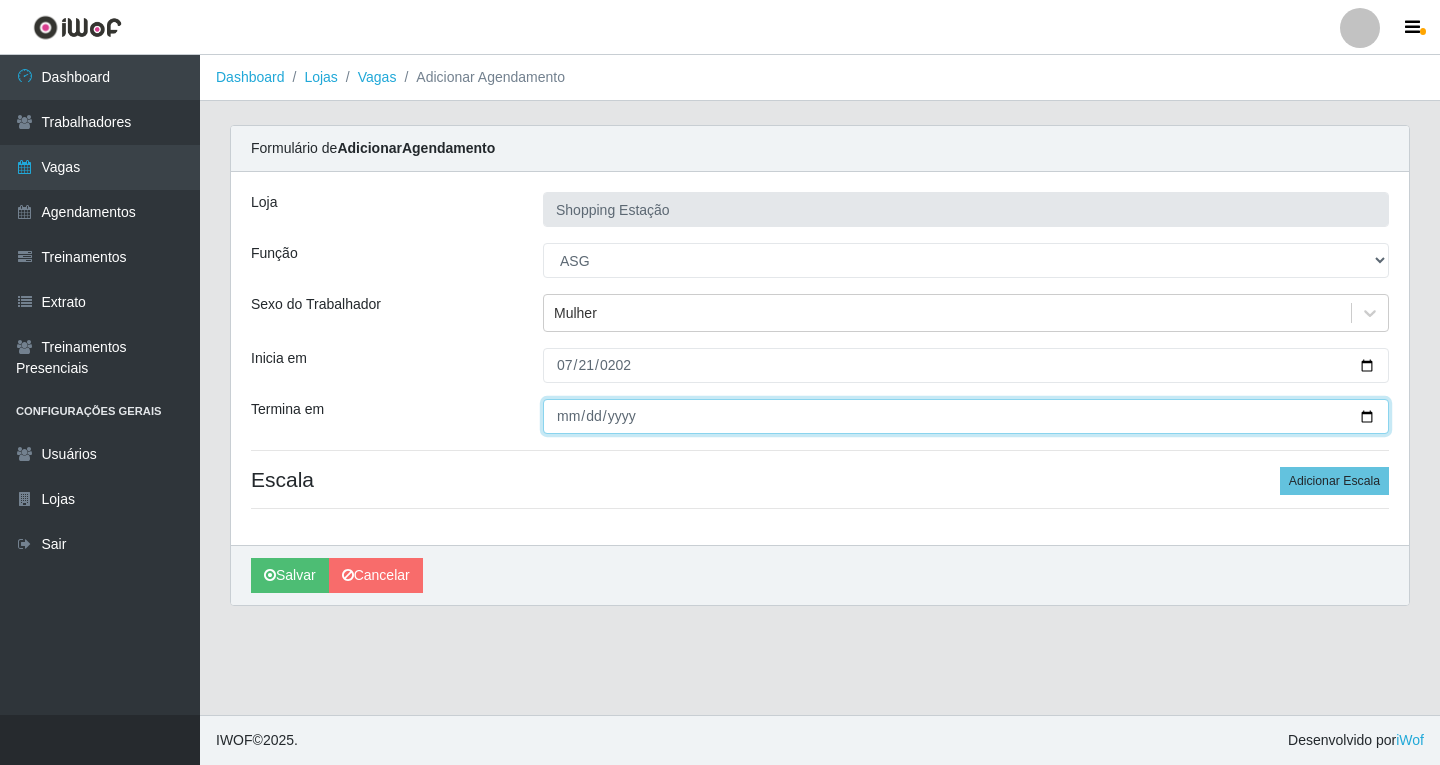 click on "Termina em" at bounding box center (966, 416) 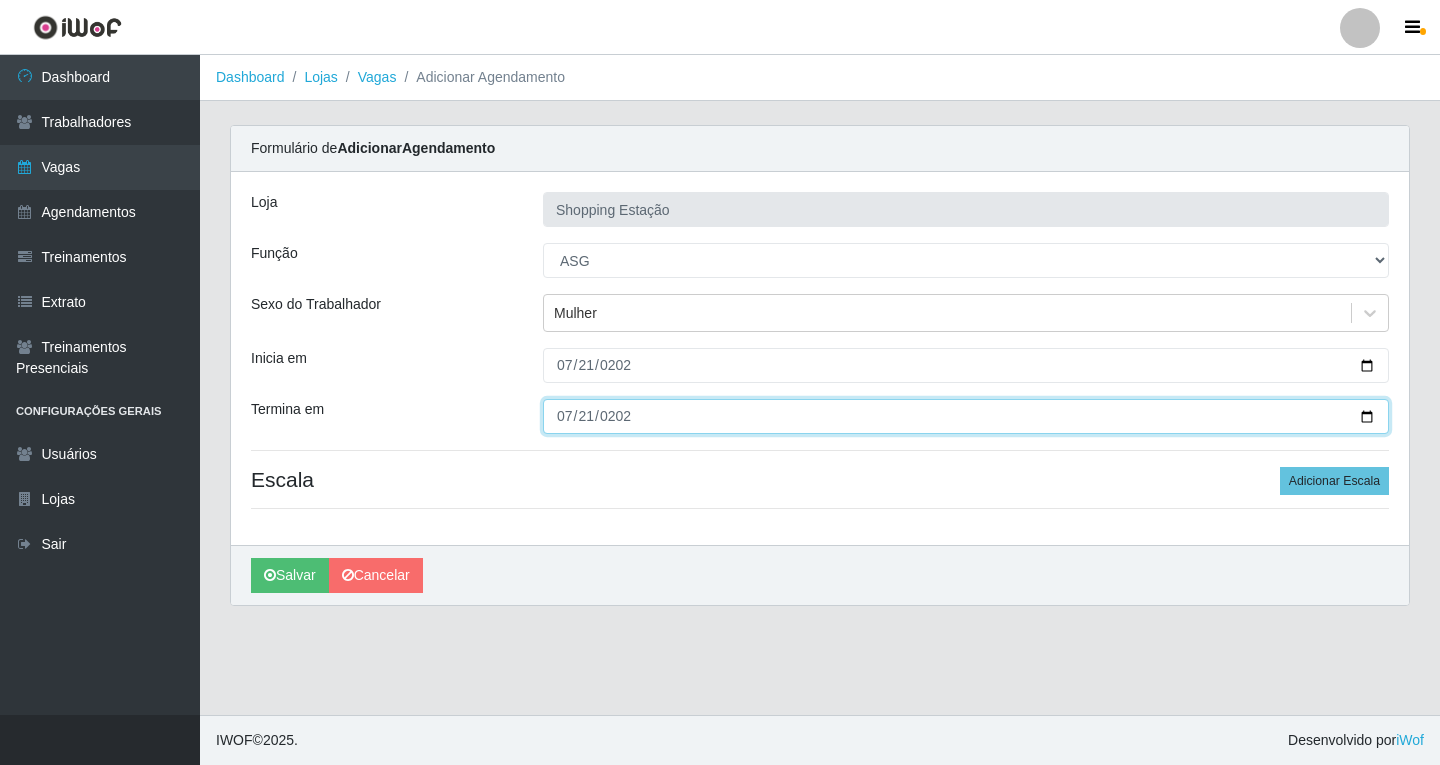 type on "[DATE]" 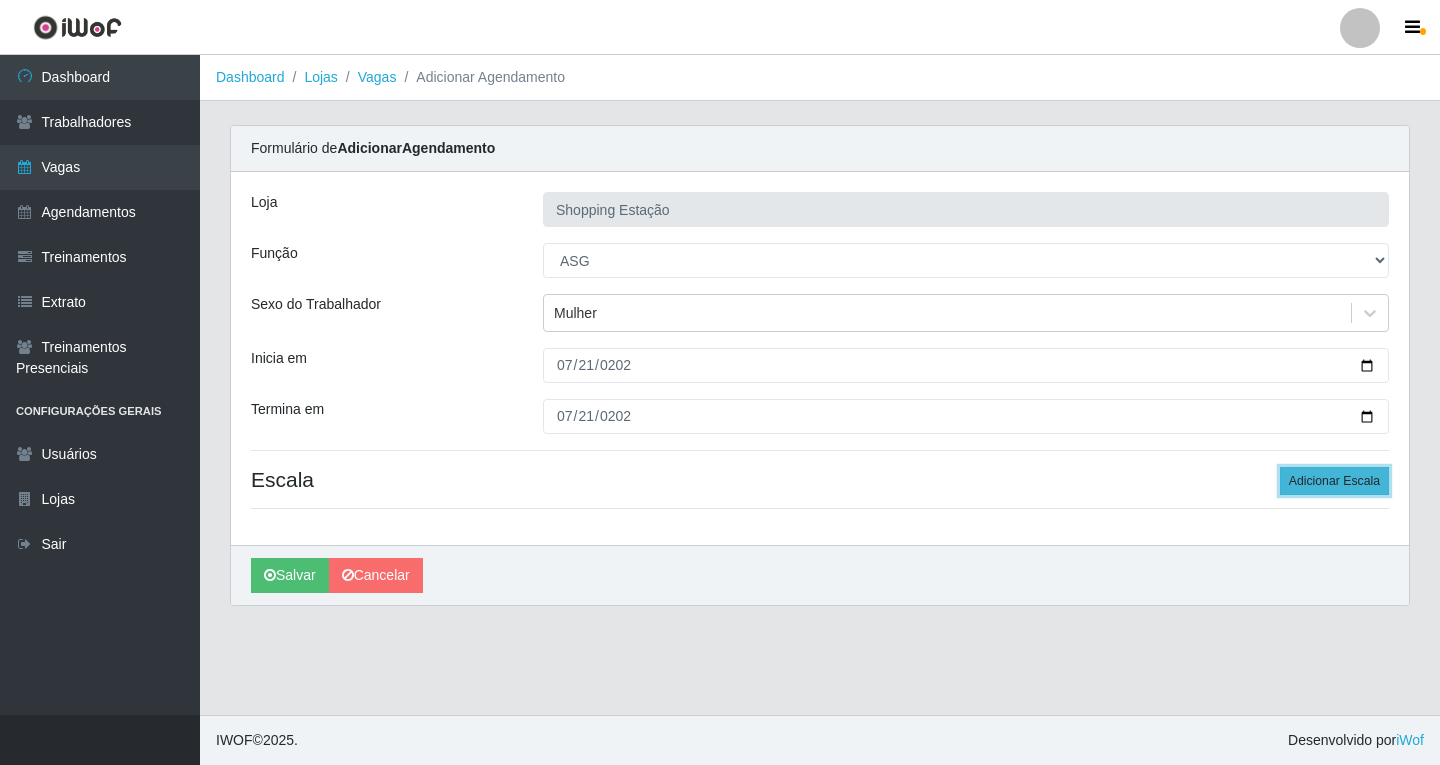 click on "Adicionar Escala" at bounding box center [1334, 481] 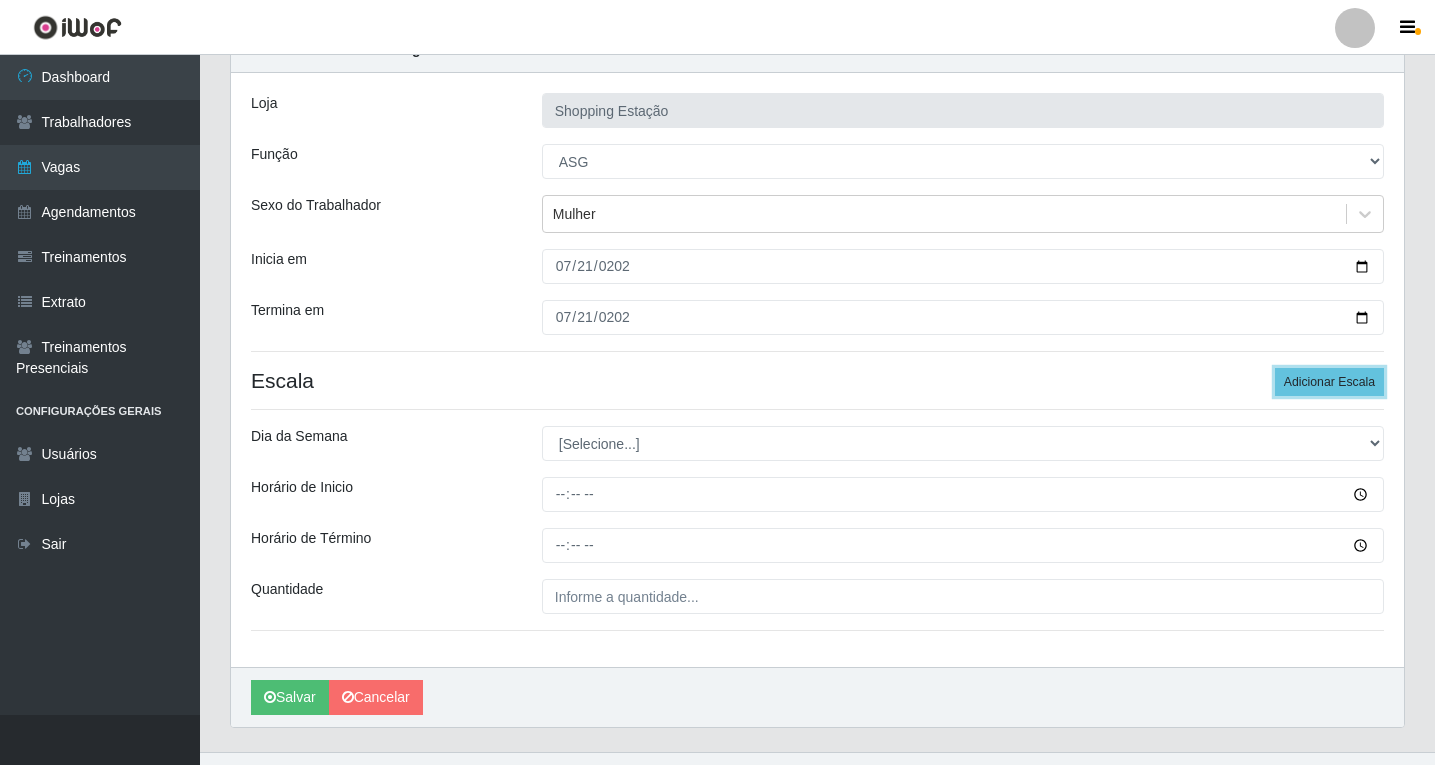 scroll, scrollTop: 100, scrollLeft: 0, axis: vertical 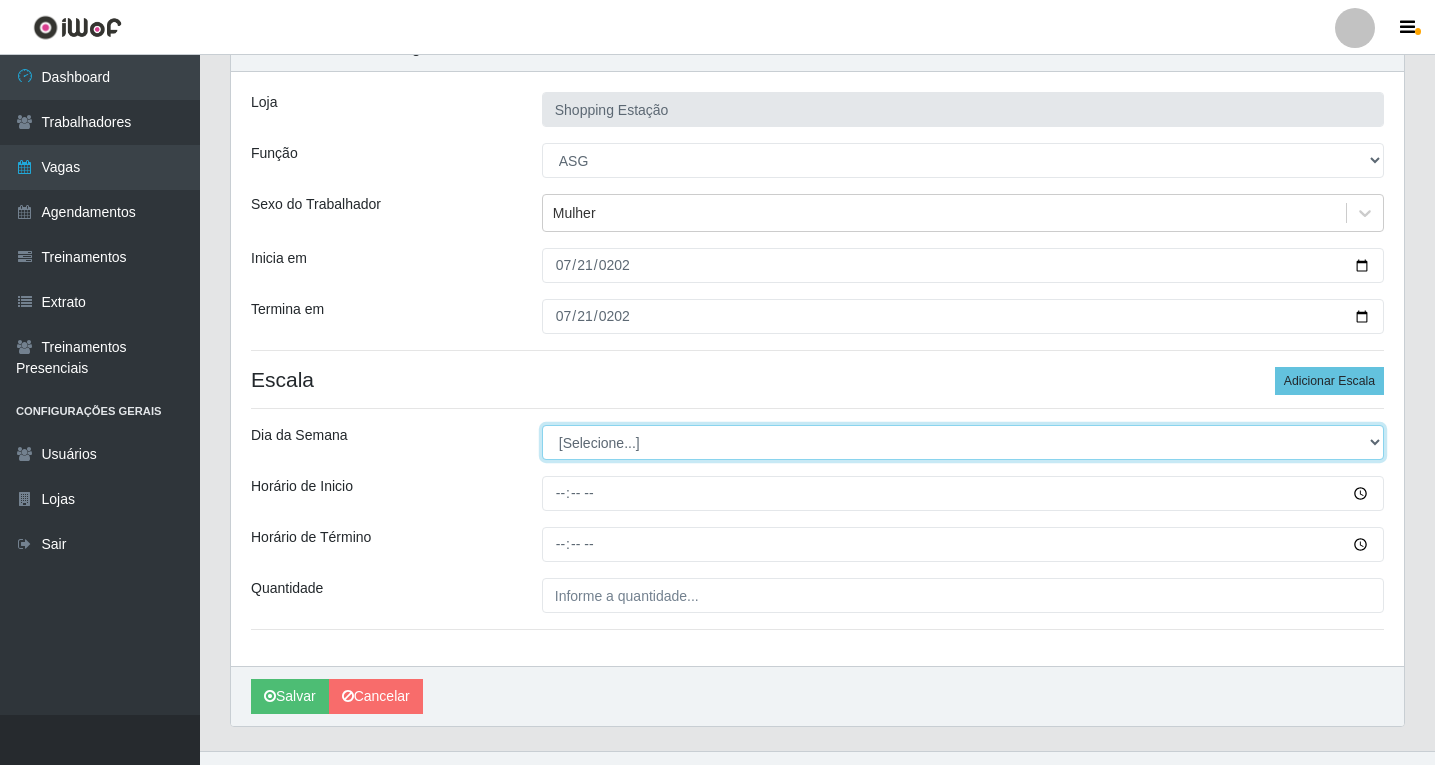 click on "[Selecione...] Segunda Terça Quarta Quinta Sexta Sábado Domingo" at bounding box center (963, 442) 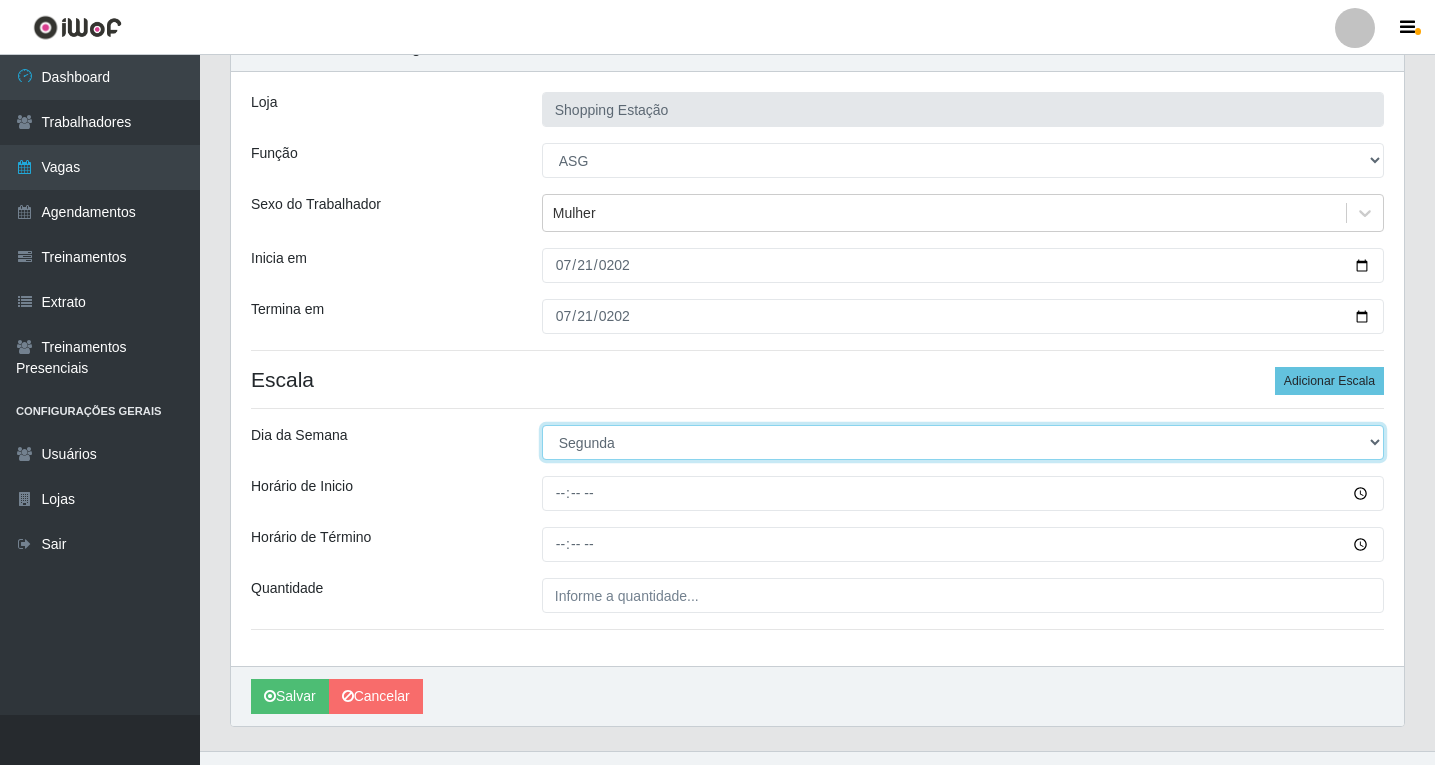 click on "[Selecione...] Segunda Terça Quarta Quinta Sexta Sábado Domingo" at bounding box center (963, 442) 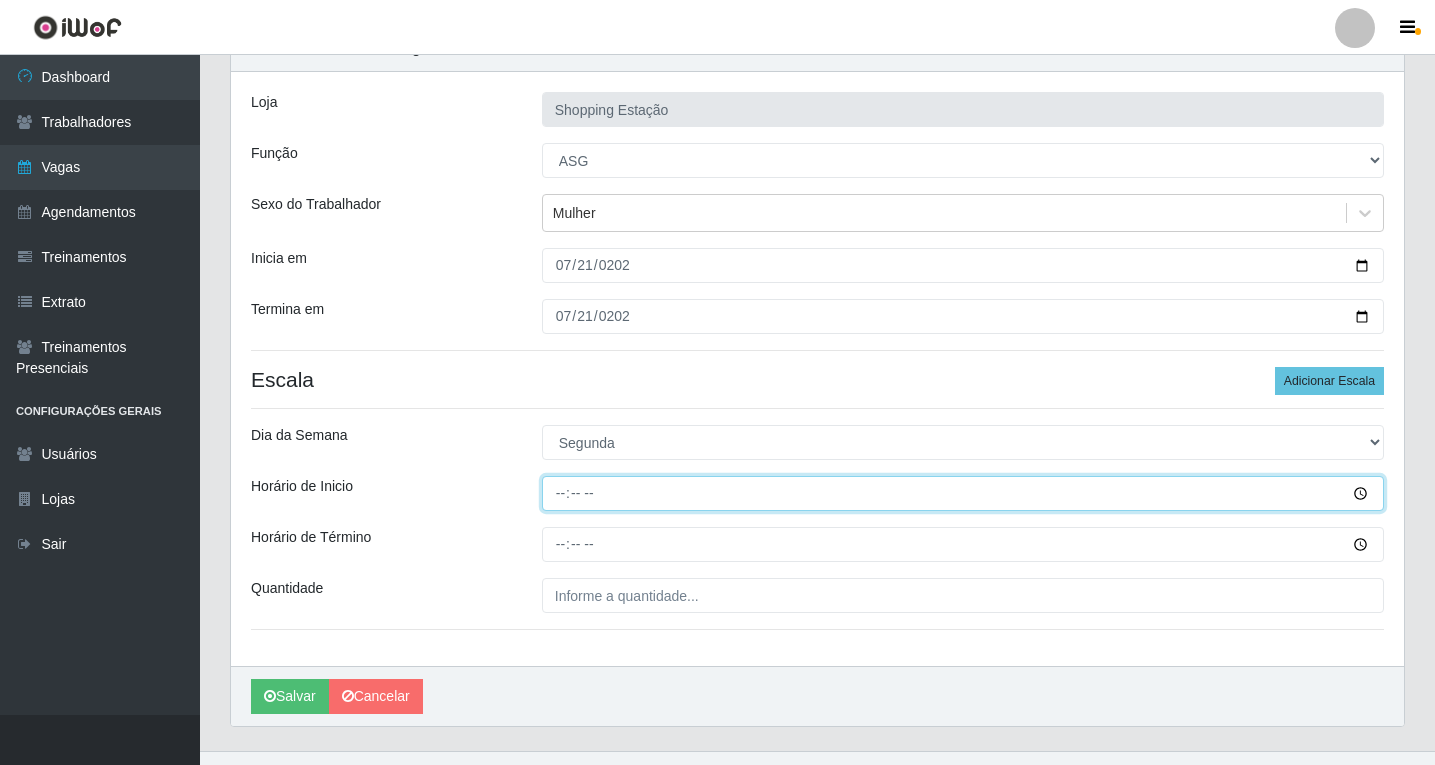 click on "Horário de Inicio" at bounding box center (963, 493) 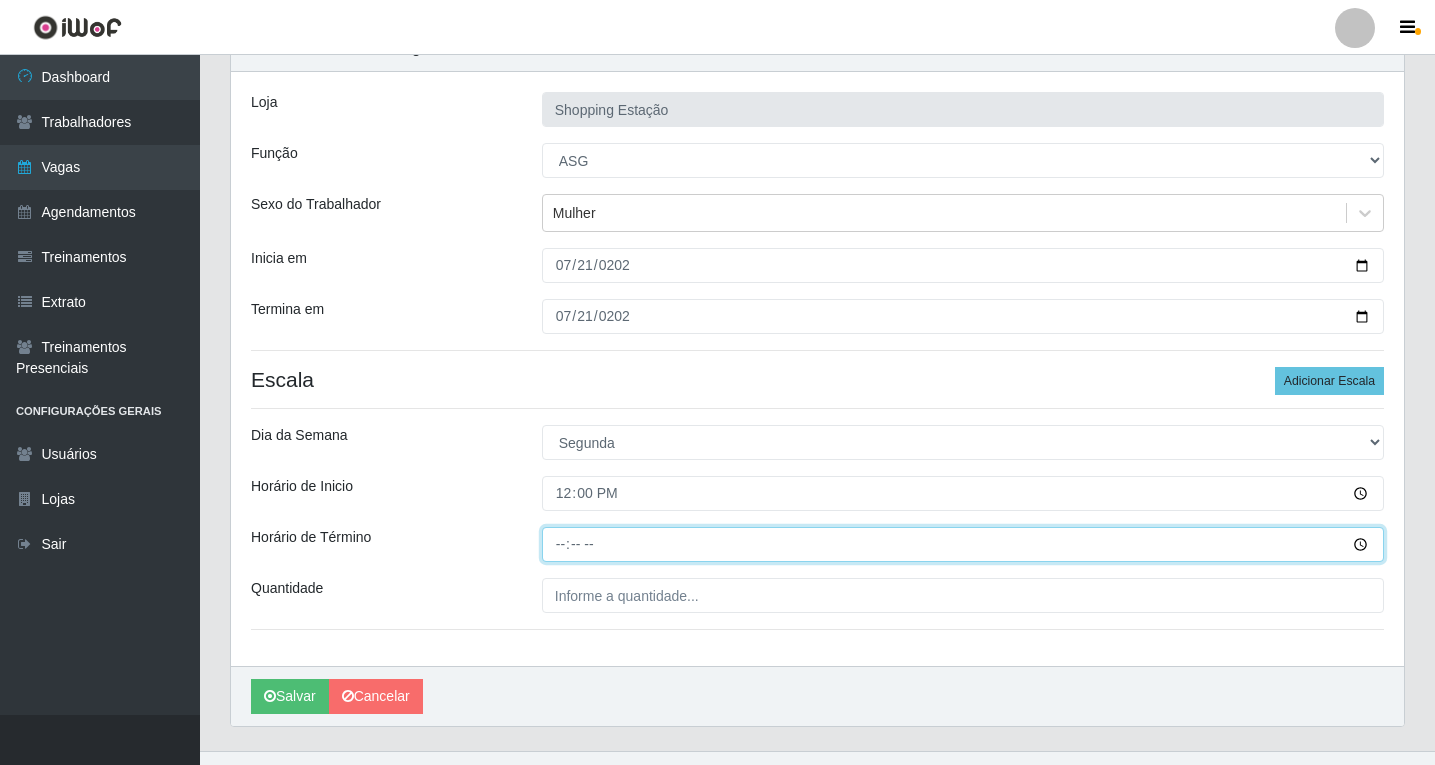 click on "Horário de Término" at bounding box center [963, 544] 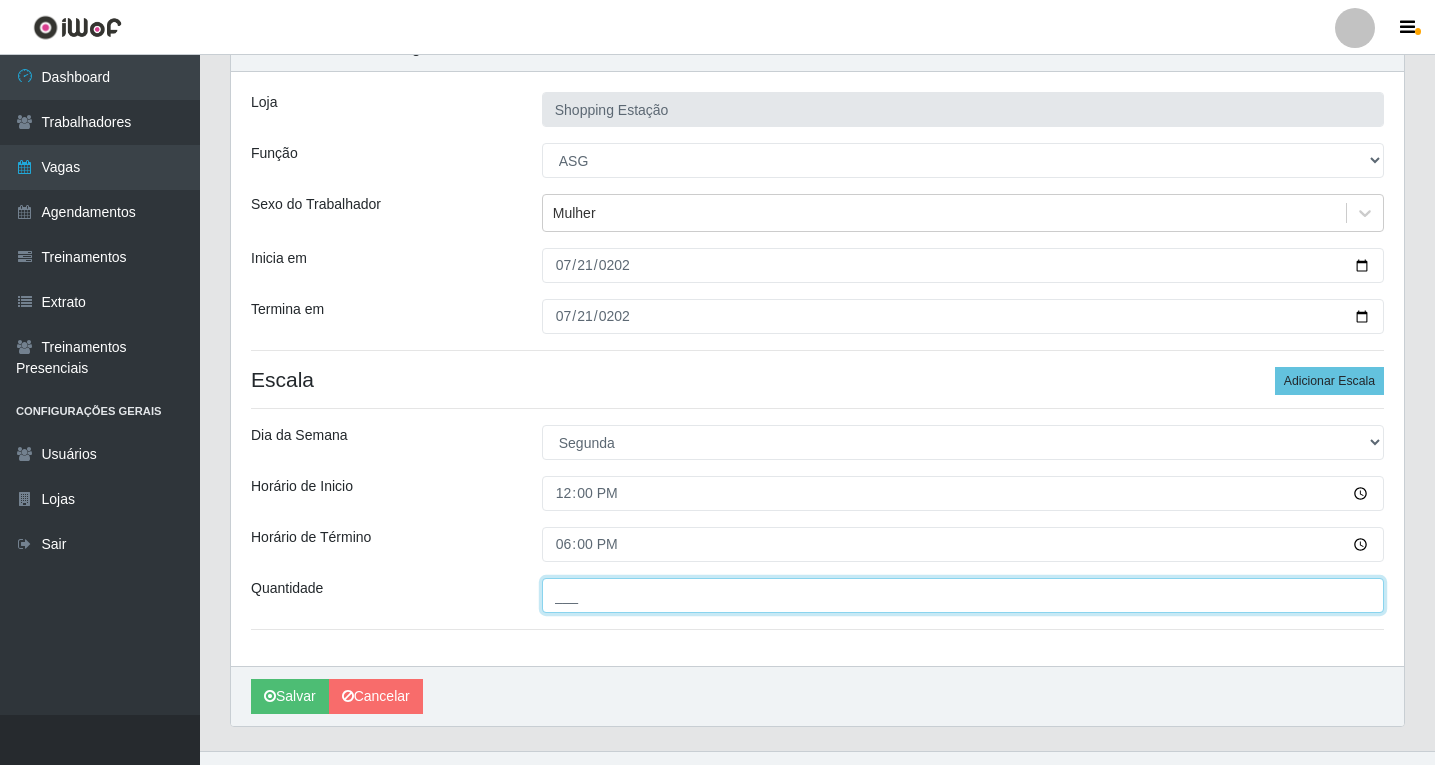 click on "___" at bounding box center [963, 595] 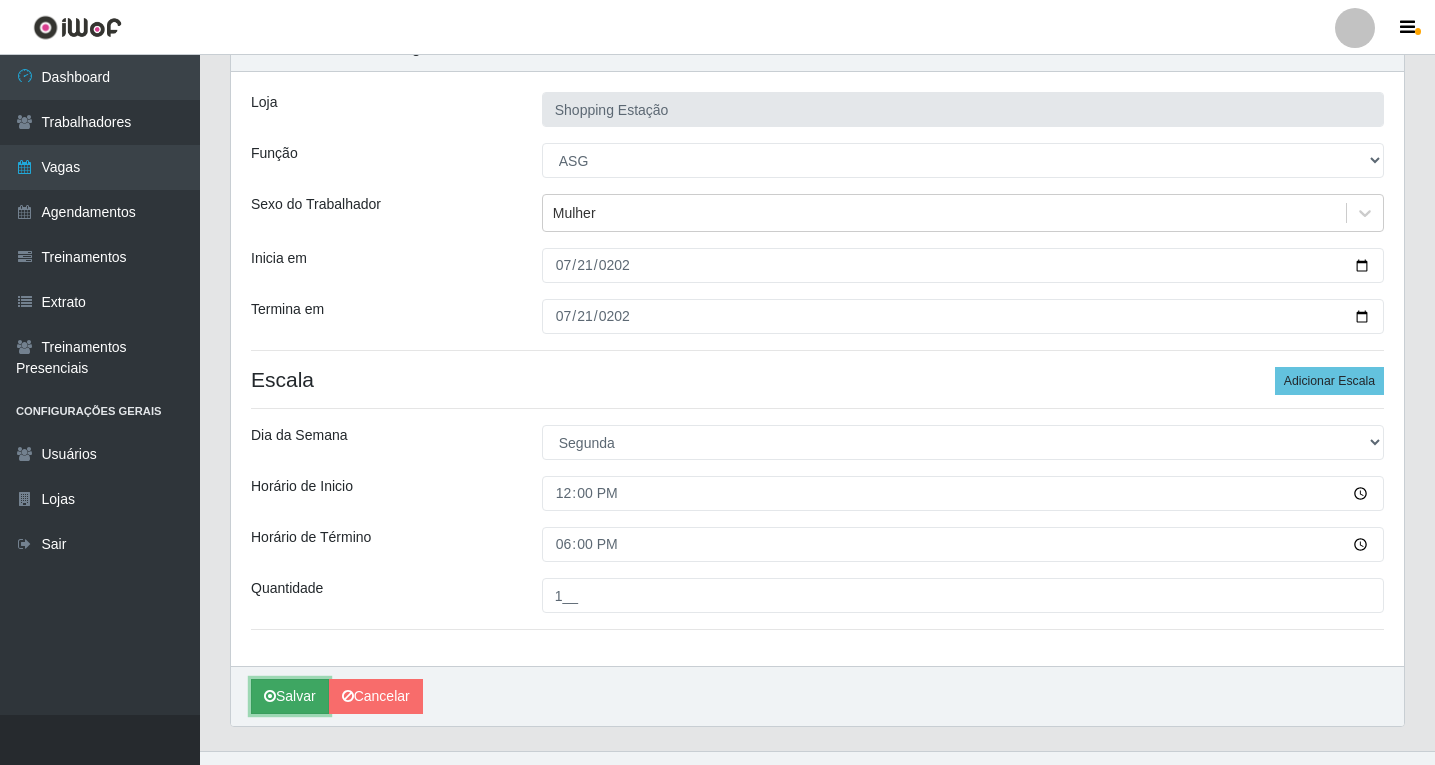 click on "Salvar" at bounding box center (290, 696) 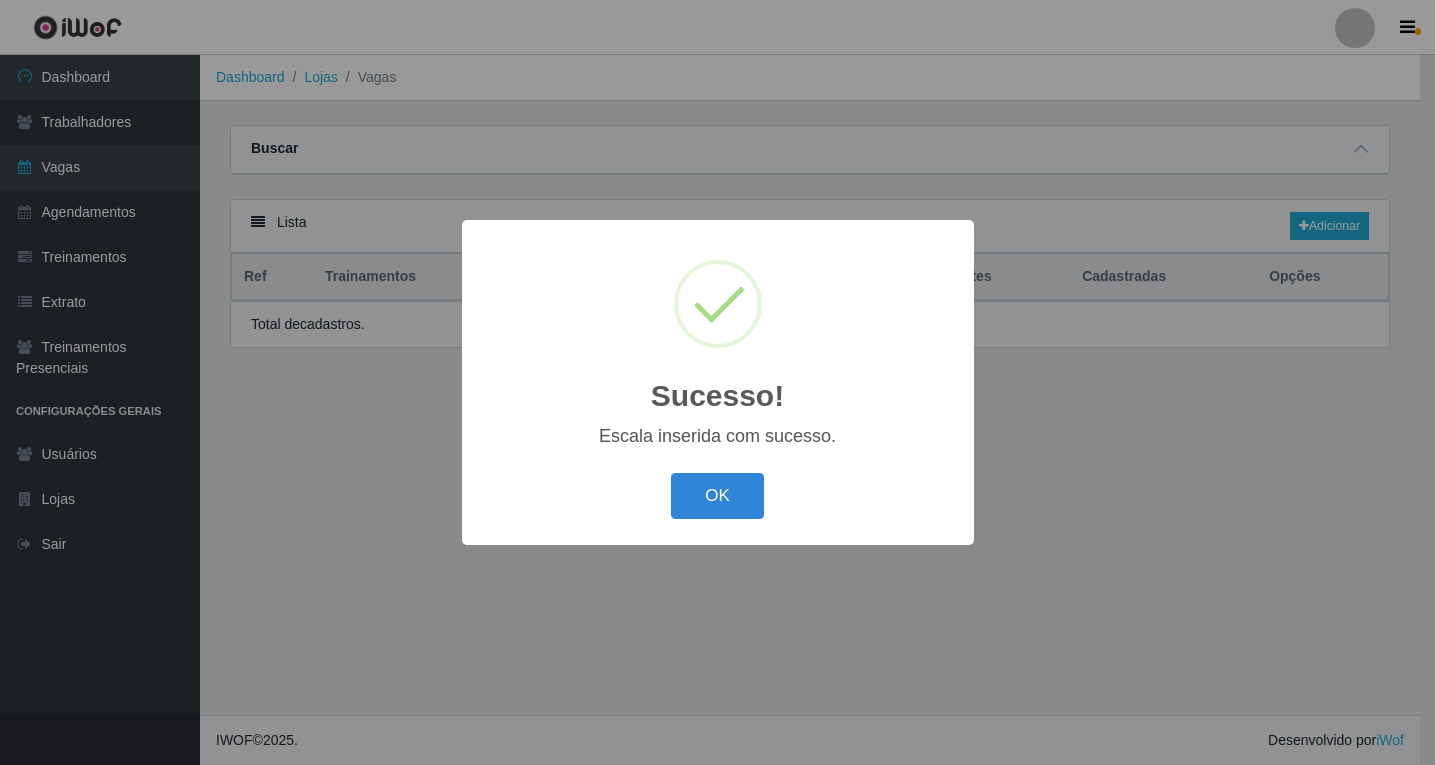 scroll, scrollTop: 0, scrollLeft: 0, axis: both 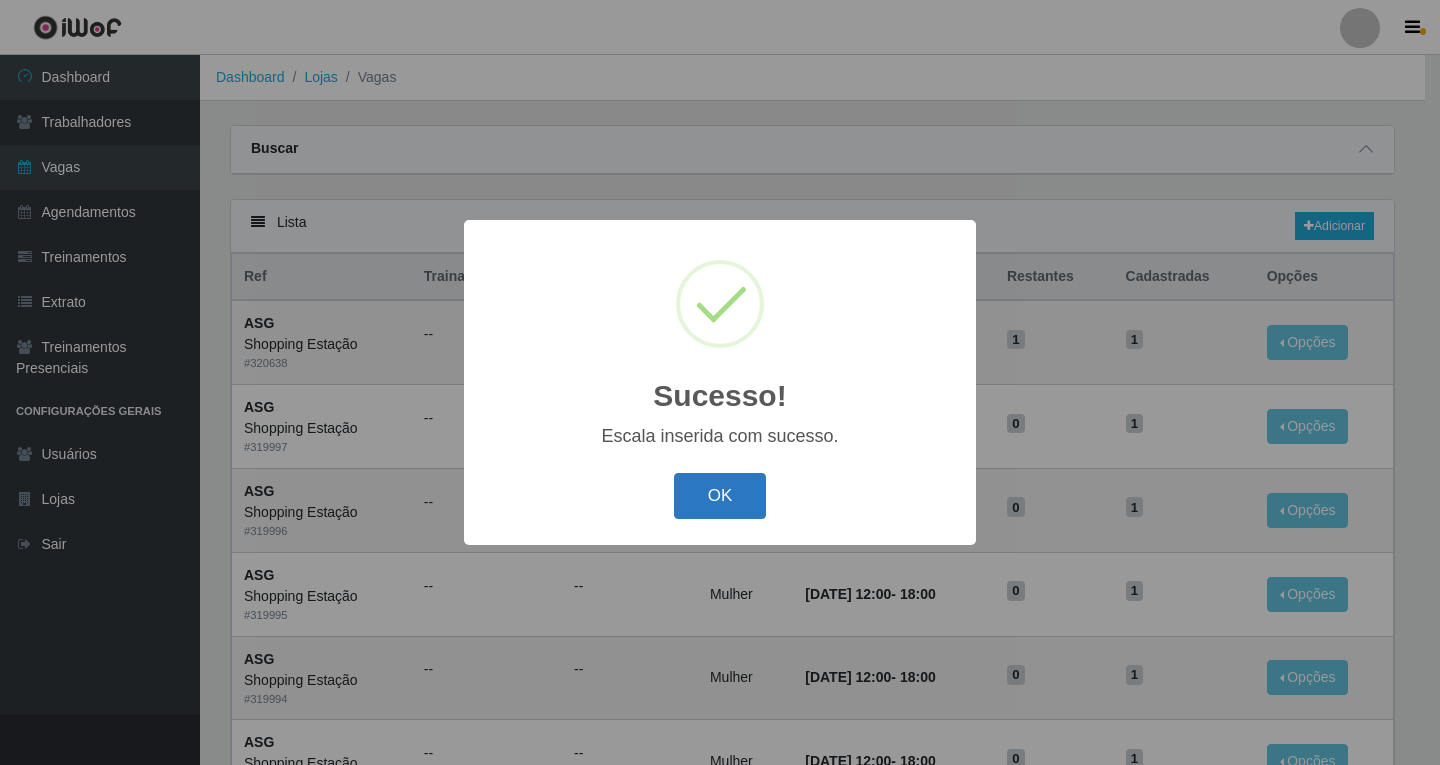 click on "OK" at bounding box center [720, 496] 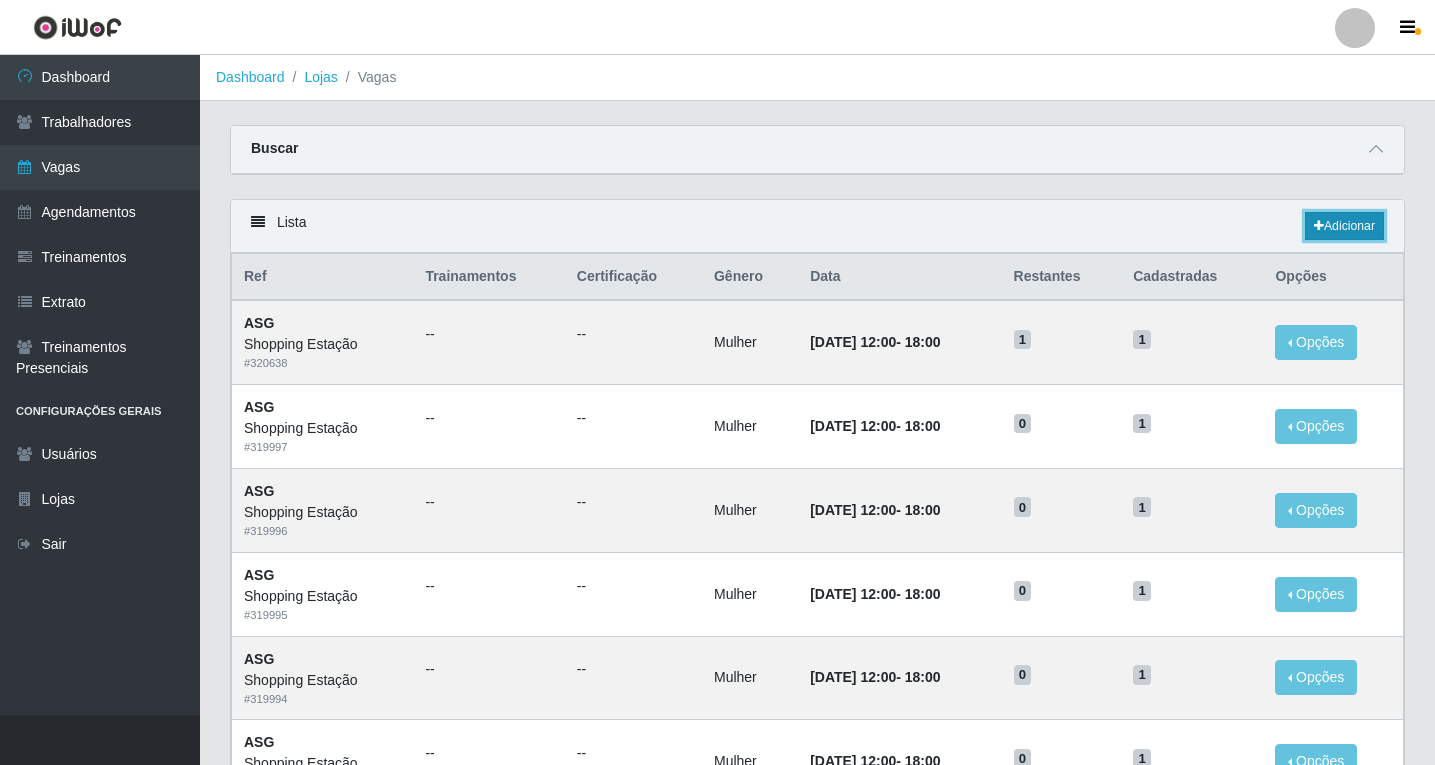click at bounding box center [1319, 226] 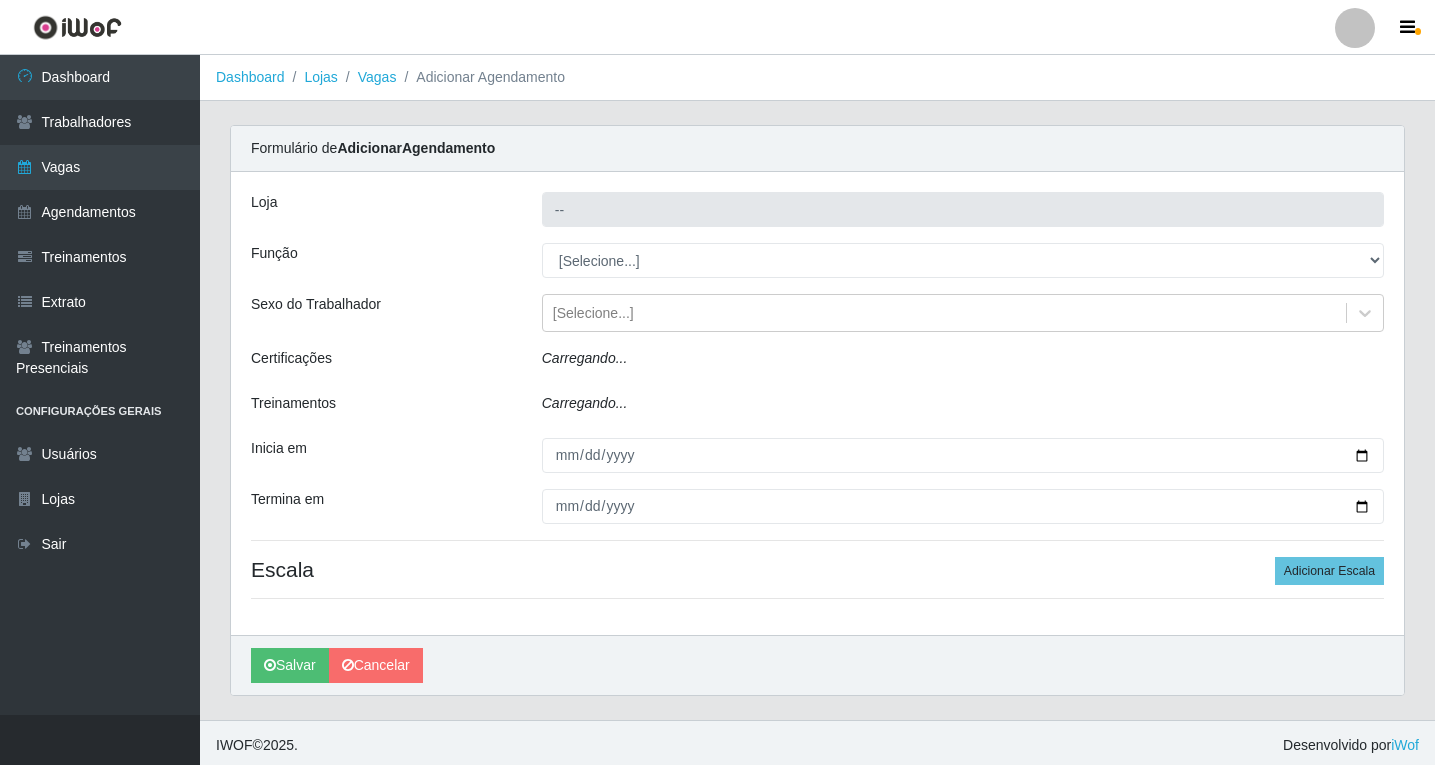 type on "Shopping Estação" 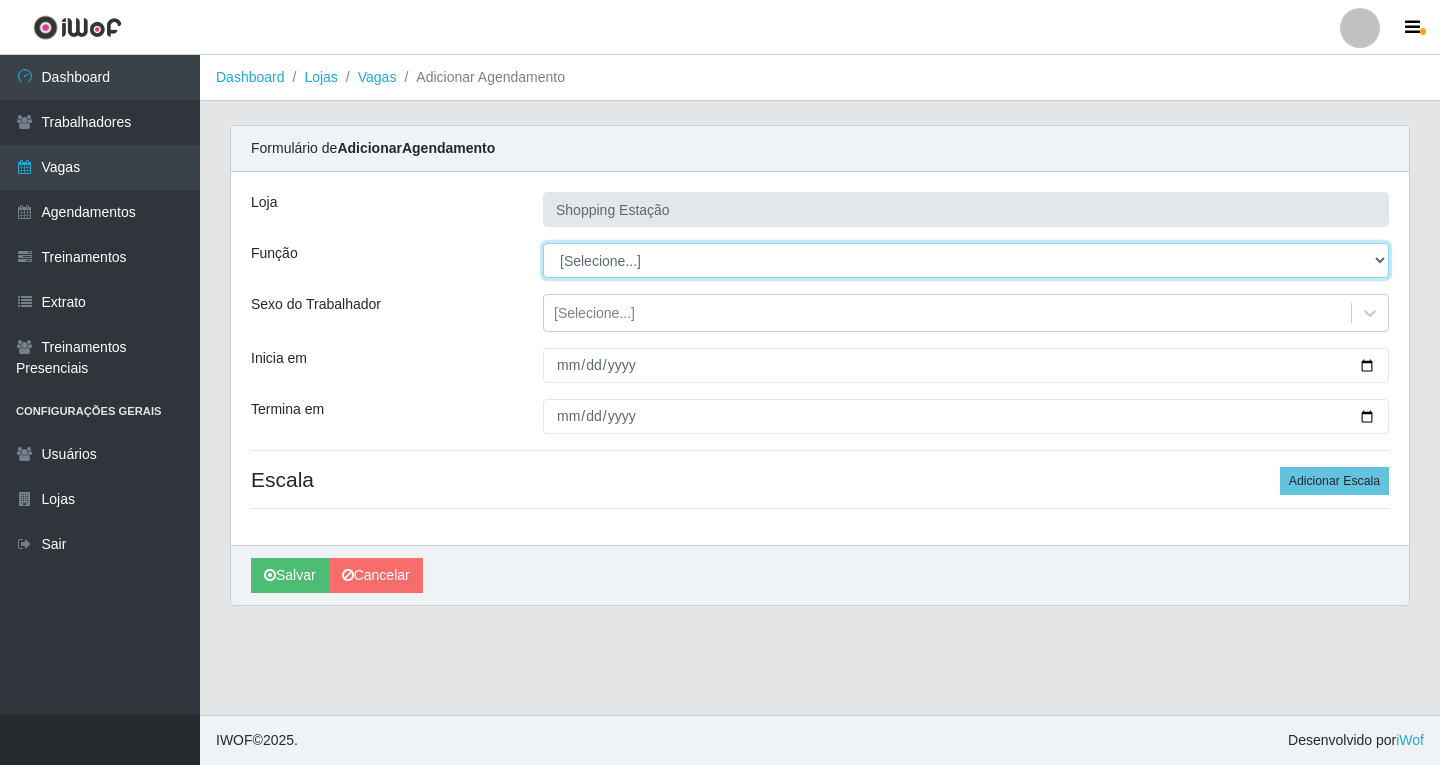 click on "[Selecione...] ASG ASG + ASG ++ Operador de Caixa Operador de Caixa + Operador de Caixa ++" at bounding box center (966, 260) 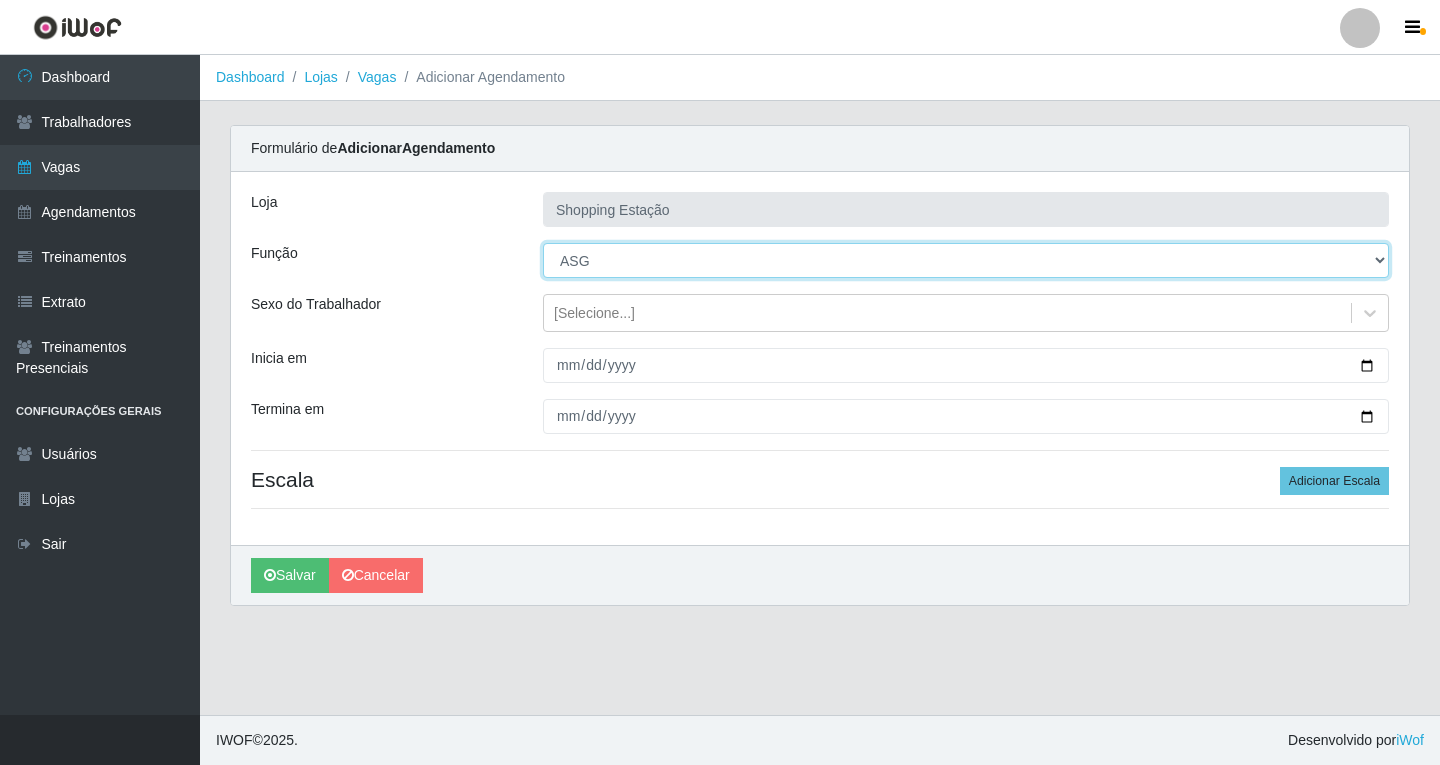 click on "[Selecione...] ASG ASG + ASG ++ Operador de Caixa Operador de Caixa + Operador de Caixa ++" at bounding box center [966, 260] 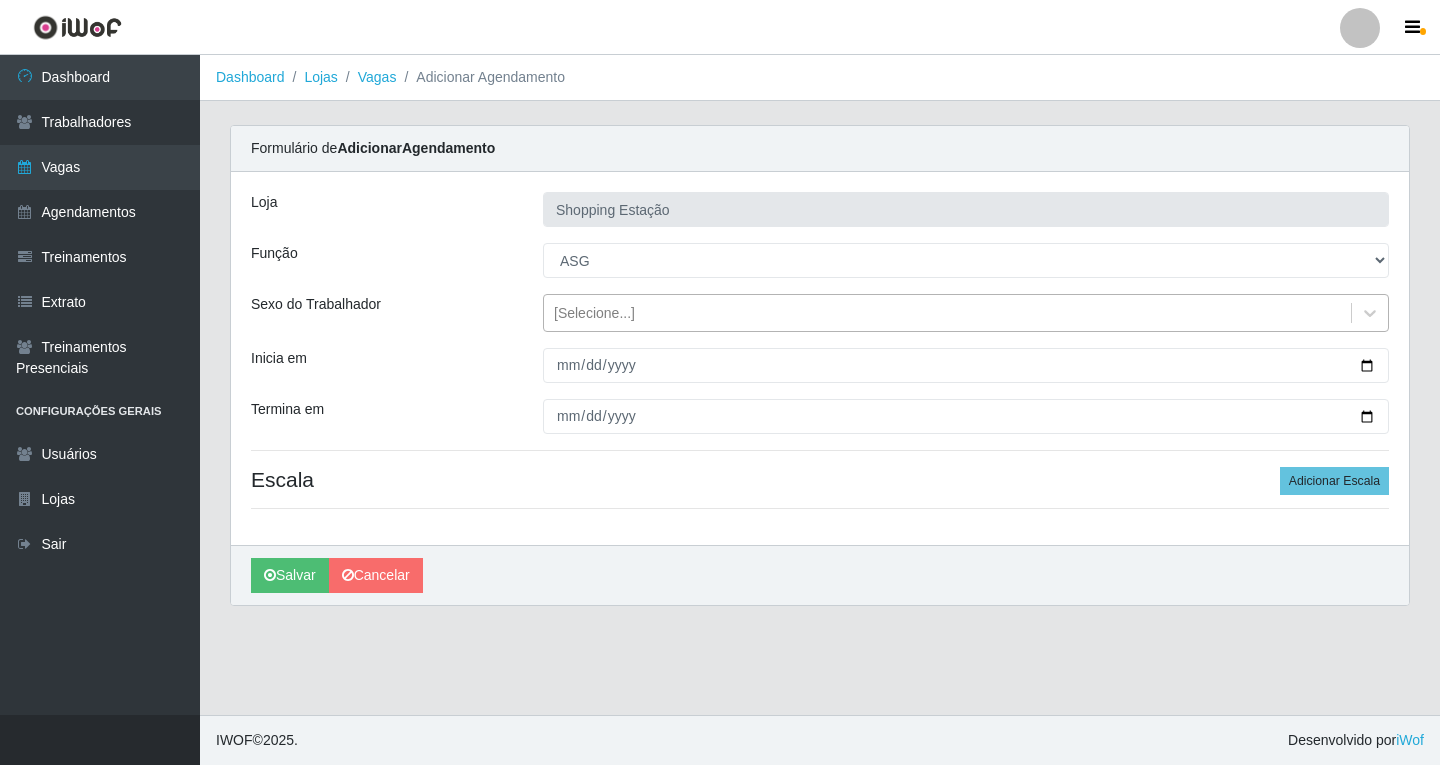 click on "[Selecione...]" at bounding box center [594, 313] 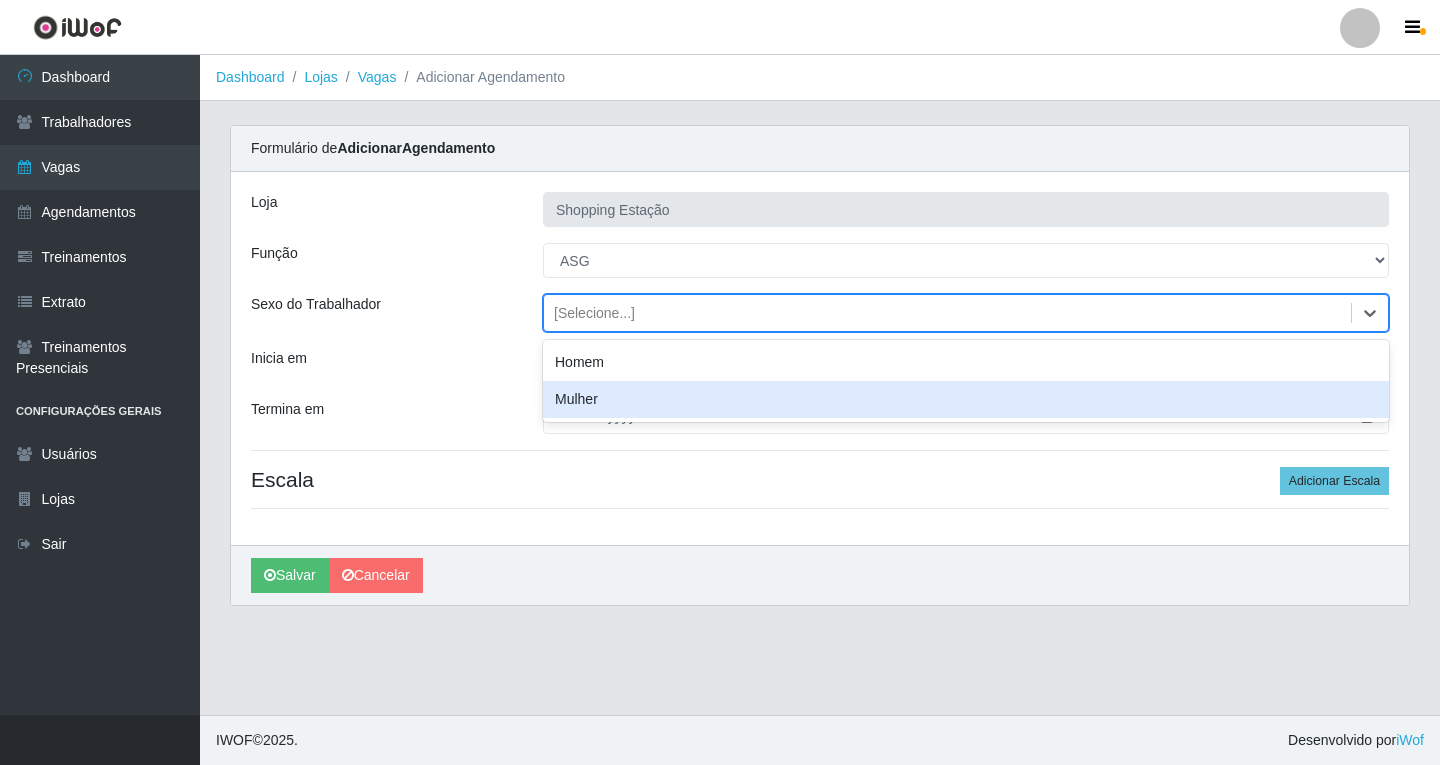 click on "Mulher" at bounding box center (966, 399) 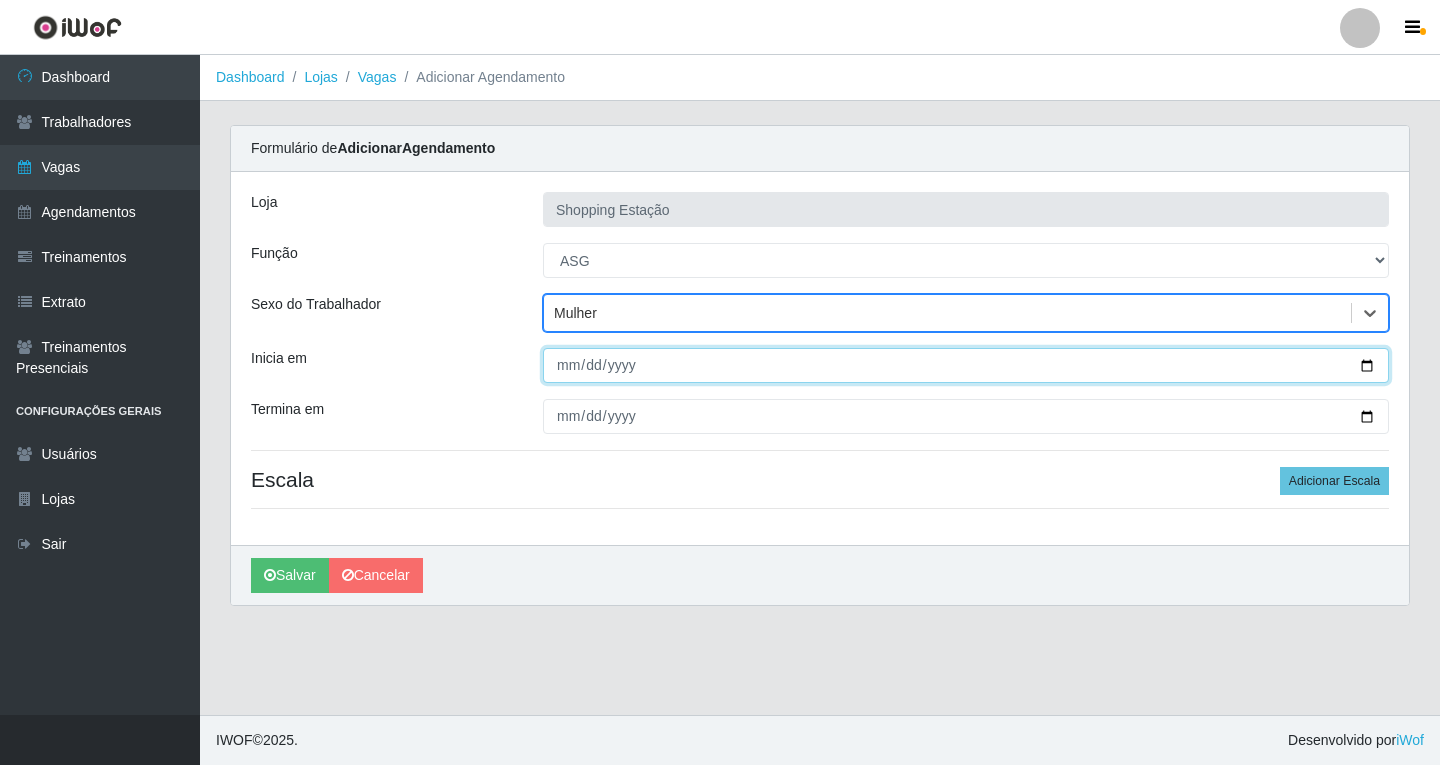 click on "Inicia em" at bounding box center [966, 365] 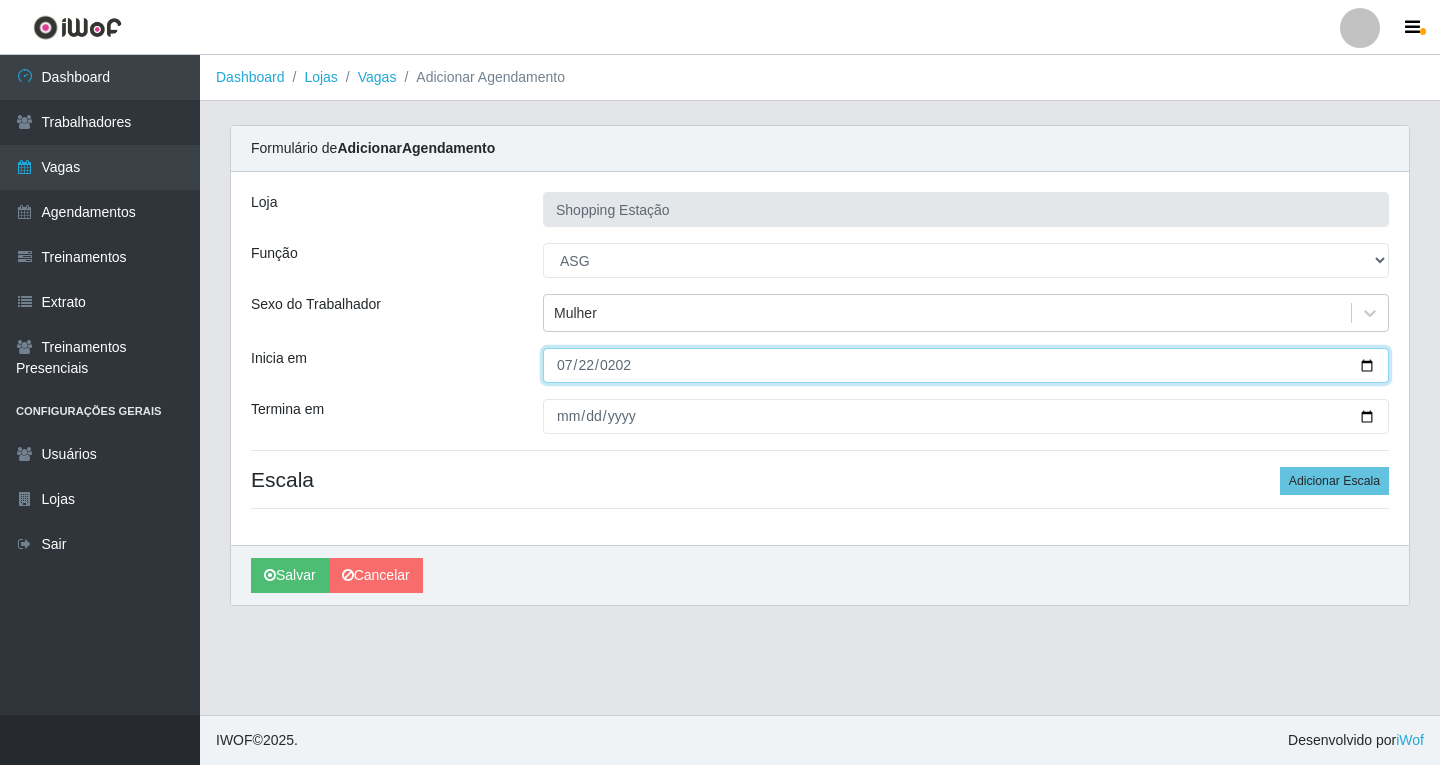 type on "[DATE]" 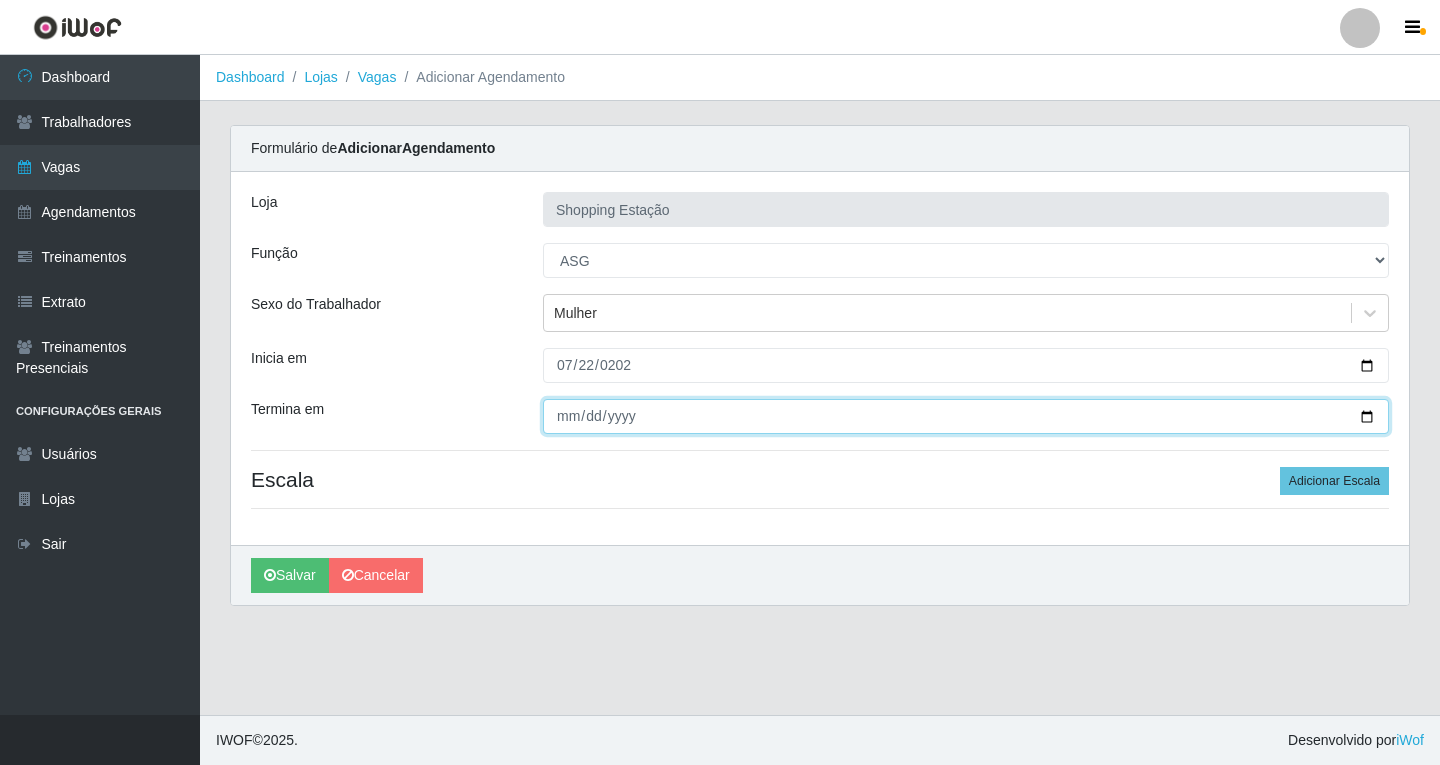 click on "Termina em" at bounding box center (966, 416) 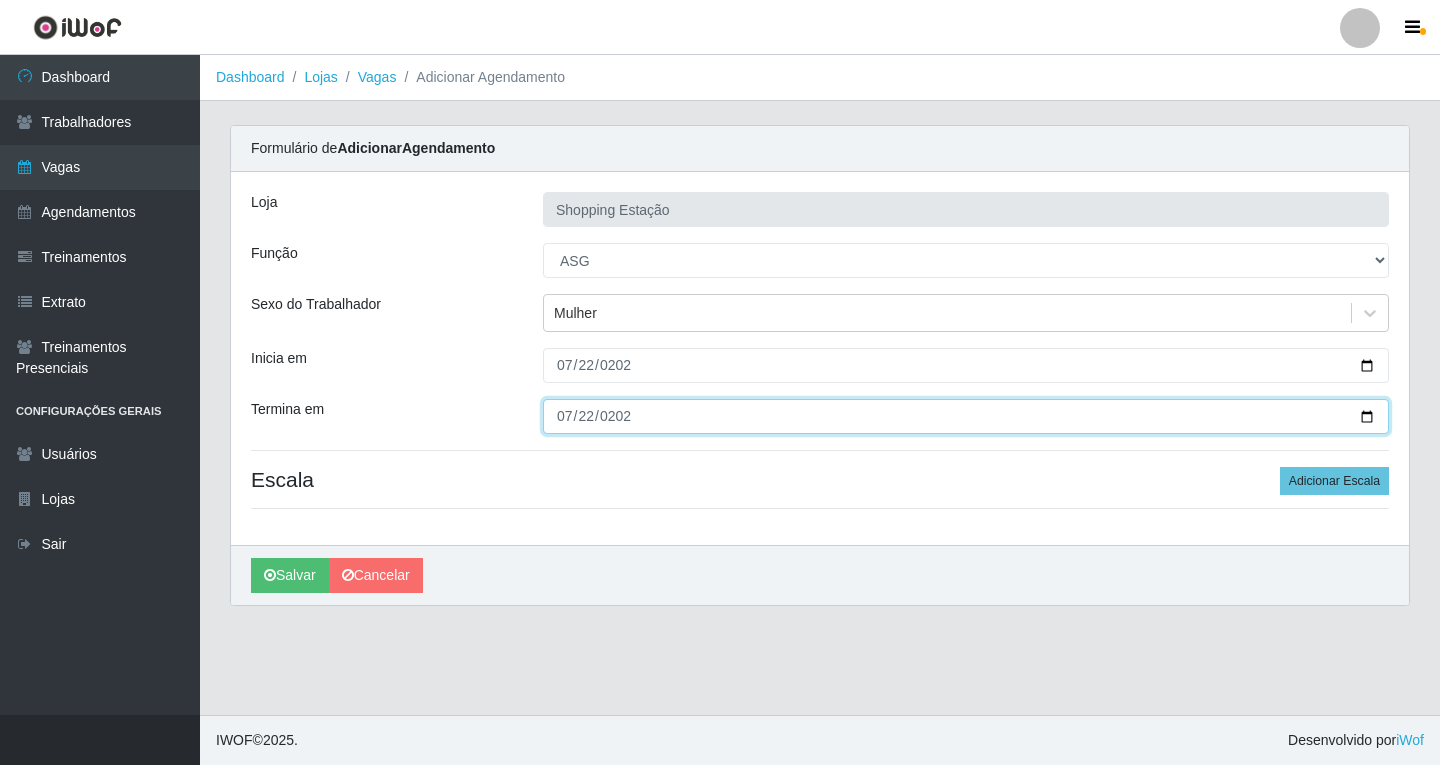 type on "[DATE]" 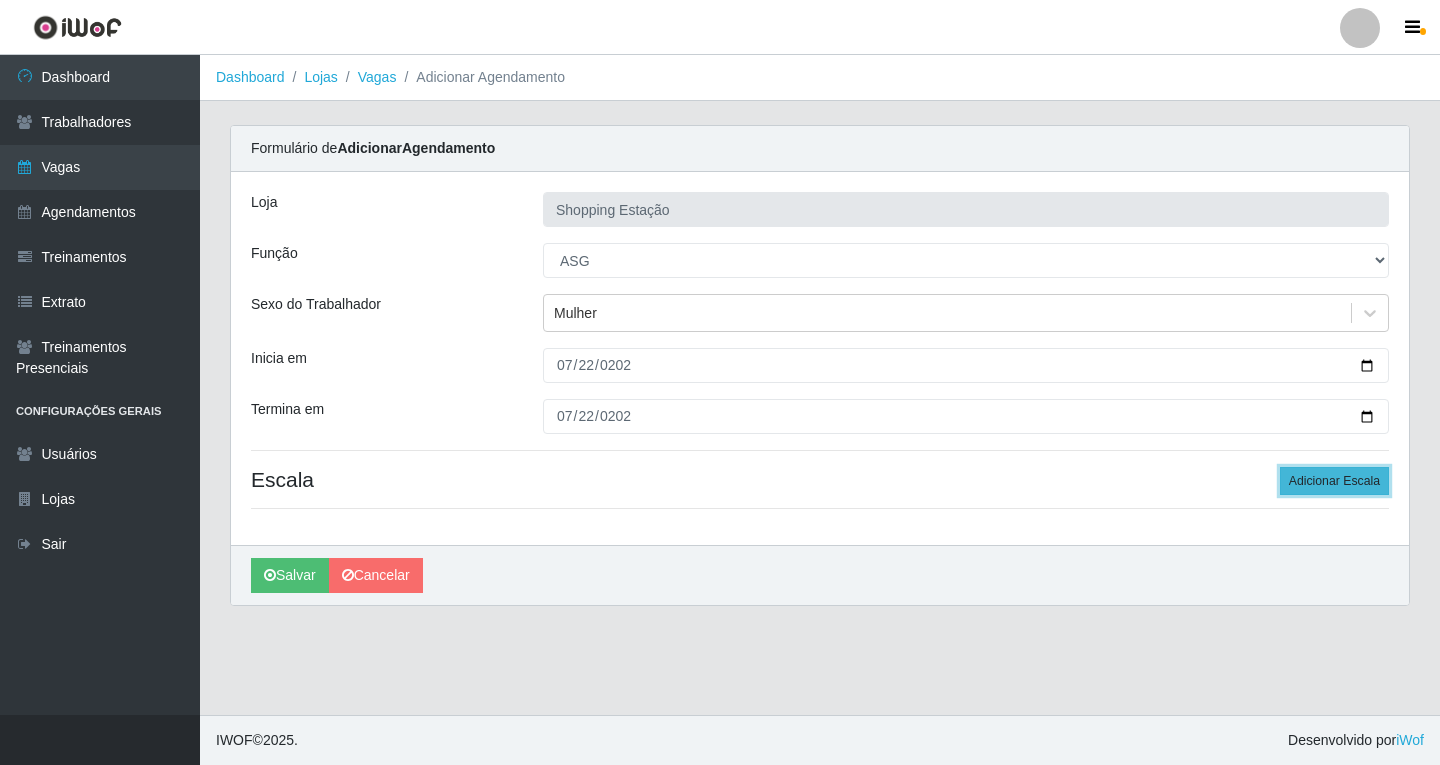 click on "Adicionar Escala" at bounding box center [1334, 481] 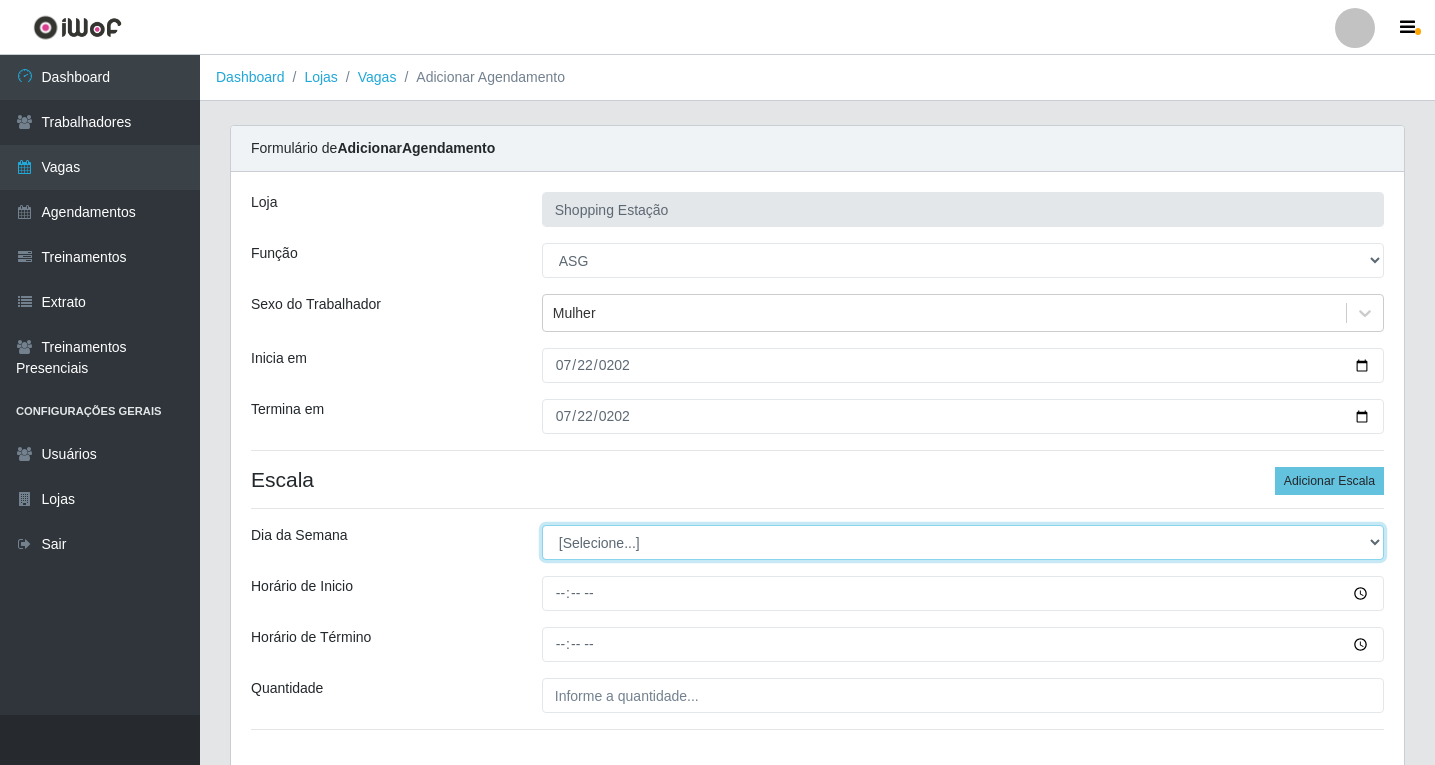 click on "[Selecione...] Segunda Terça Quarta Quinta Sexta Sábado Domingo" at bounding box center (963, 542) 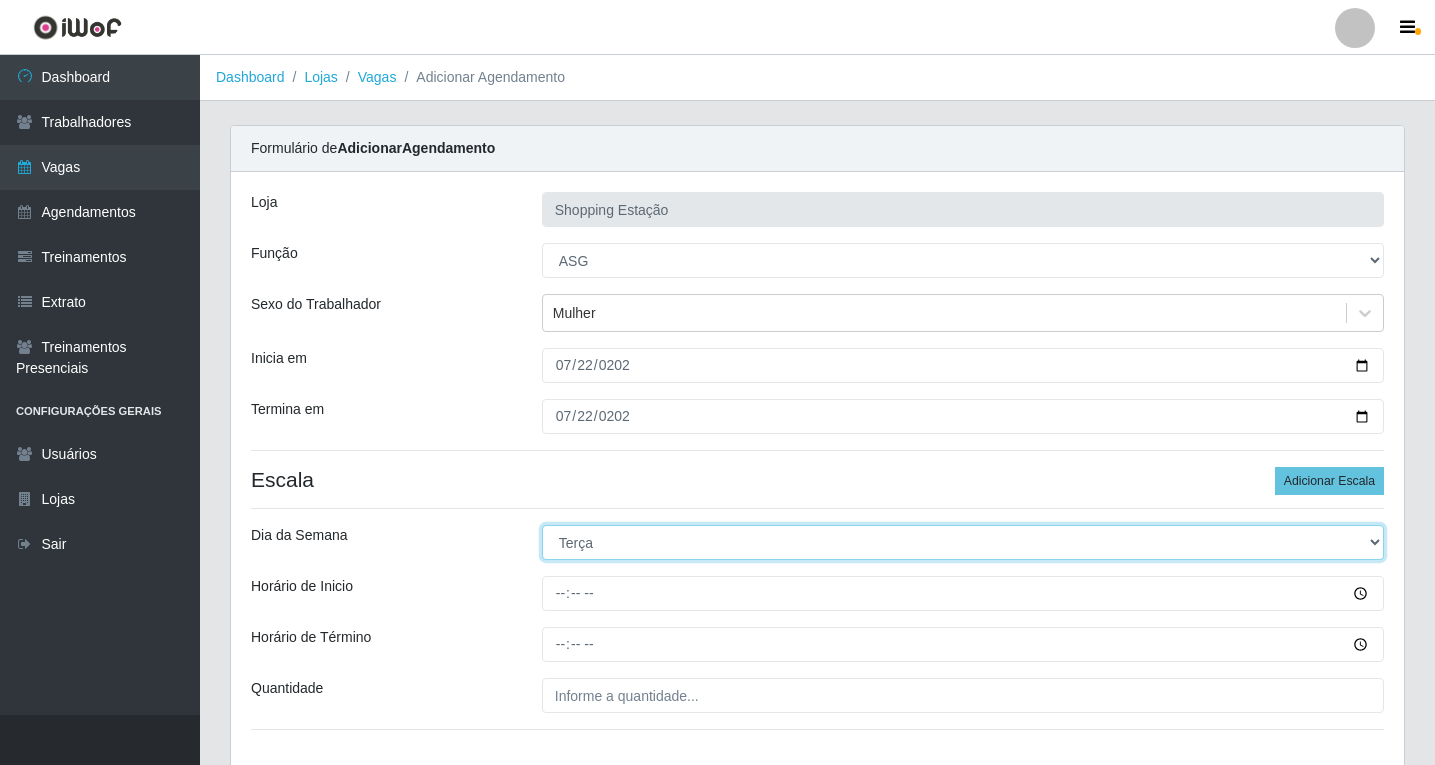 click on "[Selecione...] Segunda Terça Quarta Quinta Sexta Sábado Domingo" at bounding box center (963, 542) 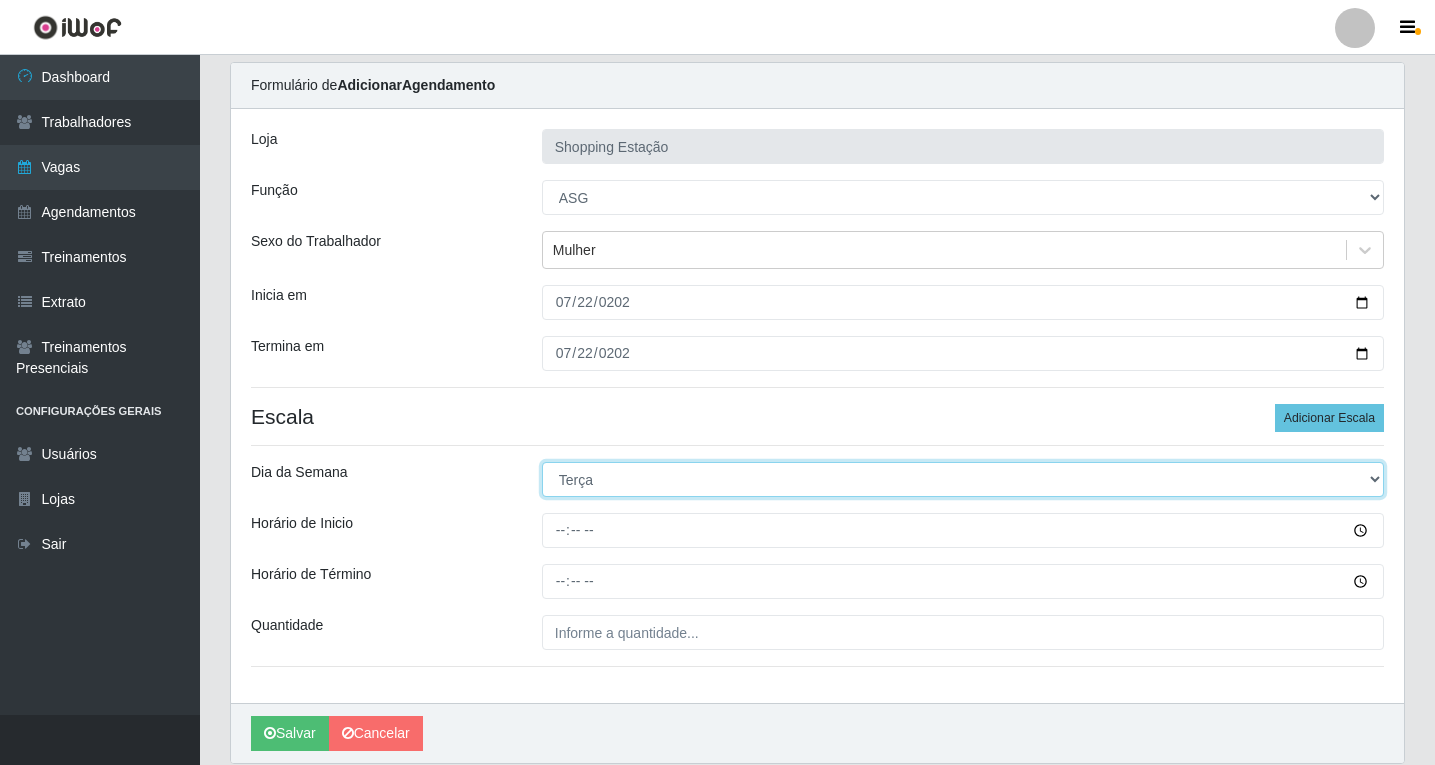 scroll, scrollTop: 136, scrollLeft: 0, axis: vertical 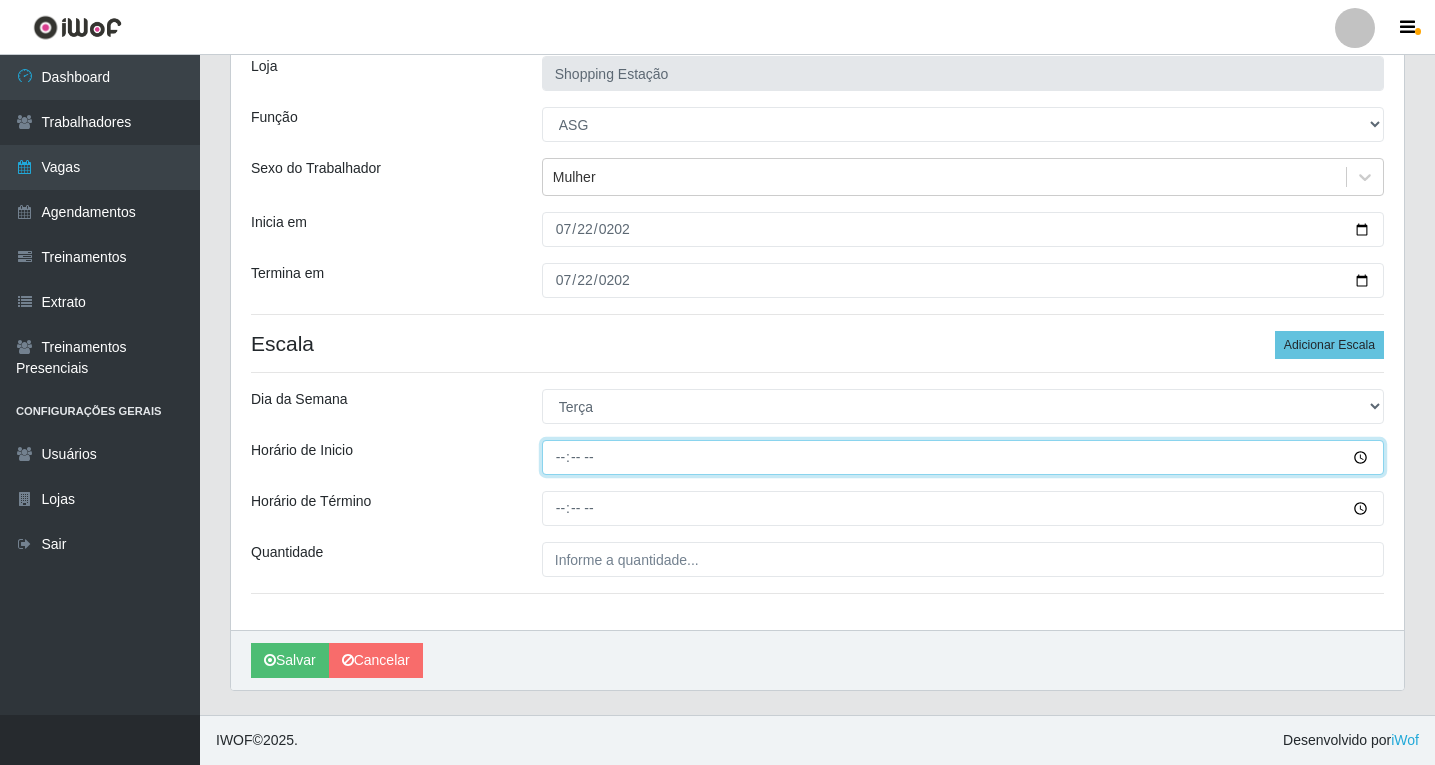 click on "Horário de Inicio" at bounding box center (963, 457) 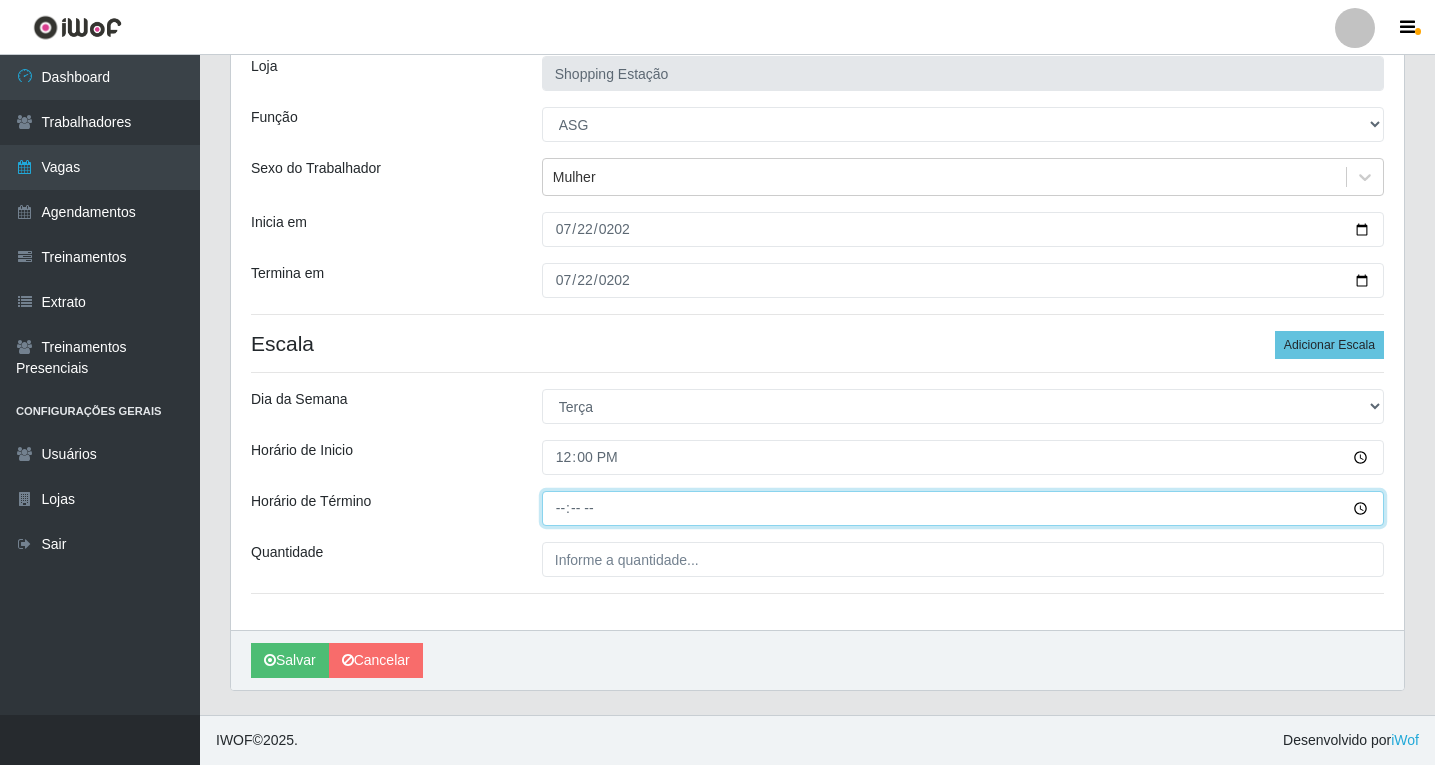 click on "Horário de Término" at bounding box center [963, 508] 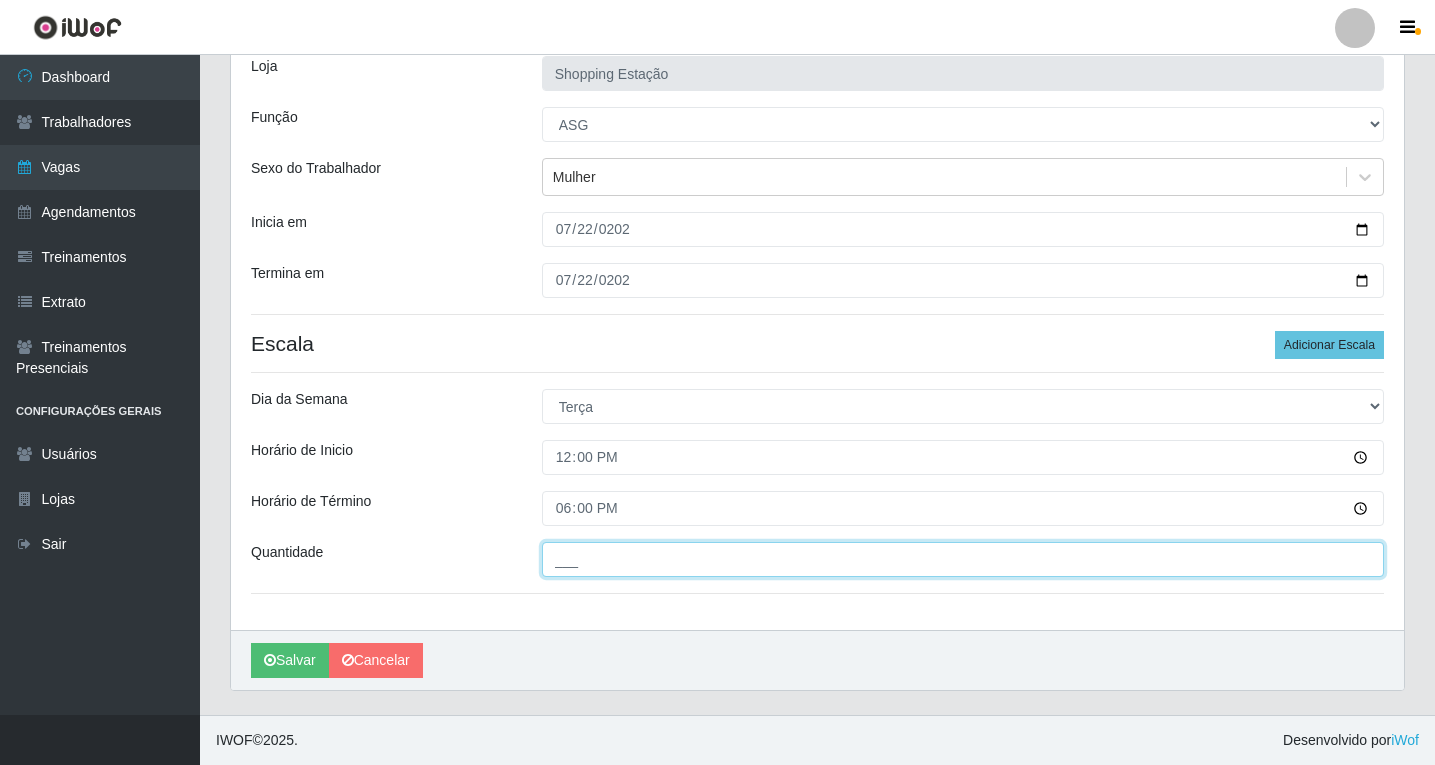 click on "___" at bounding box center (963, 559) 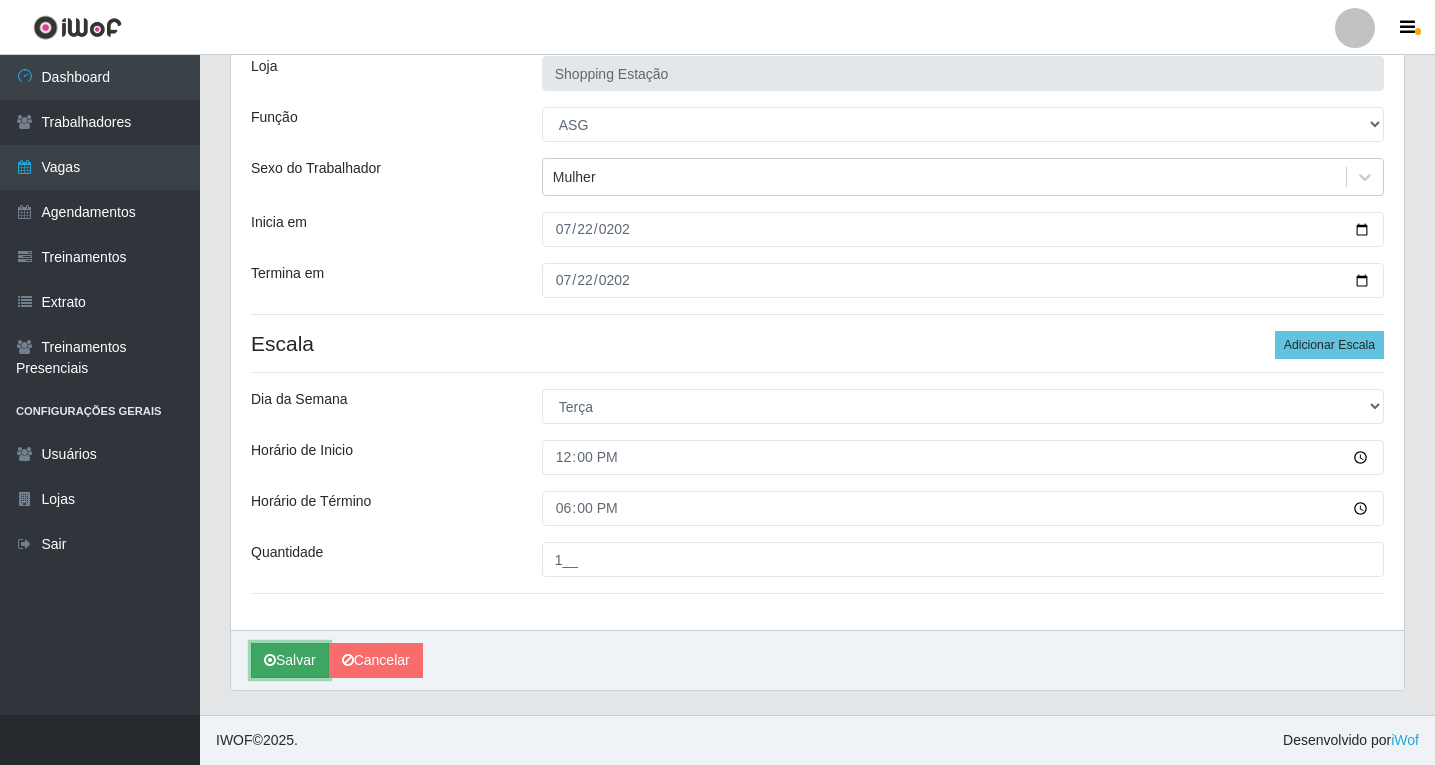 click on "Salvar" at bounding box center [290, 660] 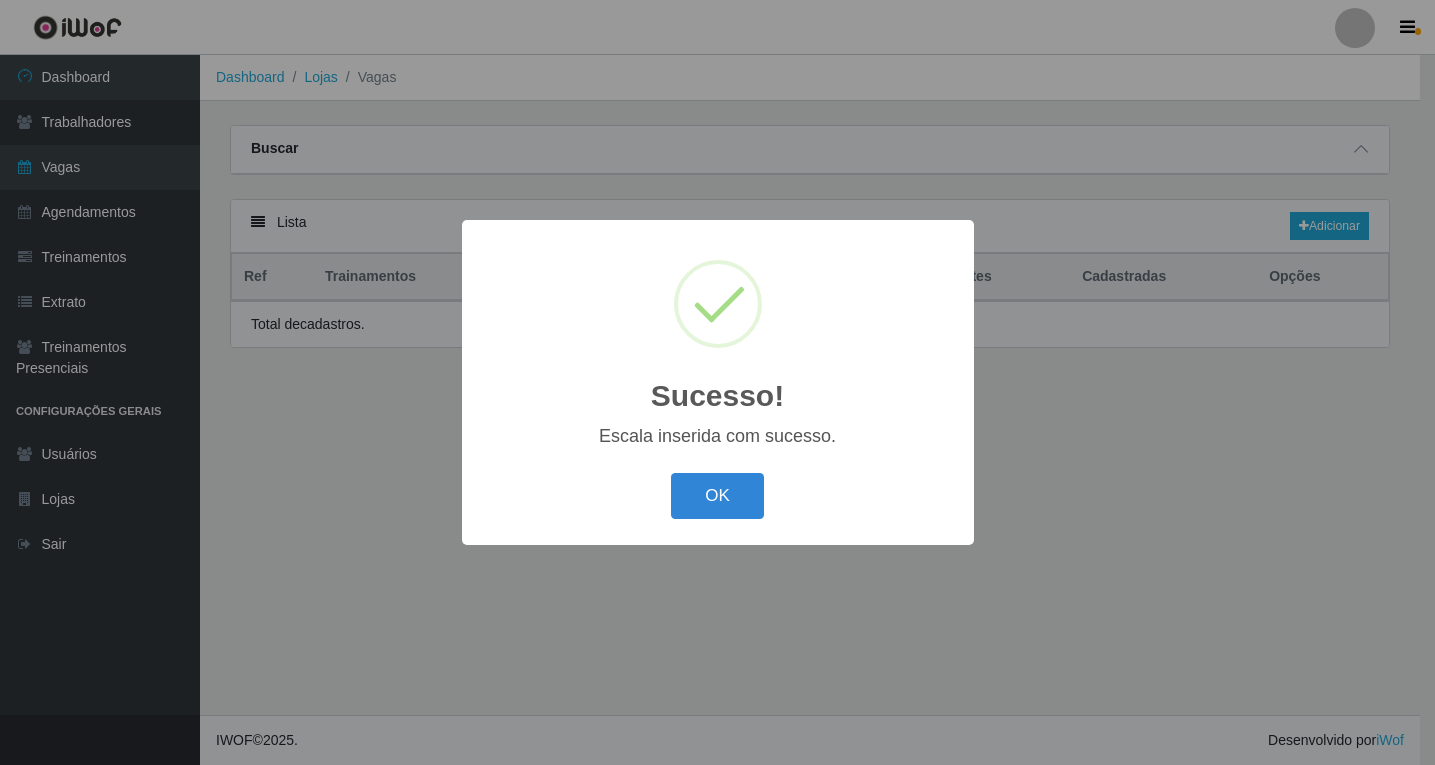 scroll, scrollTop: 0, scrollLeft: 0, axis: both 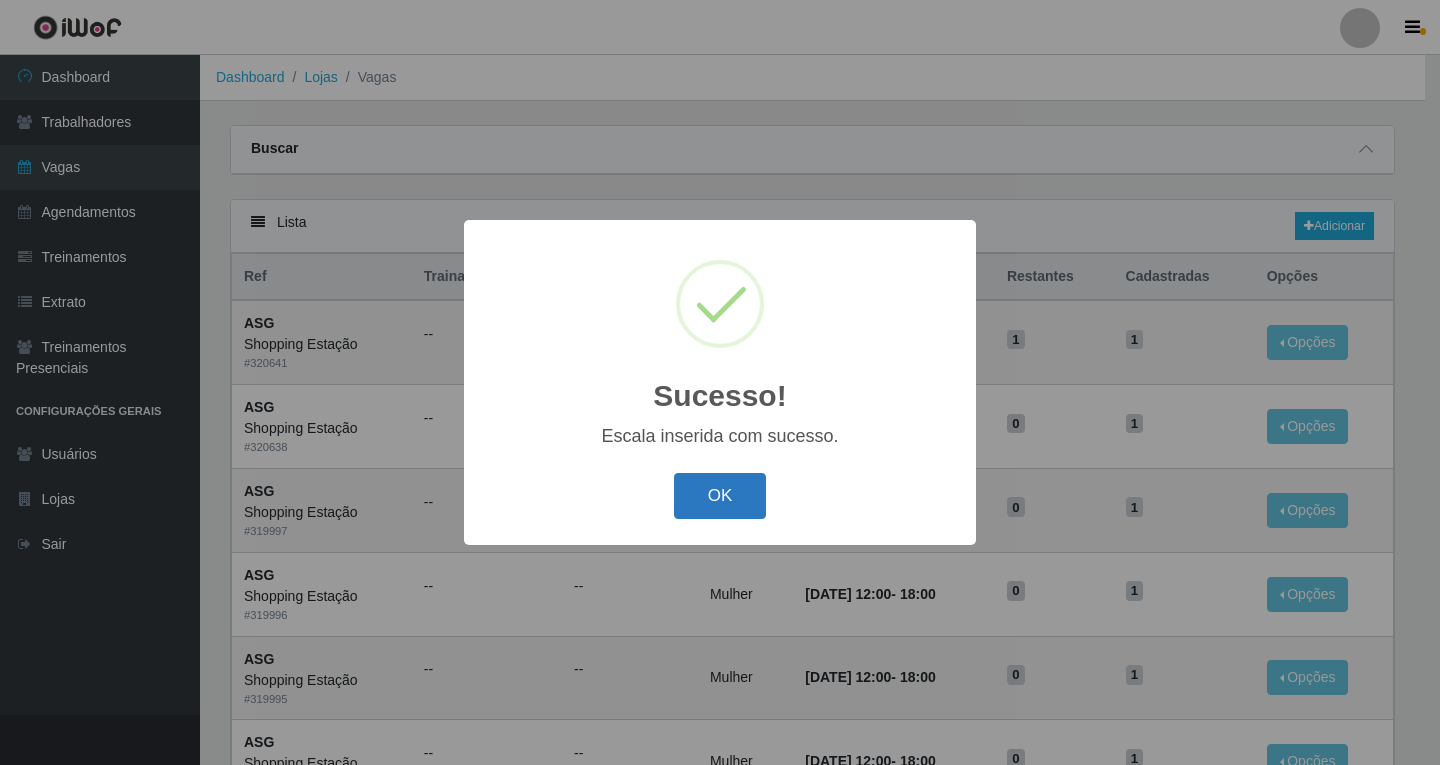 click on "OK" at bounding box center [720, 496] 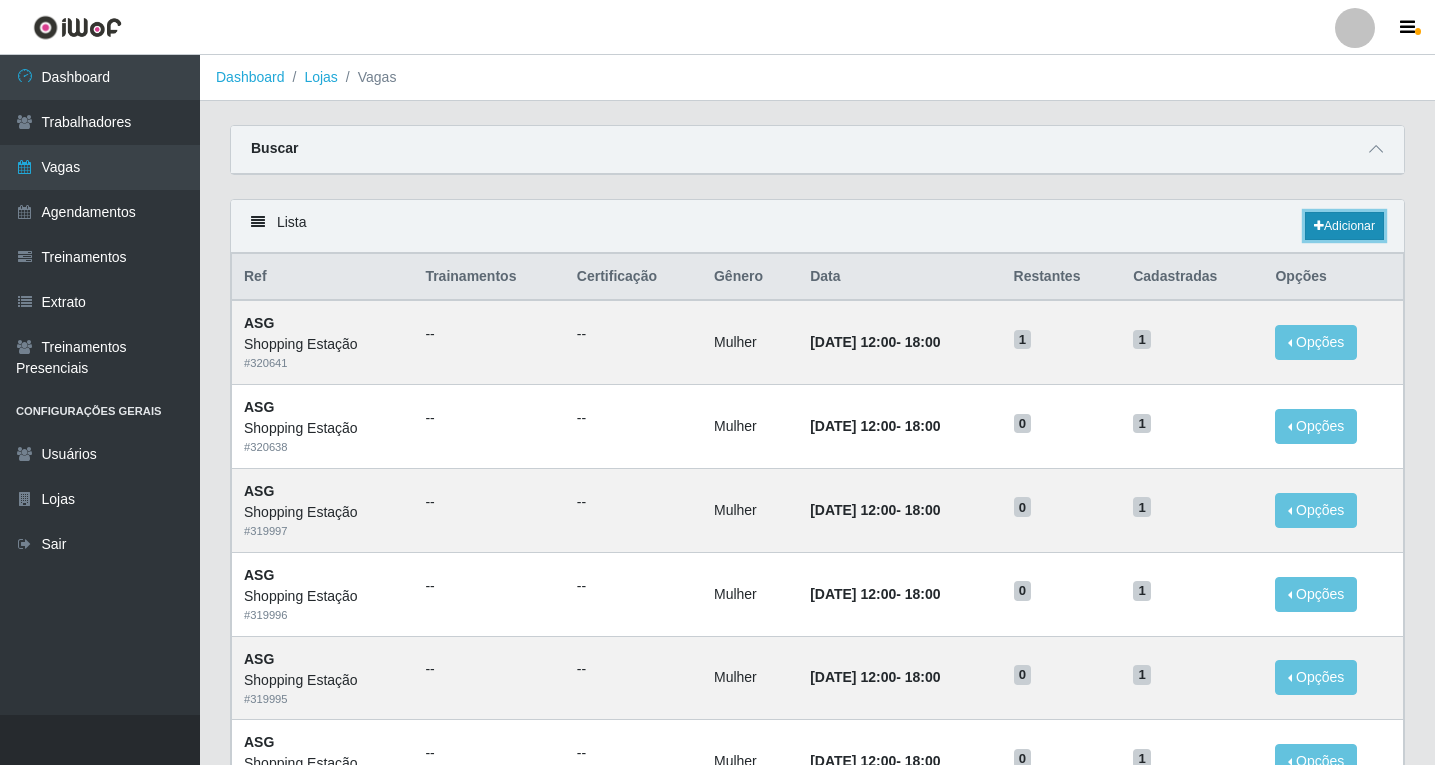 click on "Adicionar" at bounding box center [1344, 226] 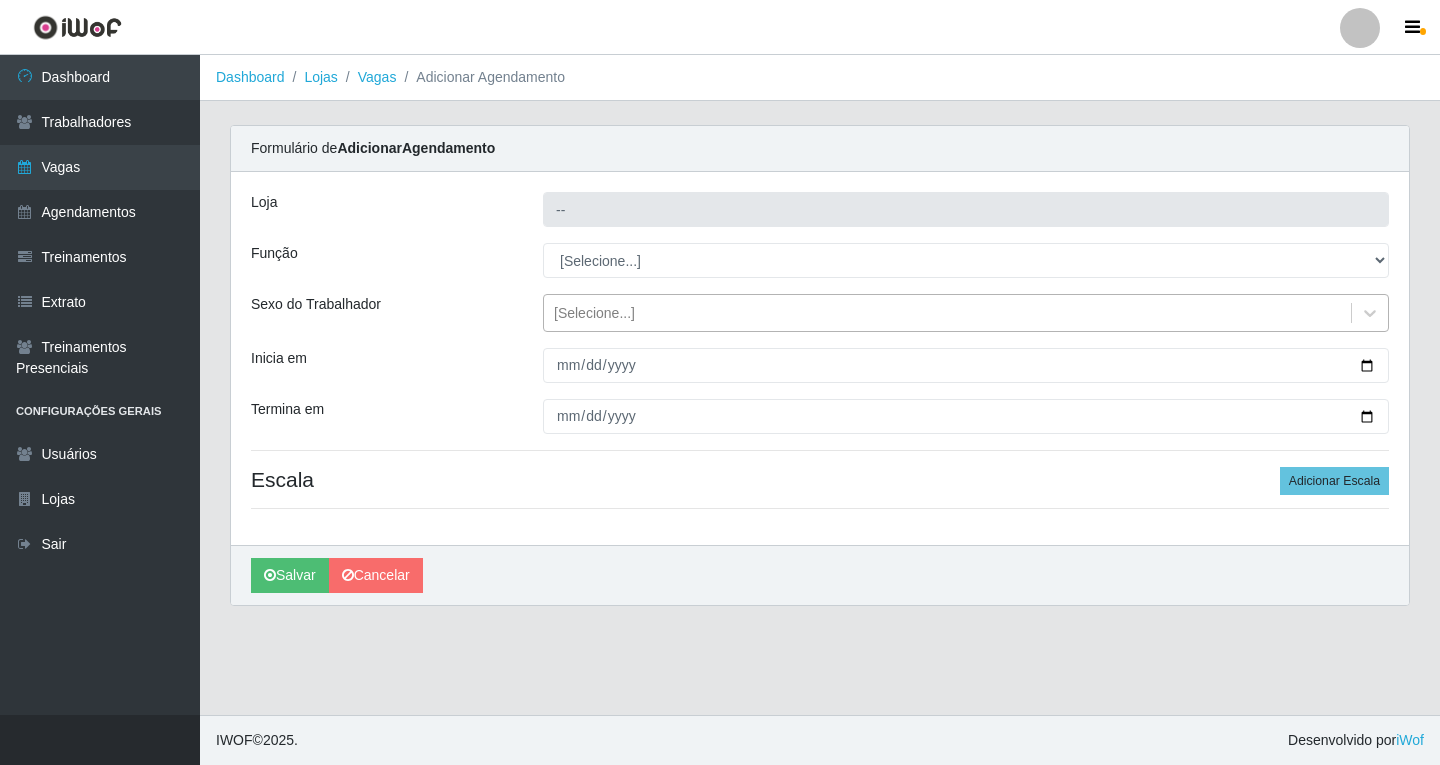 type on "Shopping Estação" 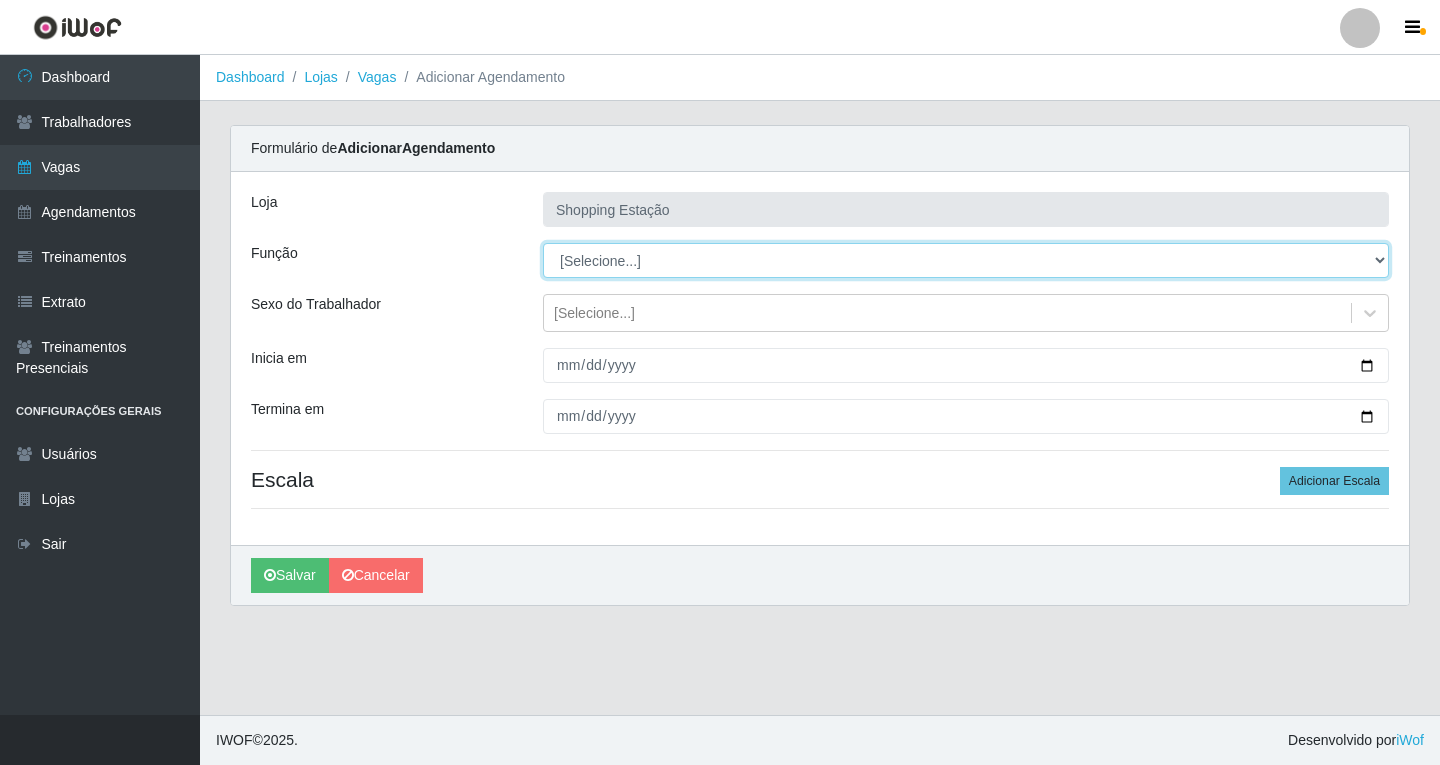 click on "[Selecione...] ASG ASG + ASG ++ Operador de Caixa Operador de Caixa + Operador de Caixa ++" at bounding box center [966, 260] 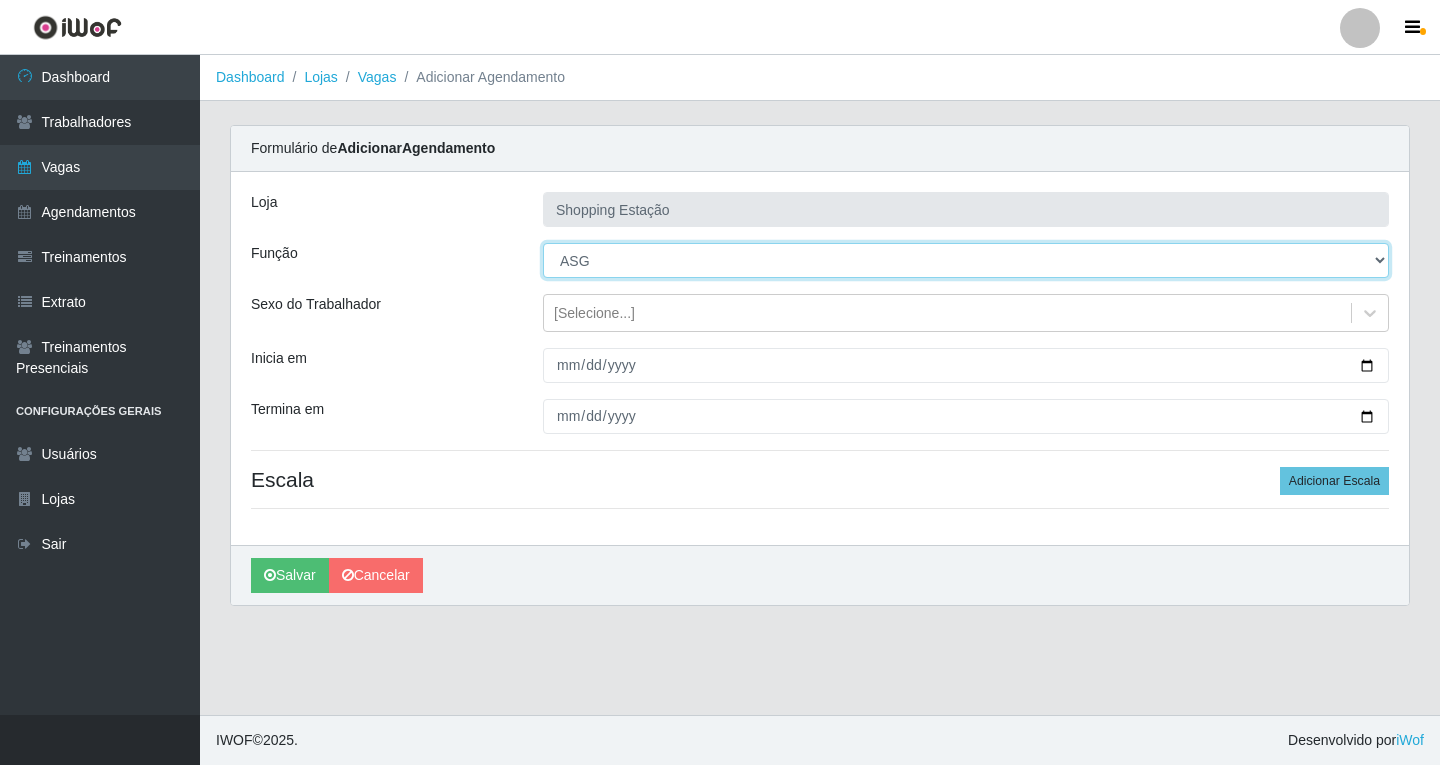 click on "[Selecione...] ASG ASG + ASG ++ Operador de Caixa Operador de Caixa + Operador de Caixa ++" at bounding box center (966, 260) 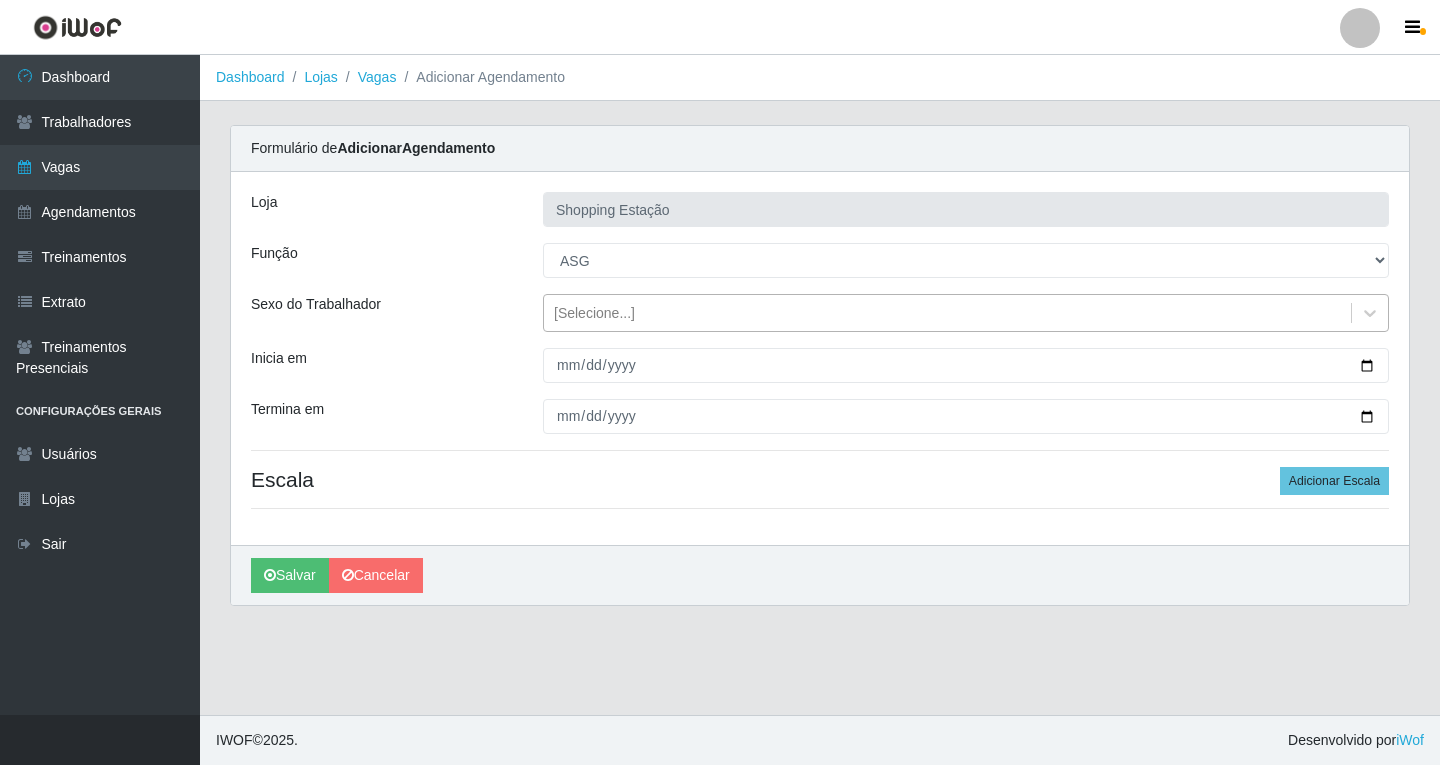 click on "[Selecione...]" at bounding box center [594, 313] 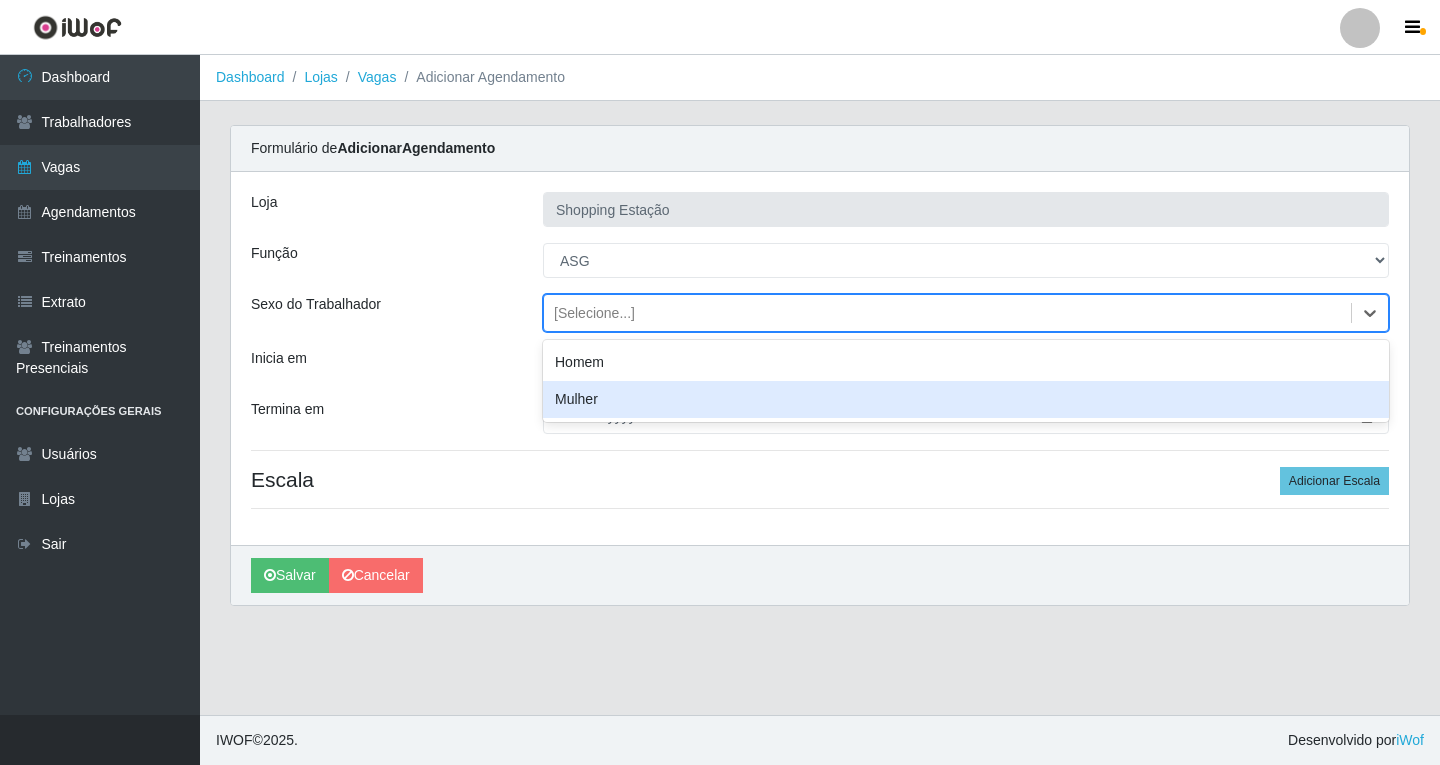 click on "Mulher" at bounding box center (966, 399) 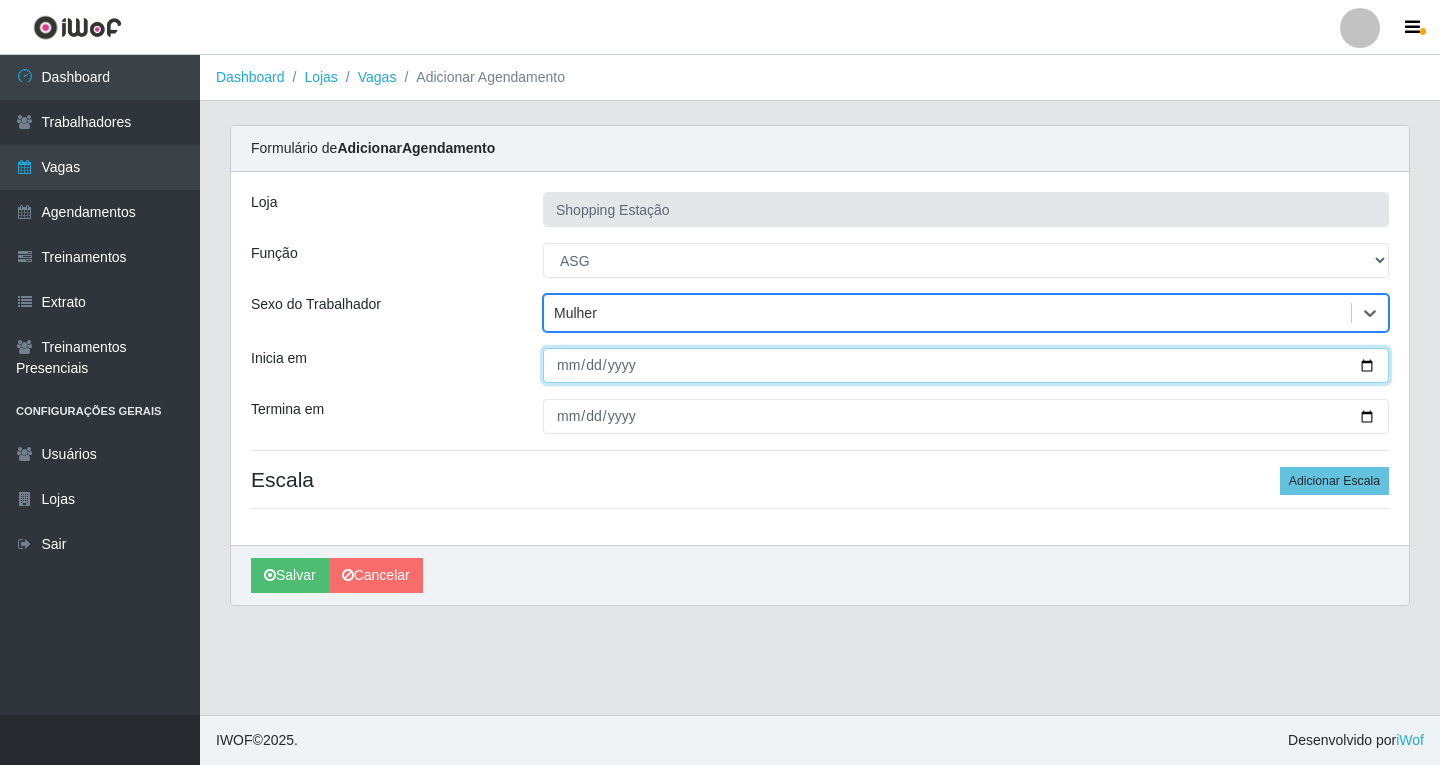 click on "Inicia em" at bounding box center (966, 365) 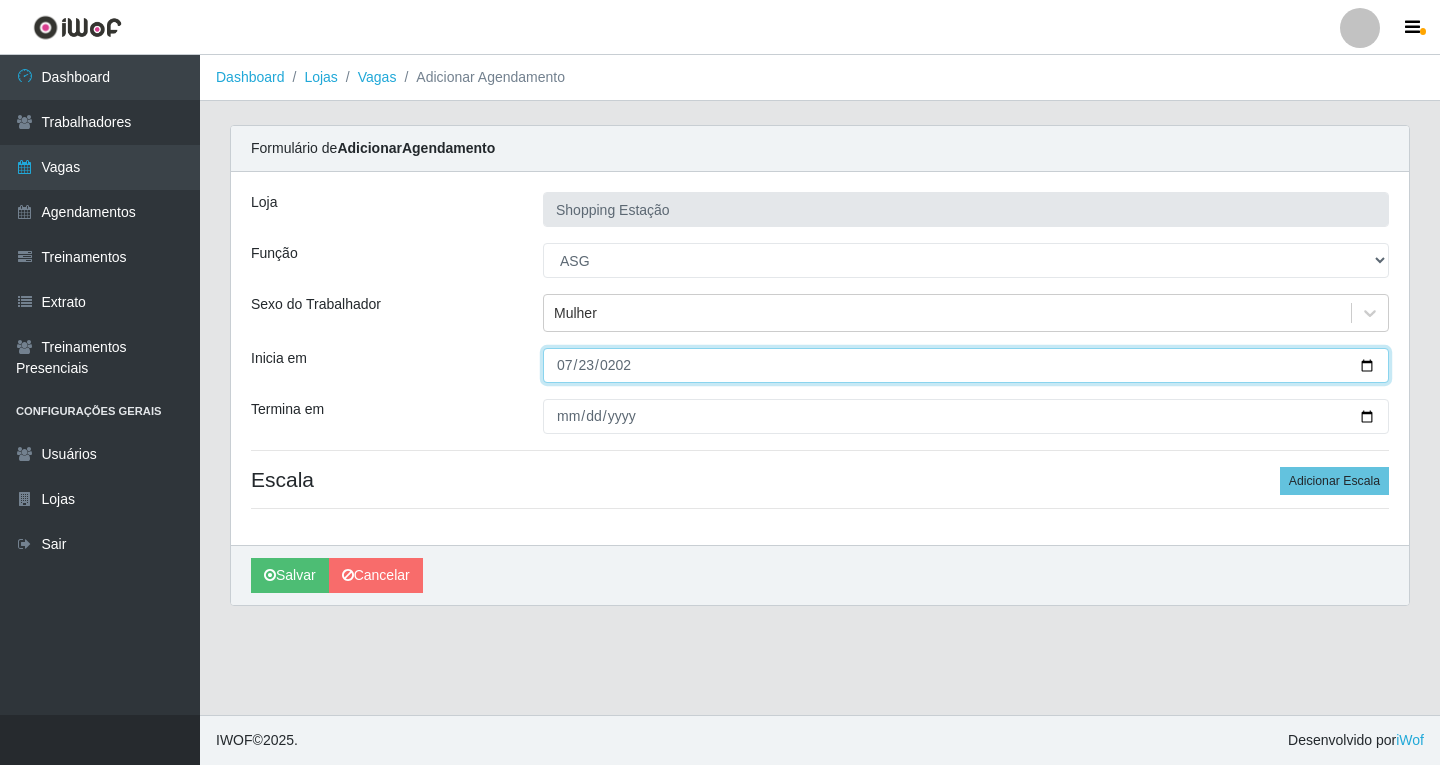 type on "[DATE]" 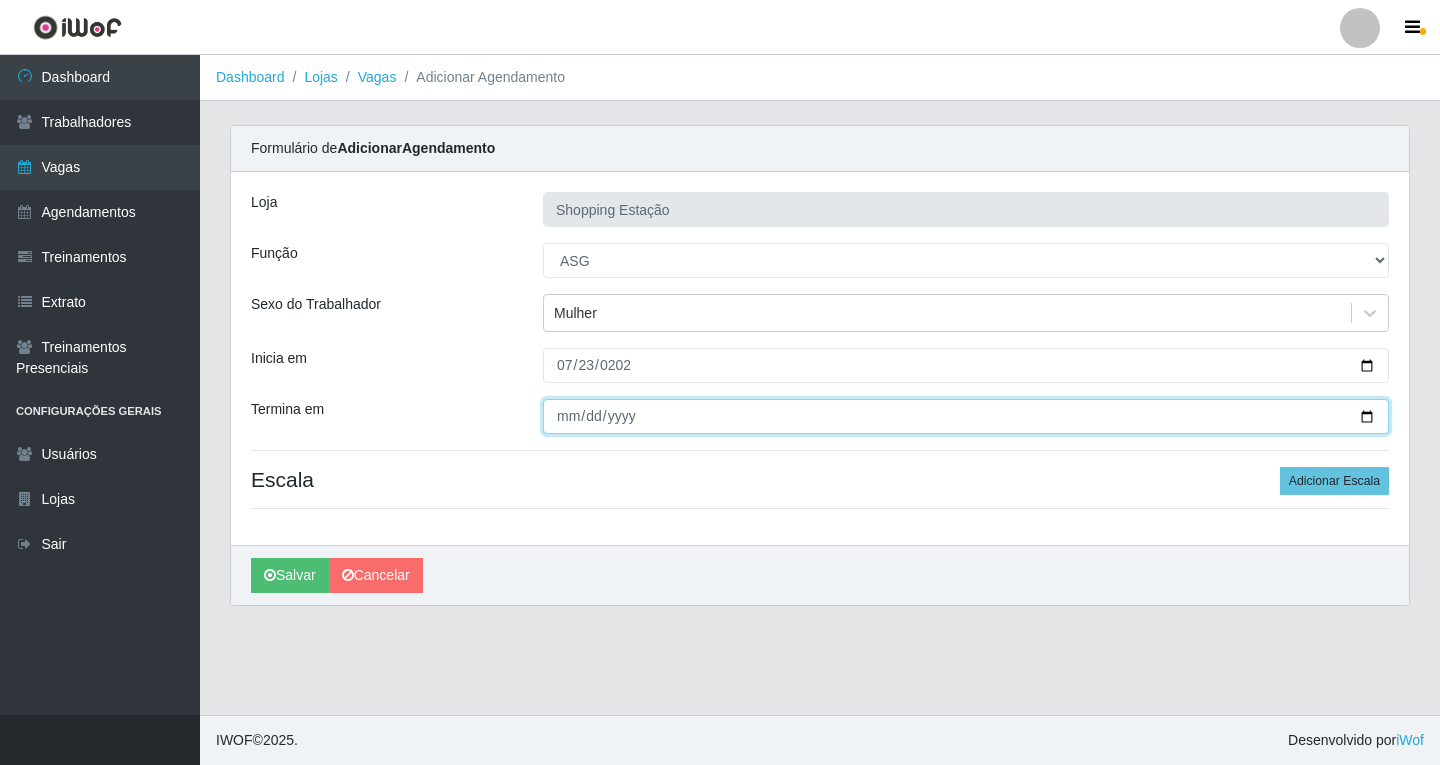 click on "Termina em" at bounding box center (966, 416) 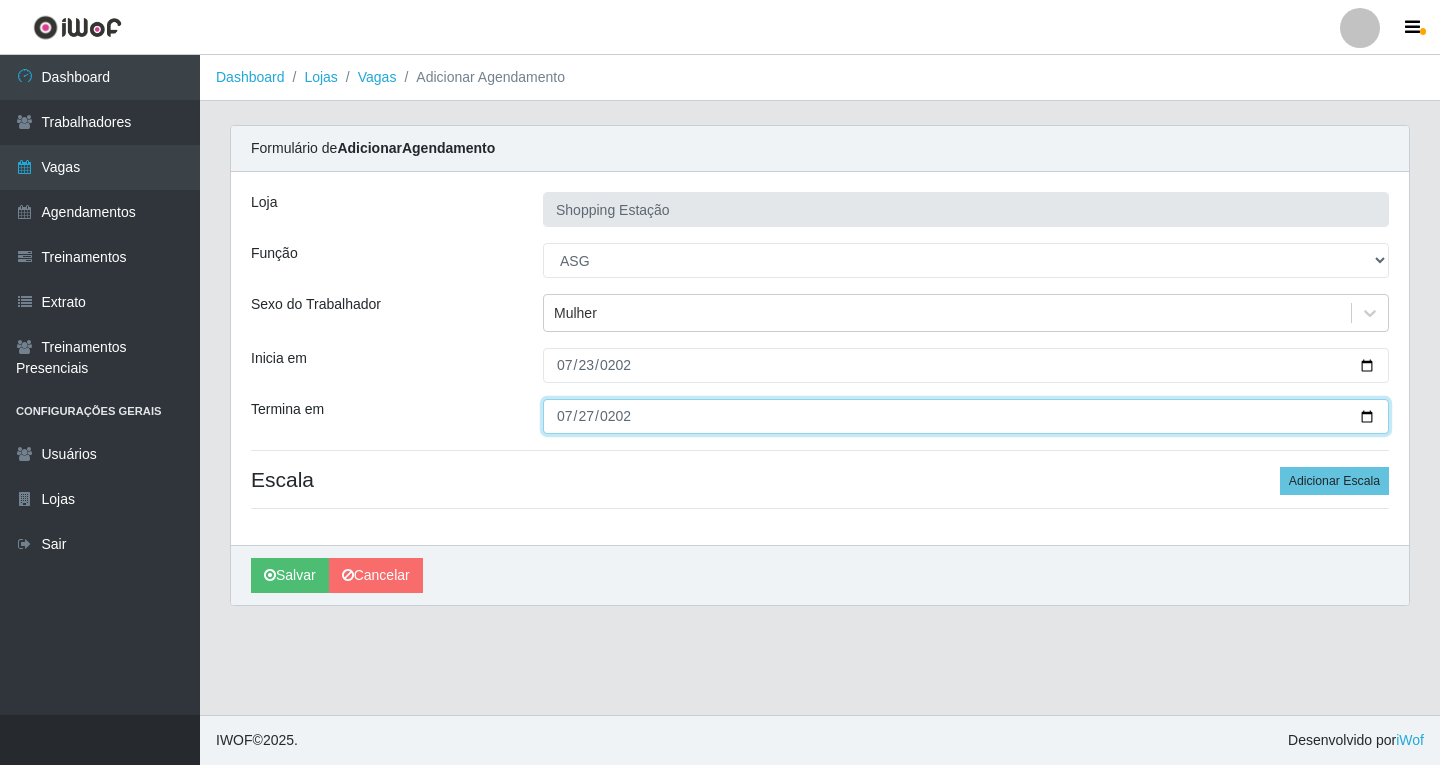 type on "[DATE]" 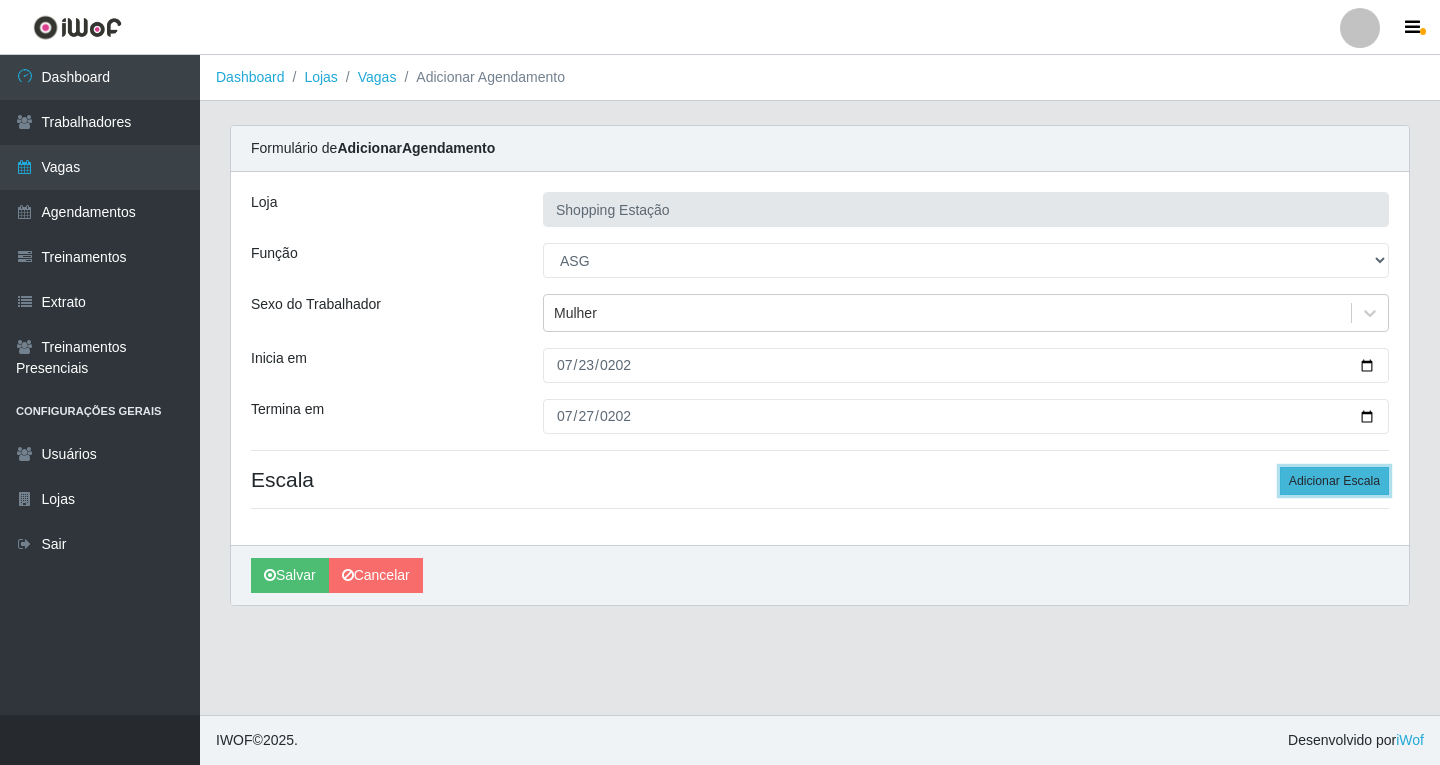 click on "Adicionar Escala" at bounding box center [1334, 481] 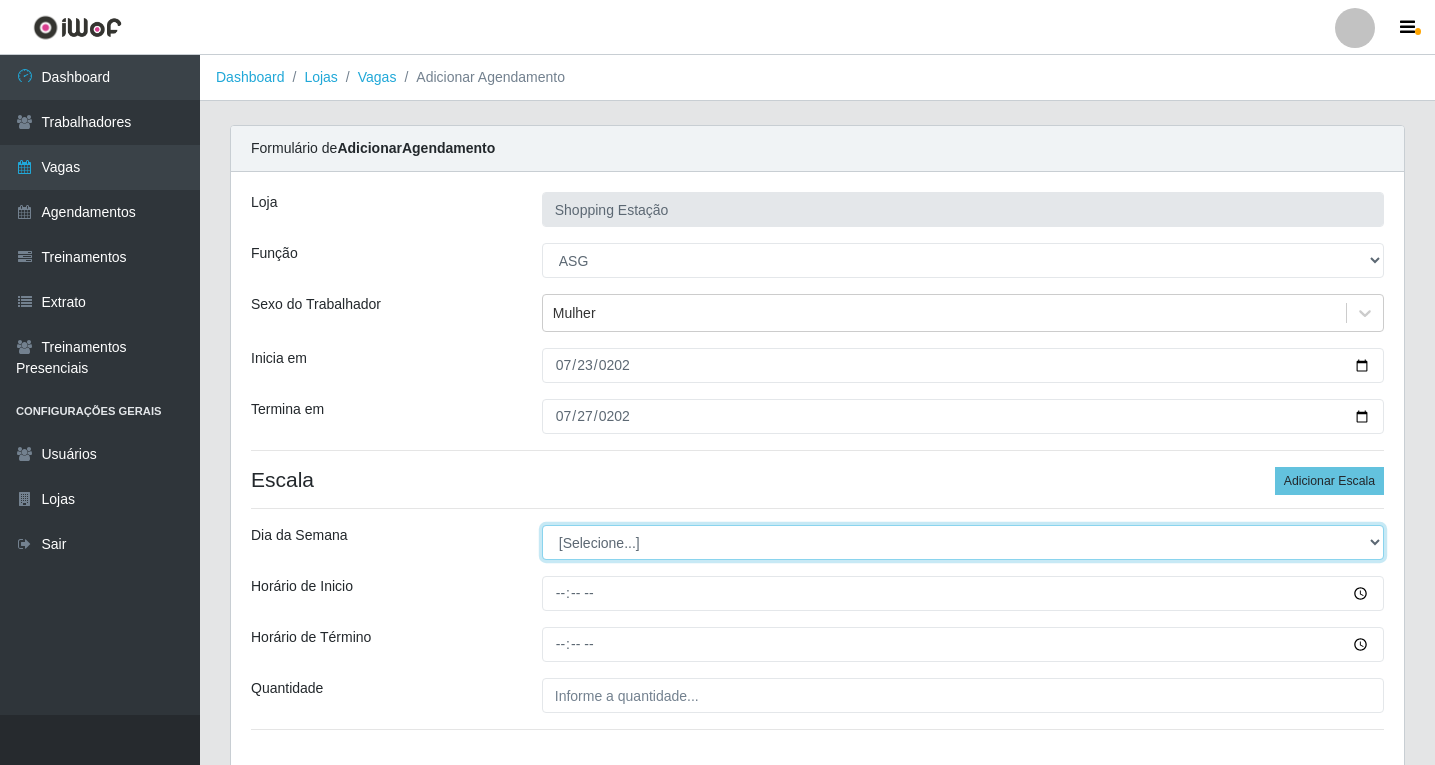 click on "[Selecione...] Segunda Terça Quarta Quinta Sexta Sábado Domingo" at bounding box center [963, 542] 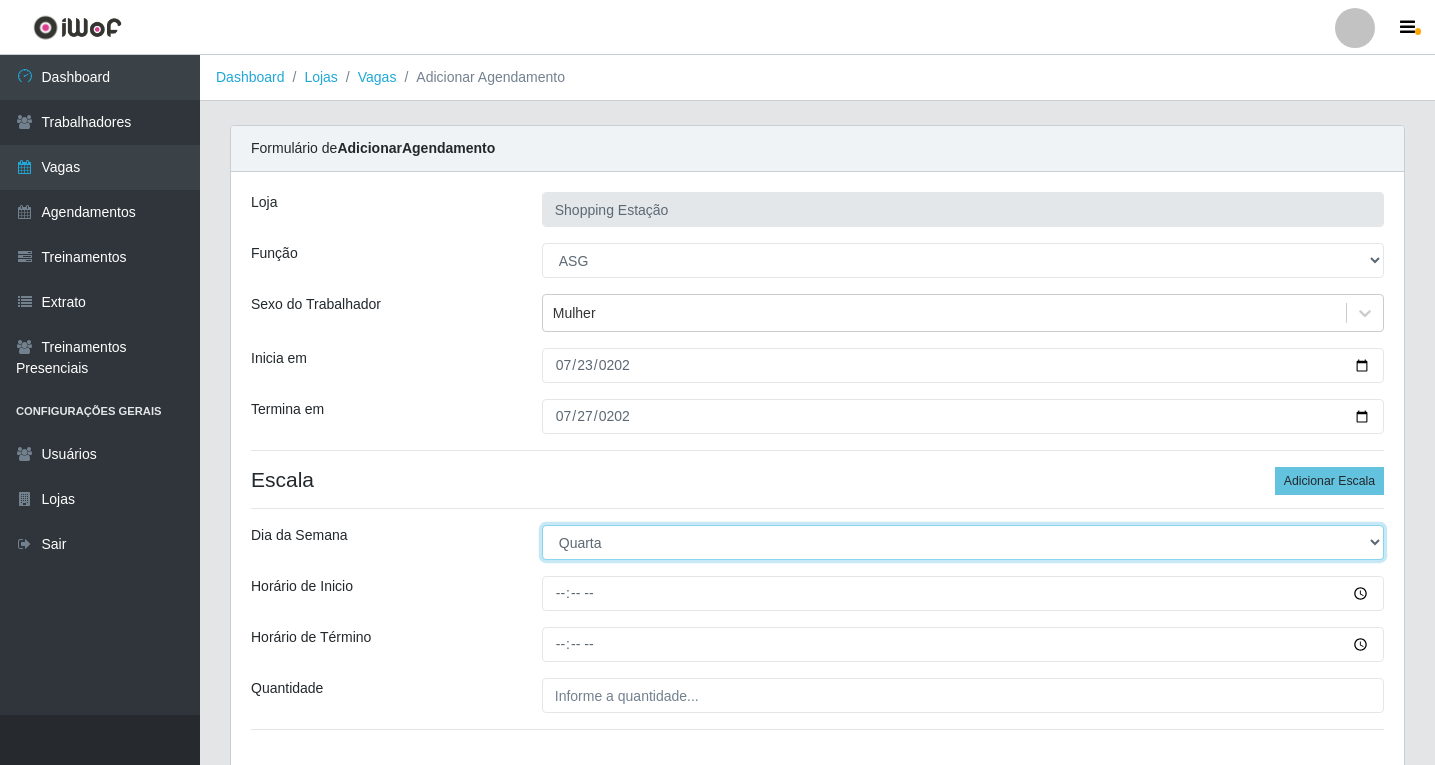 click on "[Selecione...] Segunda Terça Quarta Quinta Sexta Sábado Domingo" at bounding box center (963, 542) 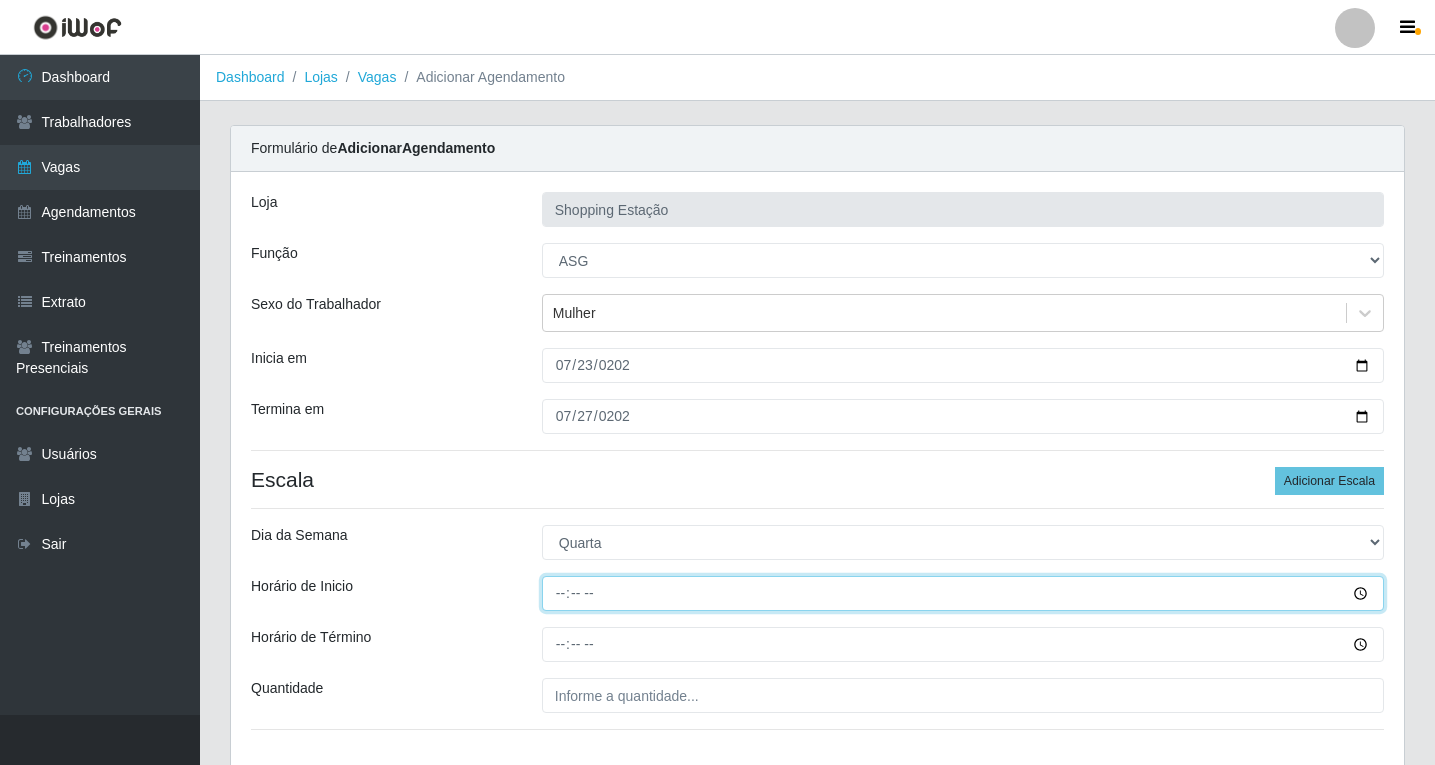 click on "Horário de Inicio" at bounding box center [963, 593] 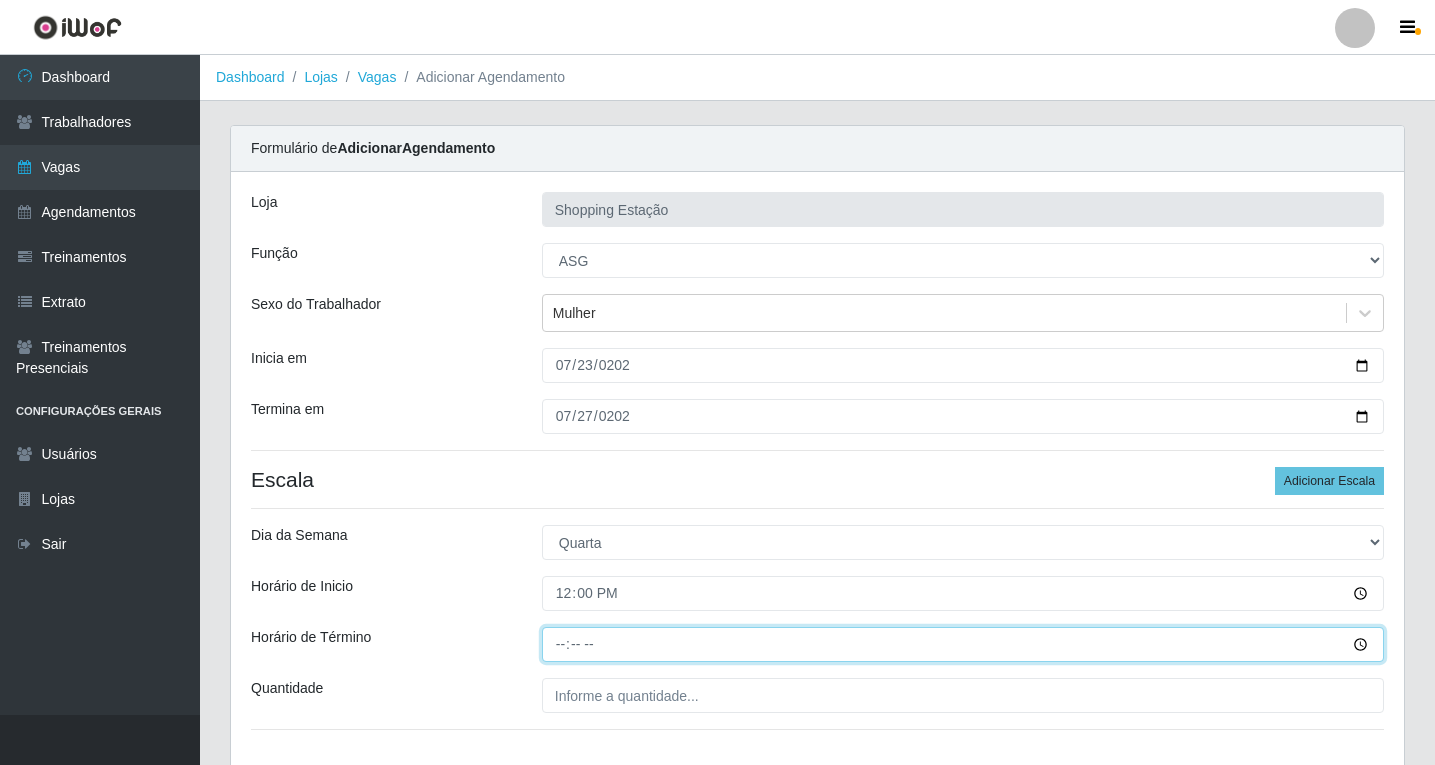 click on "Horário de Término" at bounding box center [963, 644] 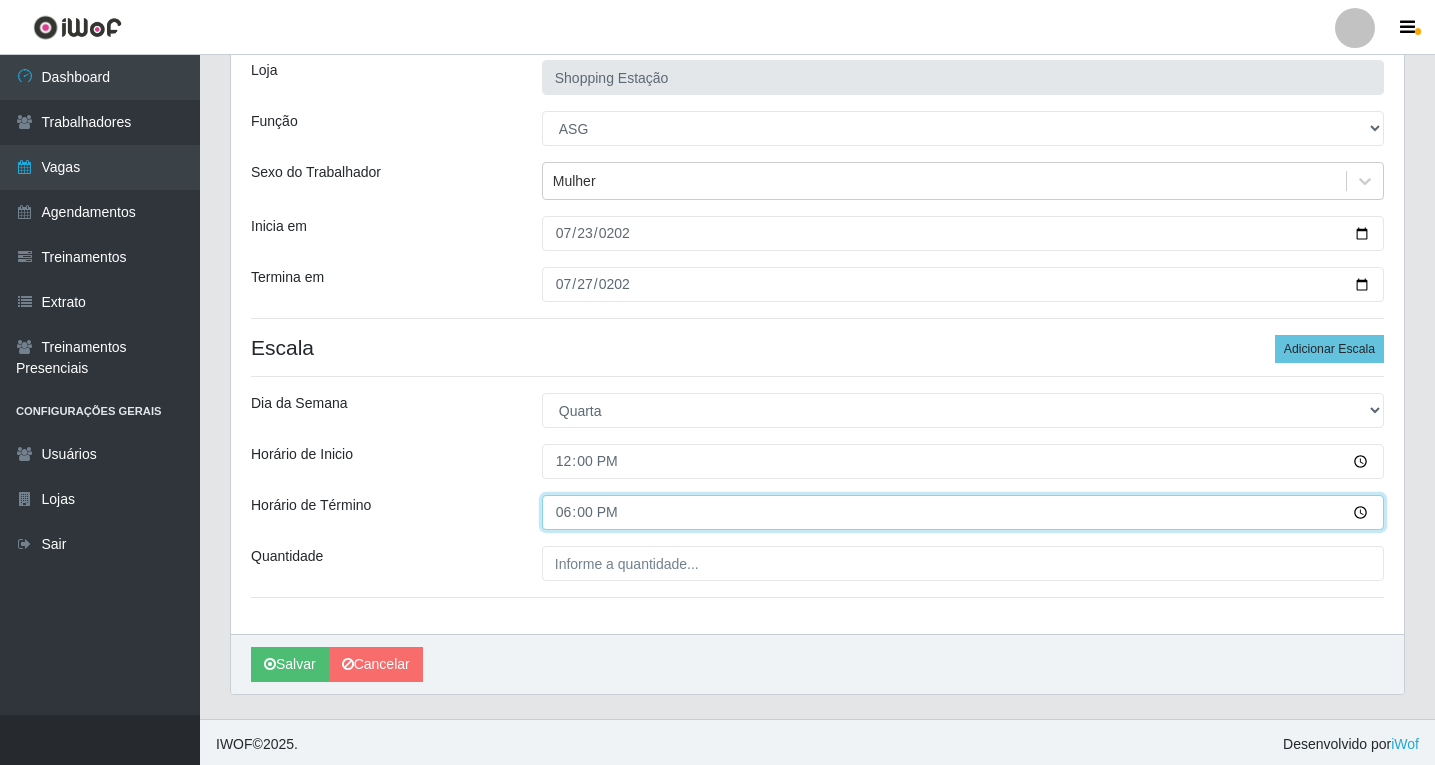 scroll, scrollTop: 136, scrollLeft: 0, axis: vertical 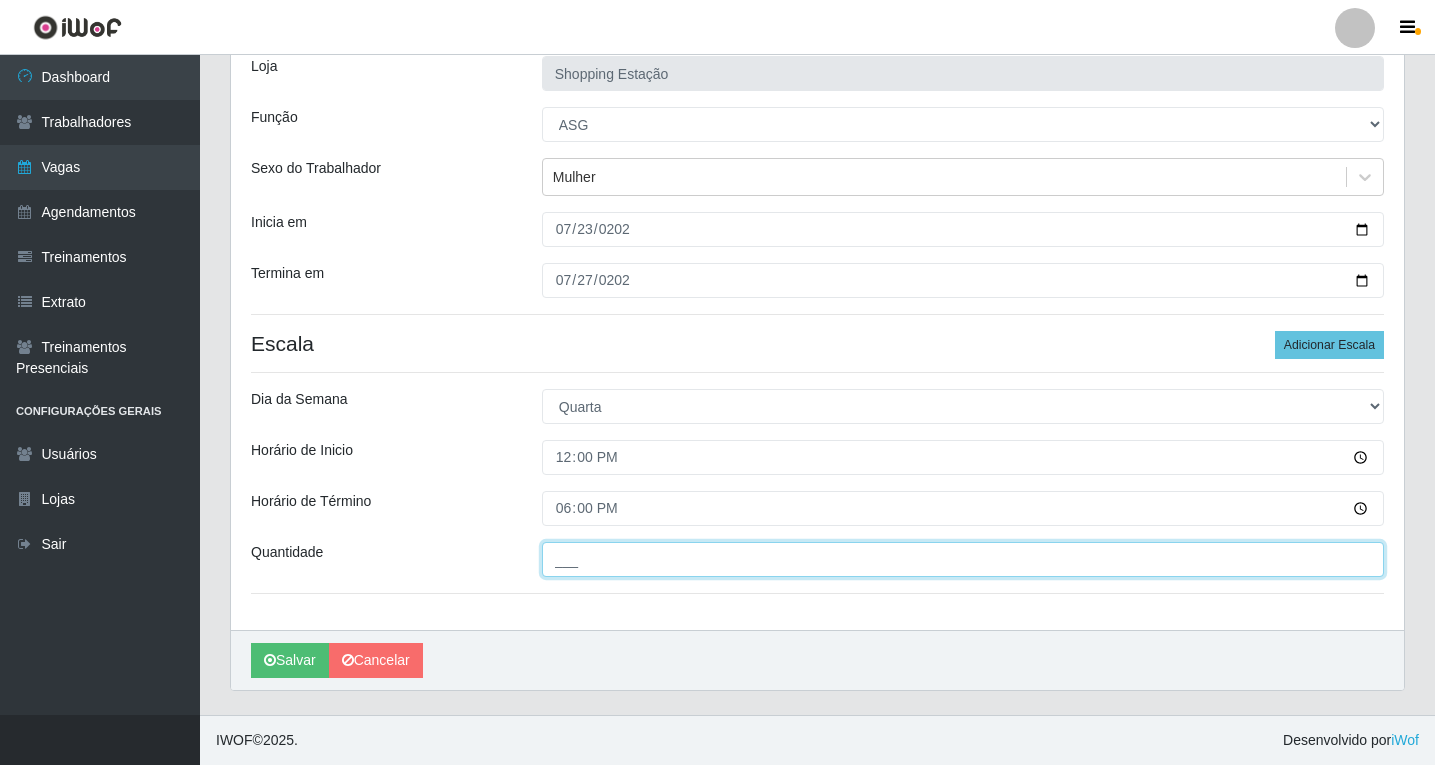 click on "___" at bounding box center [963, 559] 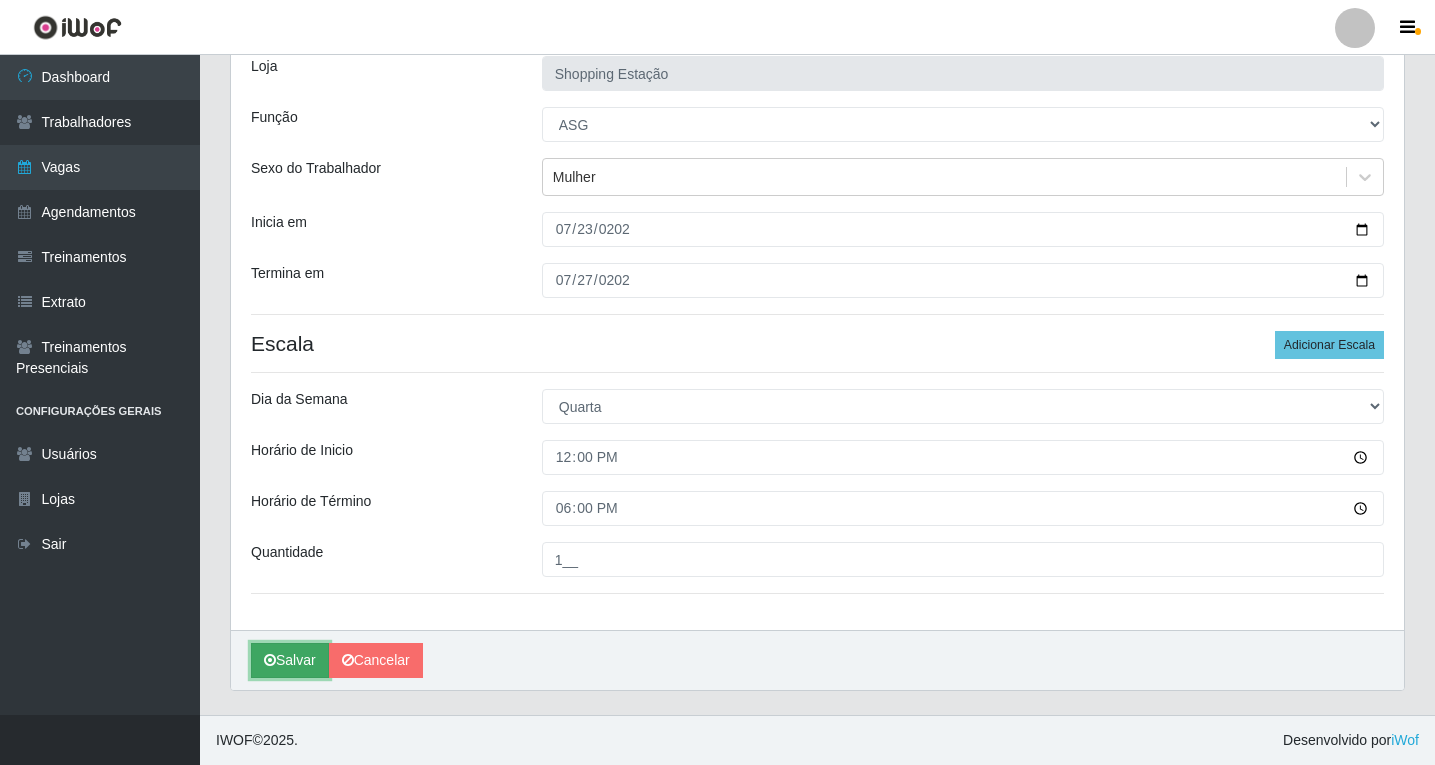 click on "Salvar" at bounding box center [290, 660] 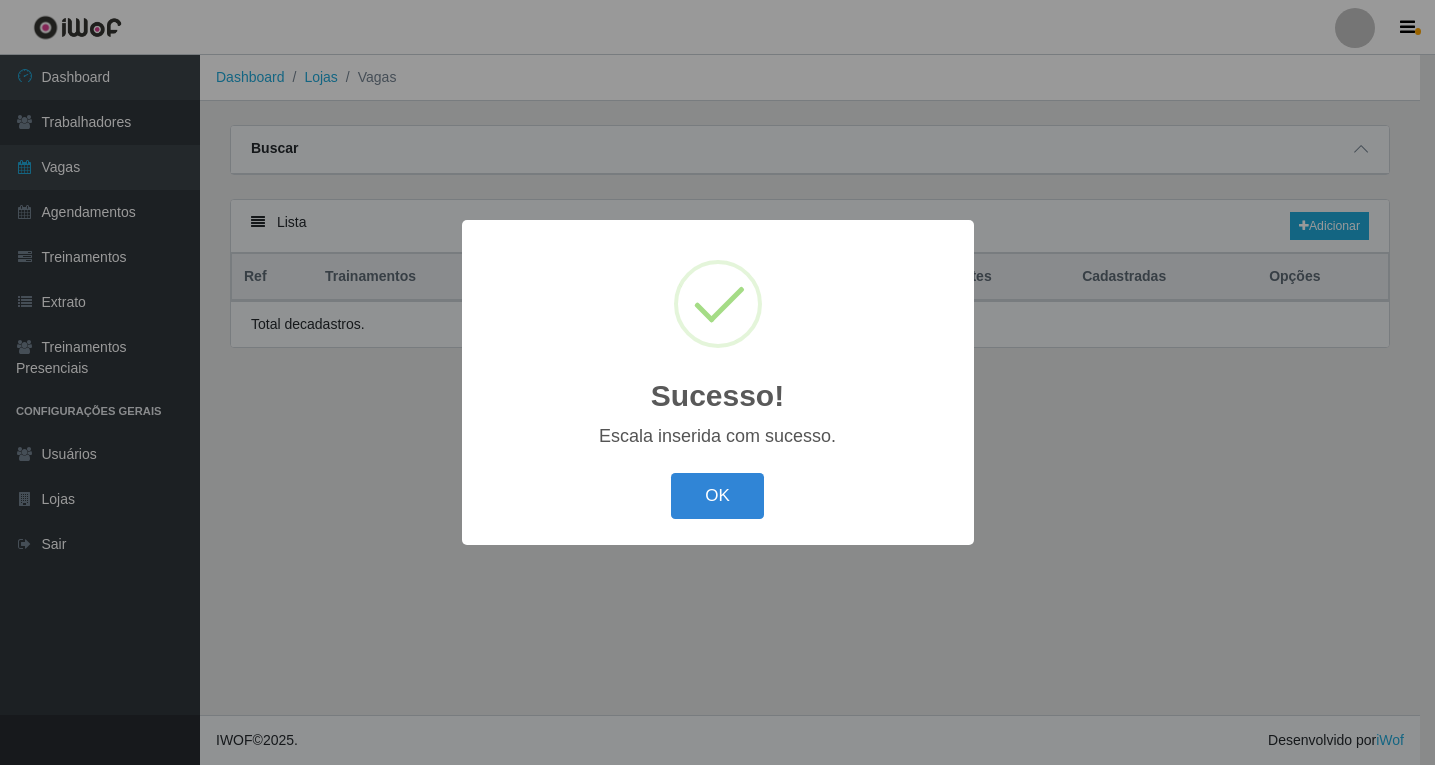 scroll, scrollTop: 0, scrollLeft: 0, axis: both 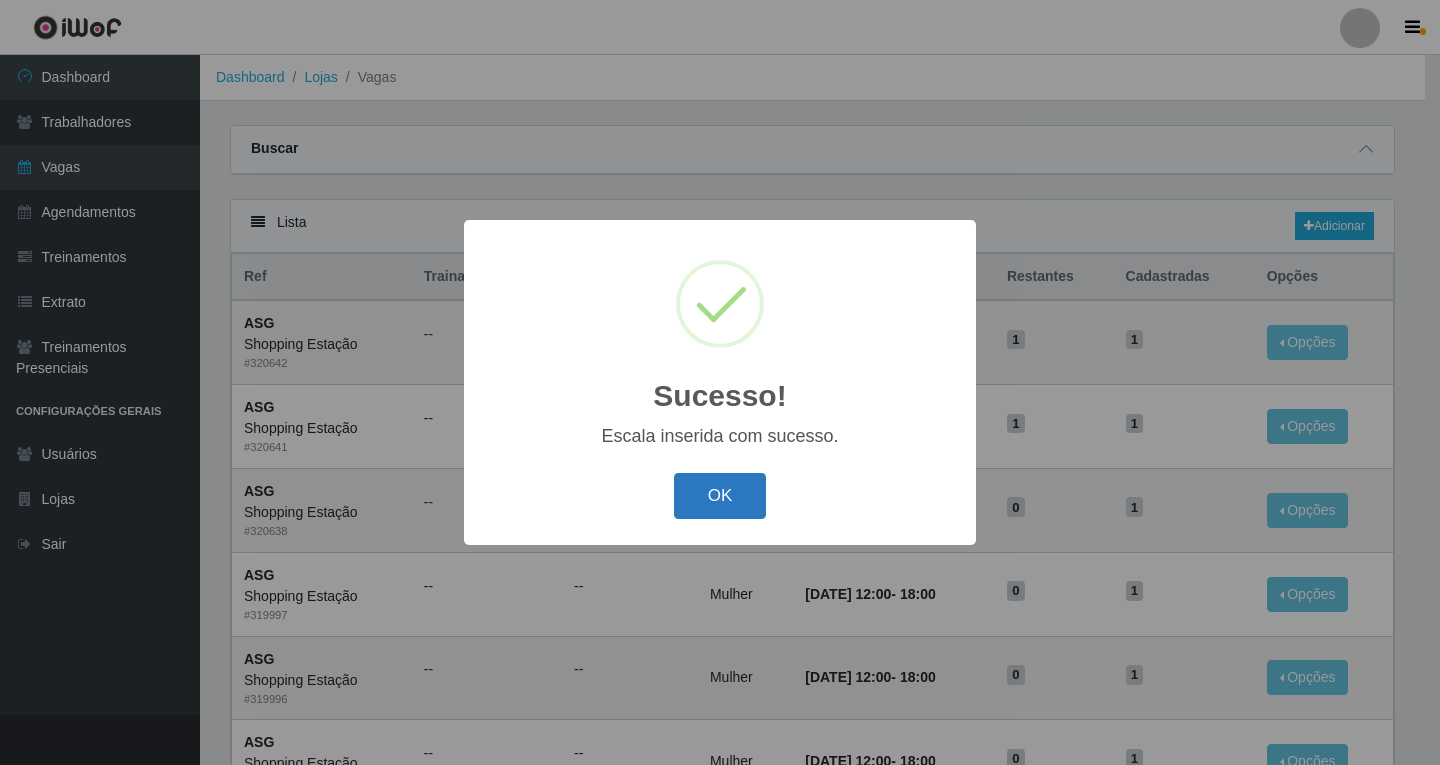 click on "OK" at bounding box center (720, 496) 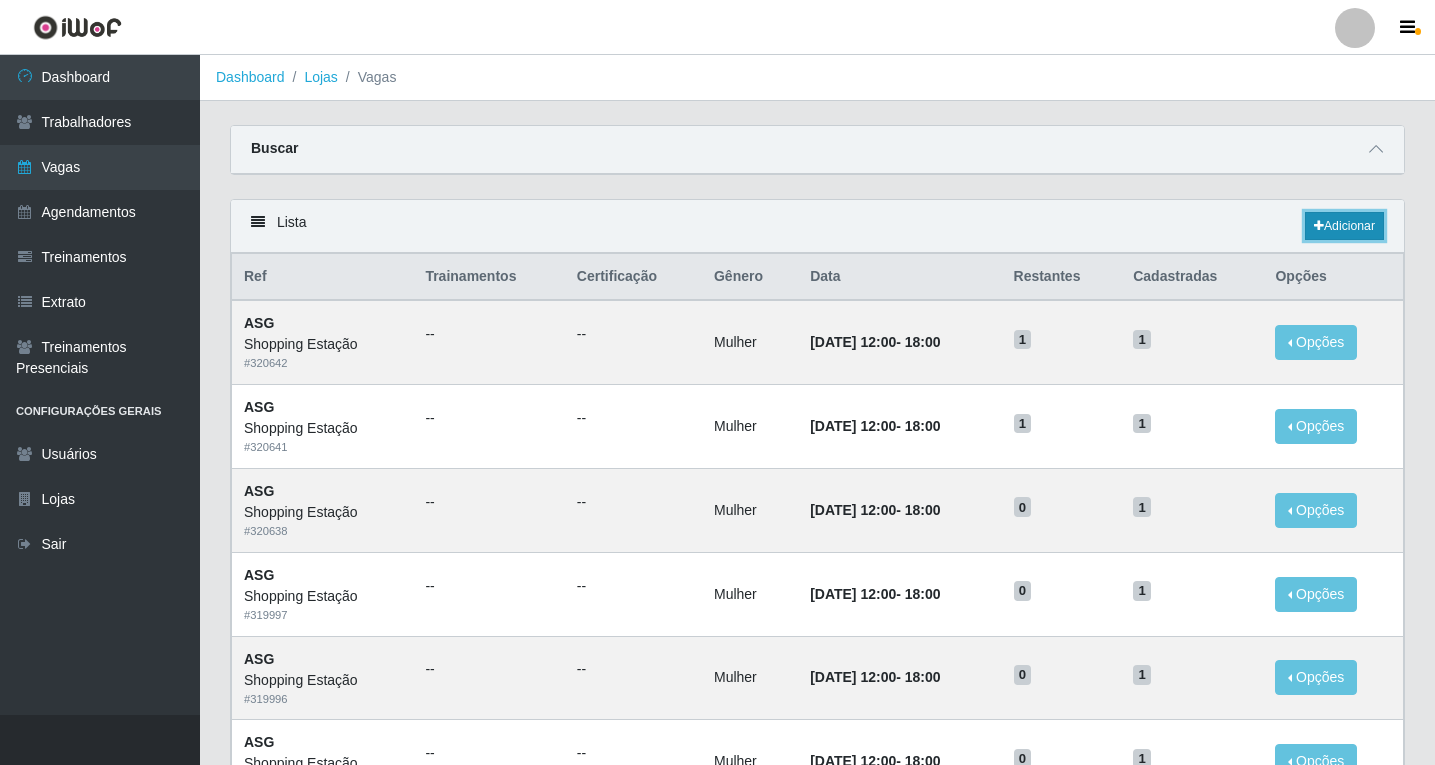 click on "Adicionar" at bounding box center (1344, 226) 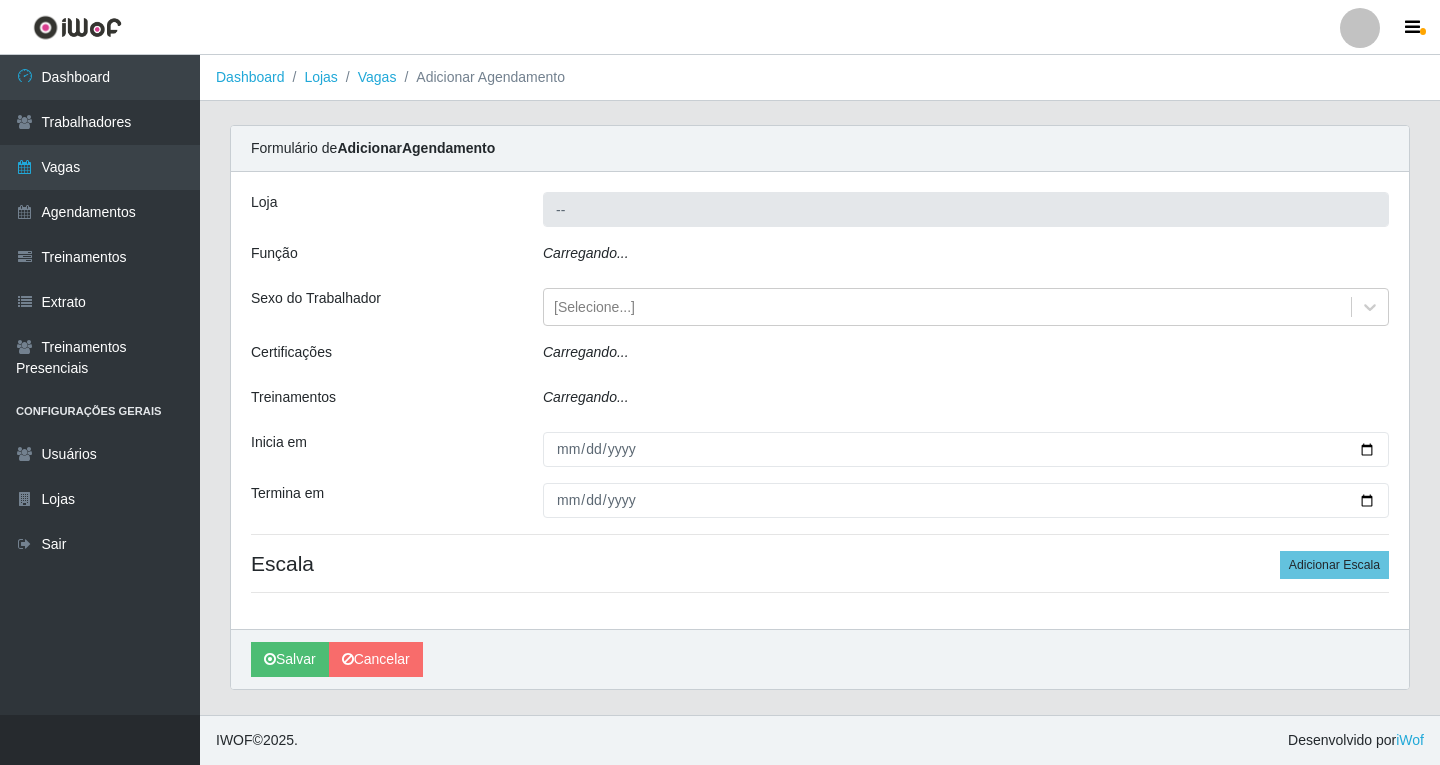 type on "Shopping Estação" 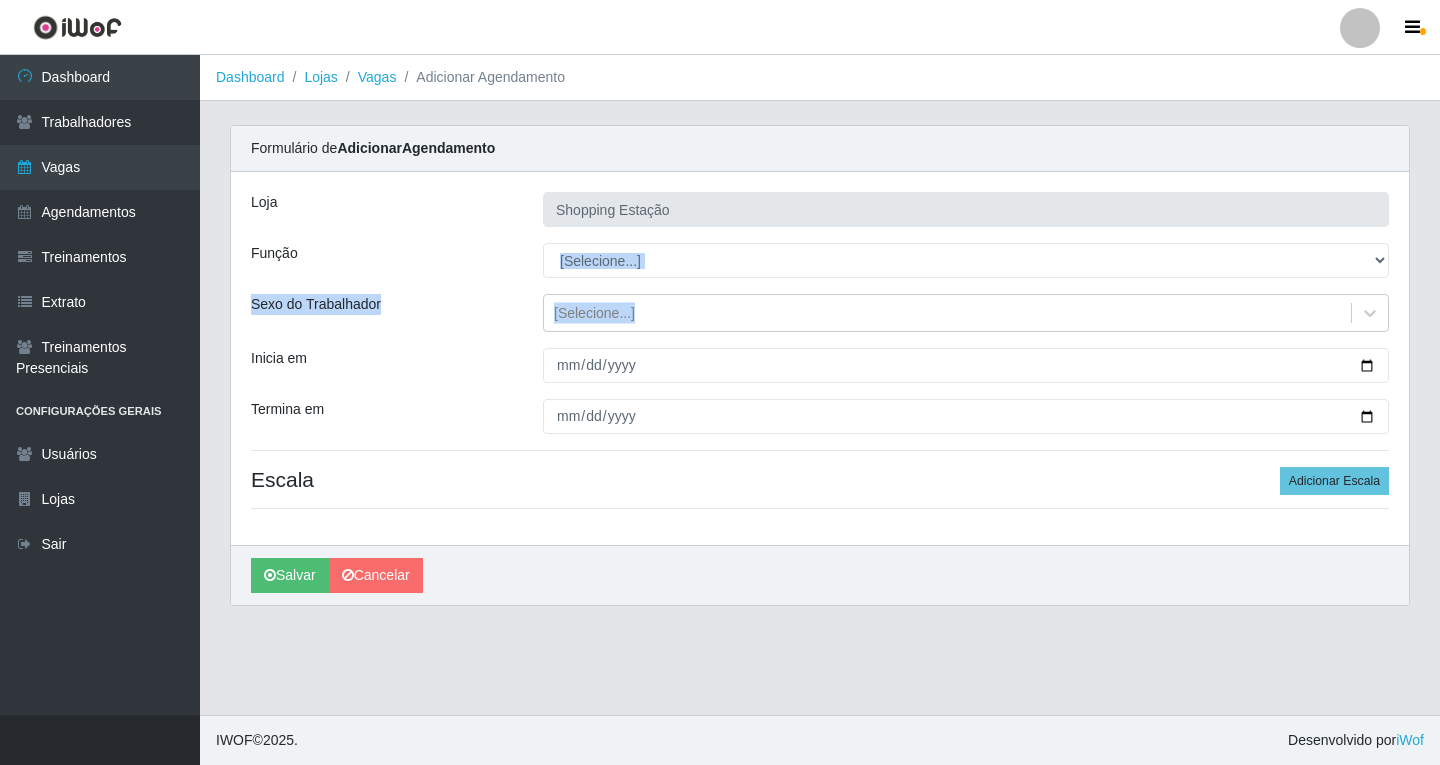 click on "Loja Shopping Estação Função [Selecione...] ASG ASG + ASG ++ Operador de Caixa Operador de Caixa + Operador de Caixa ++ Sexo do Trabalhador [Selecione...] Inicia em Termina em Escala Adicionar Escala" at bounding box center [820, 358] 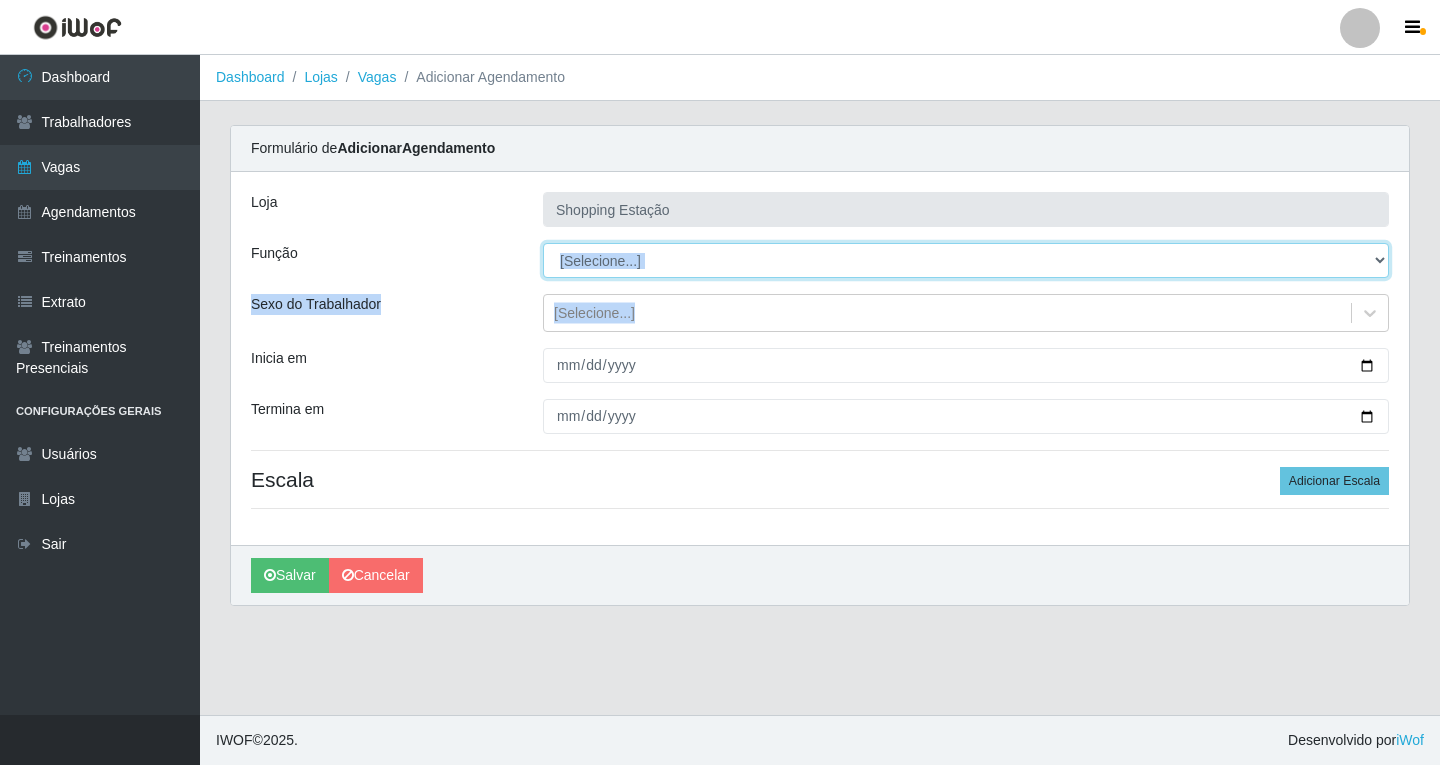 click on "[Selecione...] ASG ASG + ASG ++ Operador de Caixa Operador de Caixa + Operador de Caixa ++" at bounding box center (966, 260) 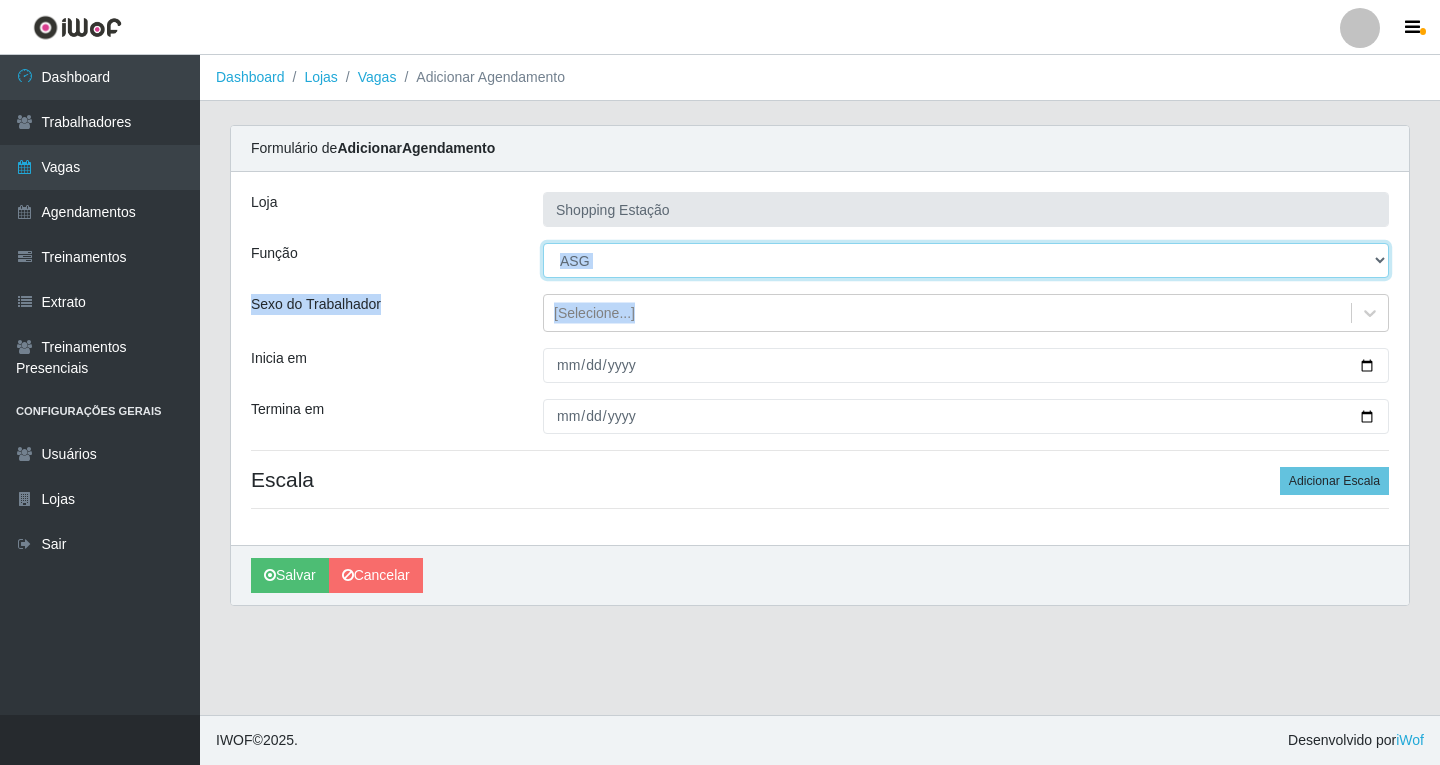 click on "[Selecione...] ASG ASG + ASG ++ Operador de Caixa Operador de Caixa + Operador de Caixa ++" at bounding box center (966, 260) 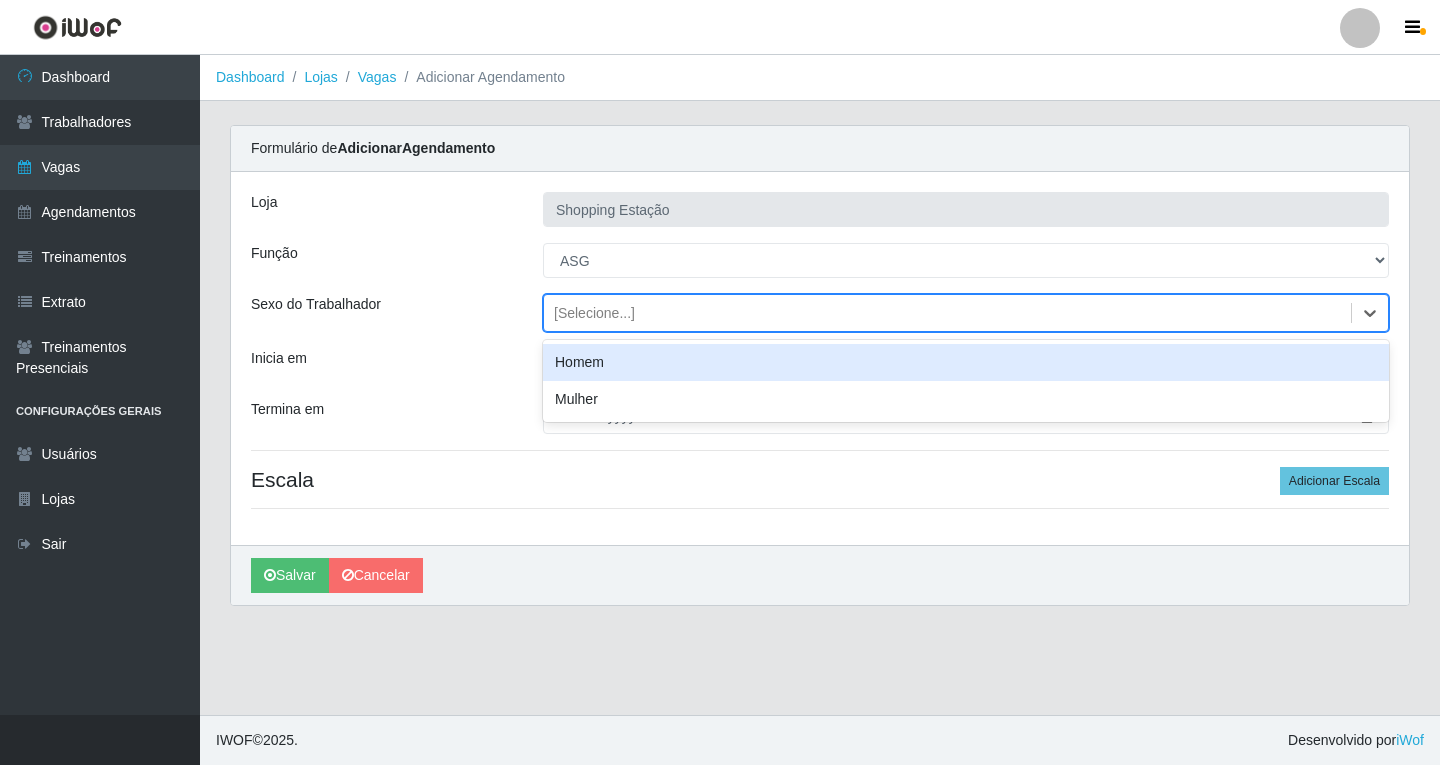 click on "[Selecione...]" at bounding box center (966, 313) 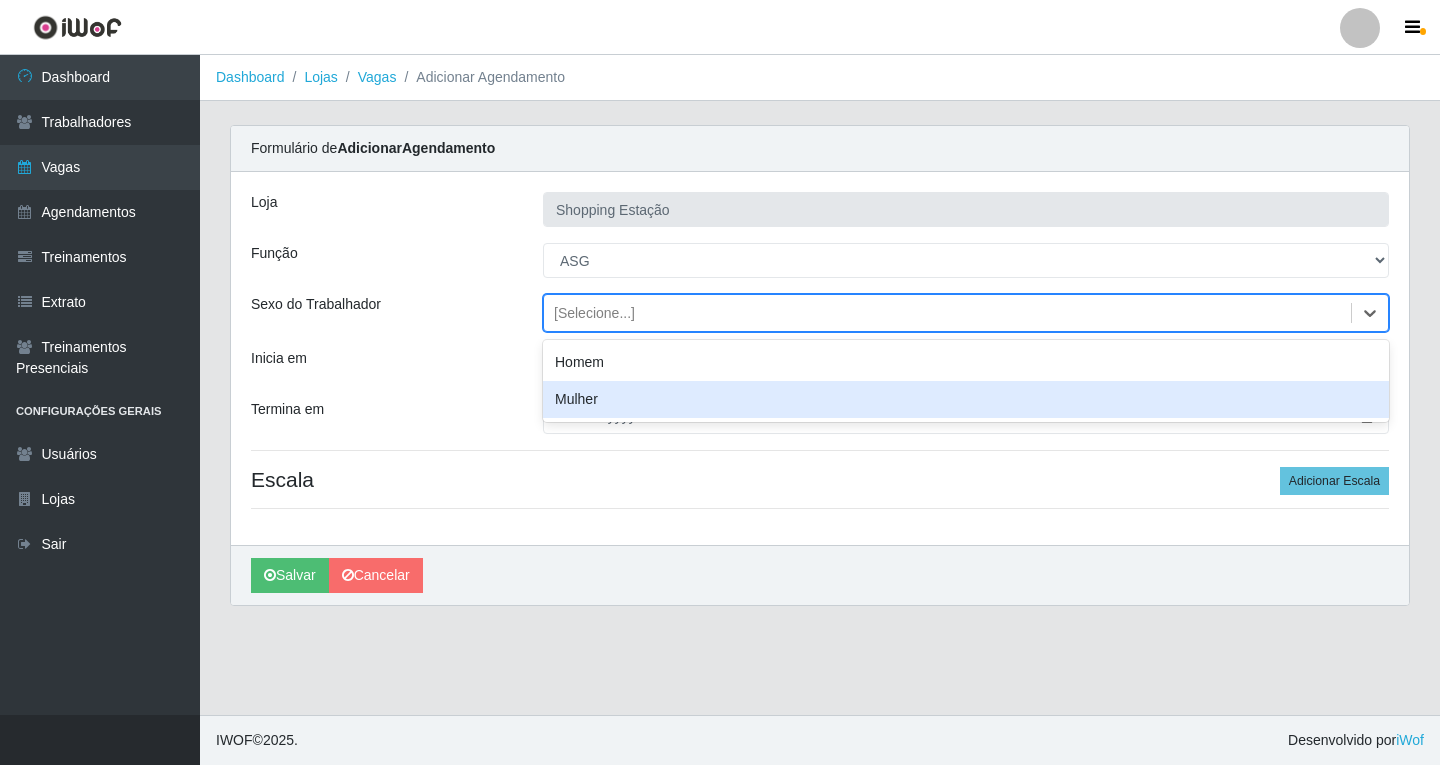 click on "Mulher" at bounding box center (966, 399) 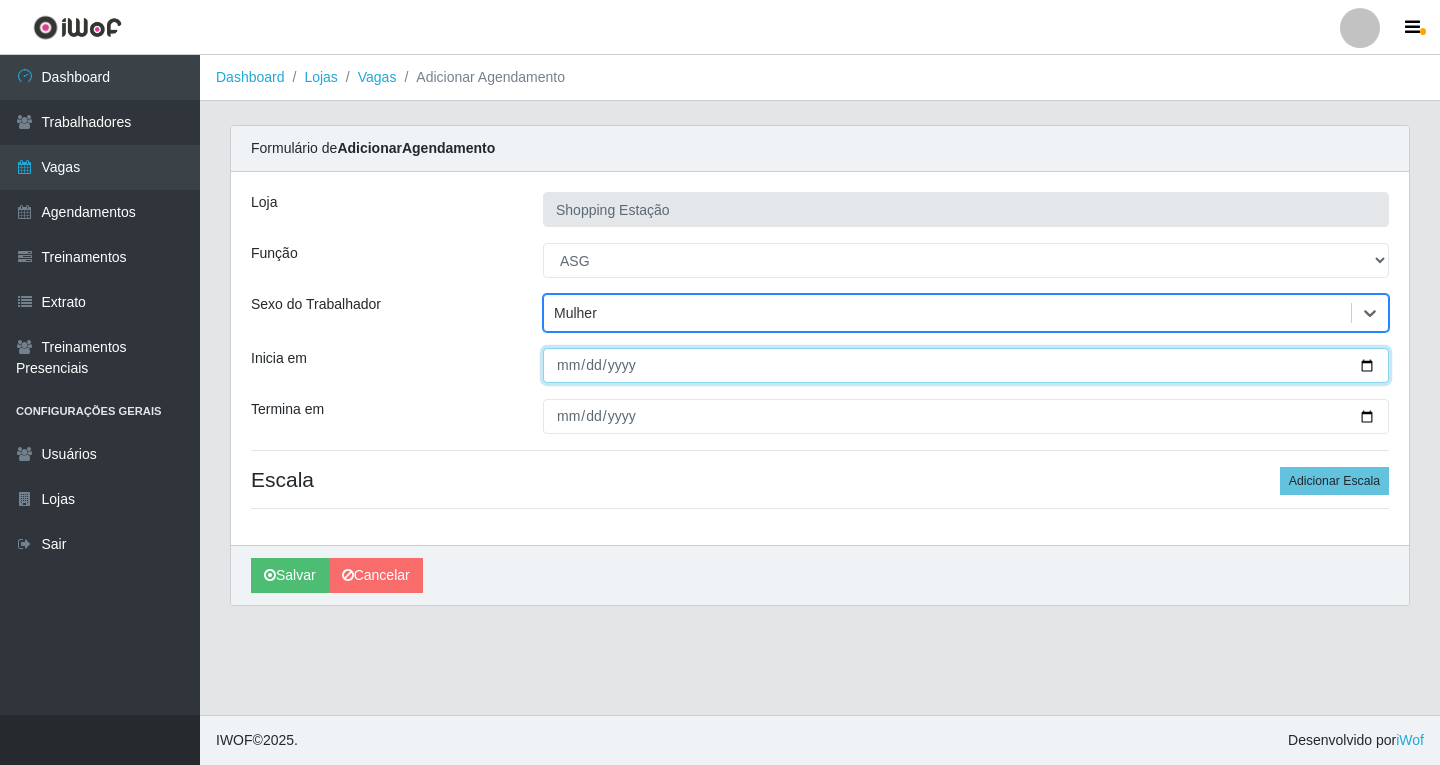 click on "Inicia em" at bounding box center (966, 365) 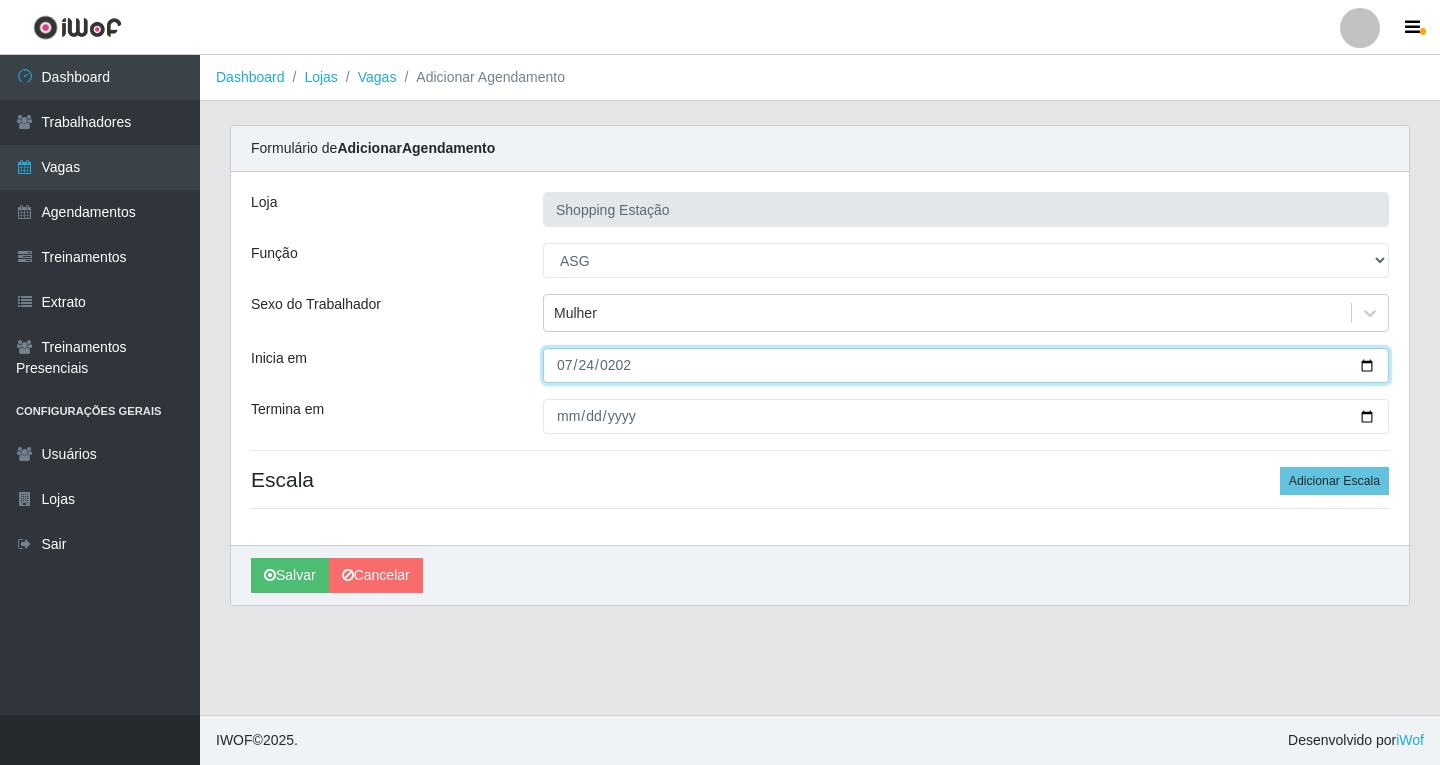 type on "[DATE]" 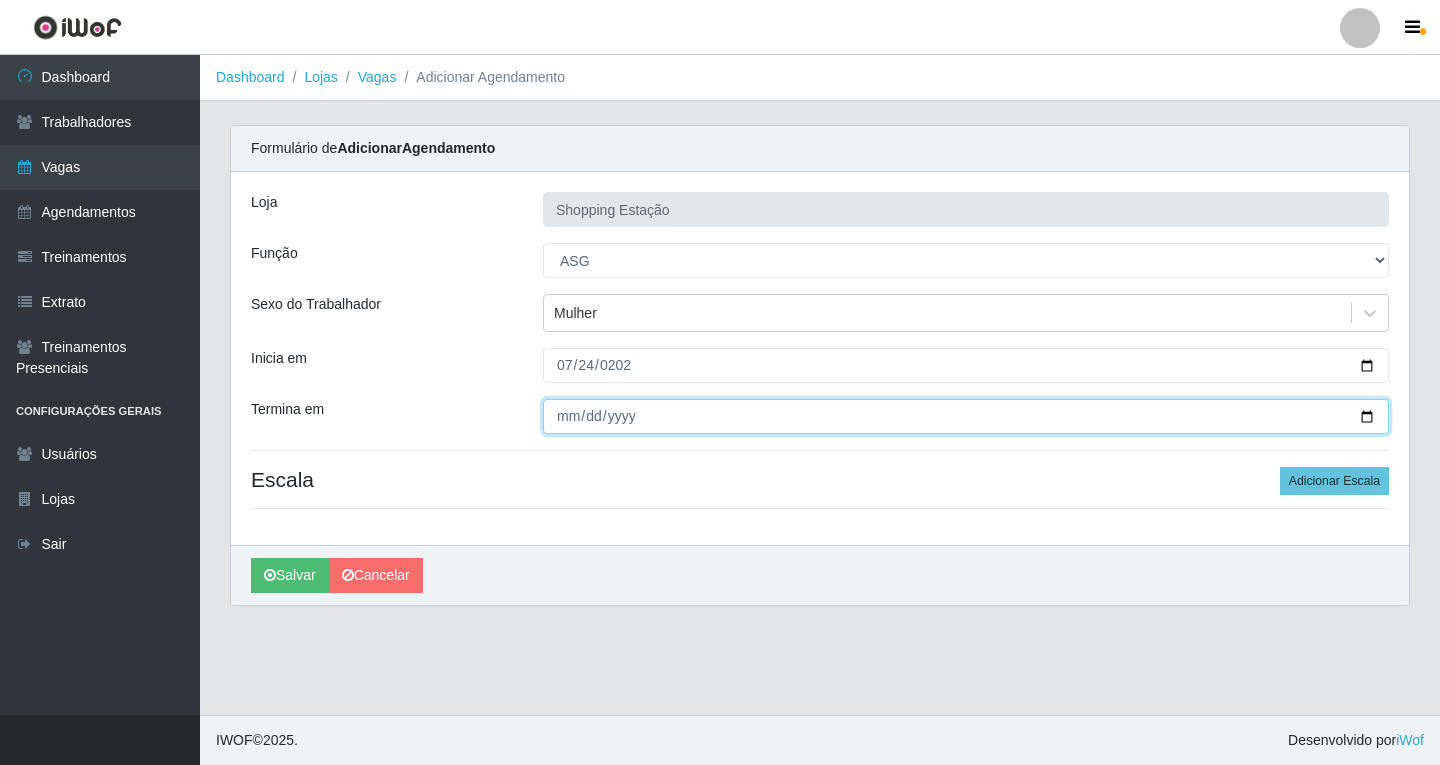 click on "Termina em" at bounding box center [966, 416] 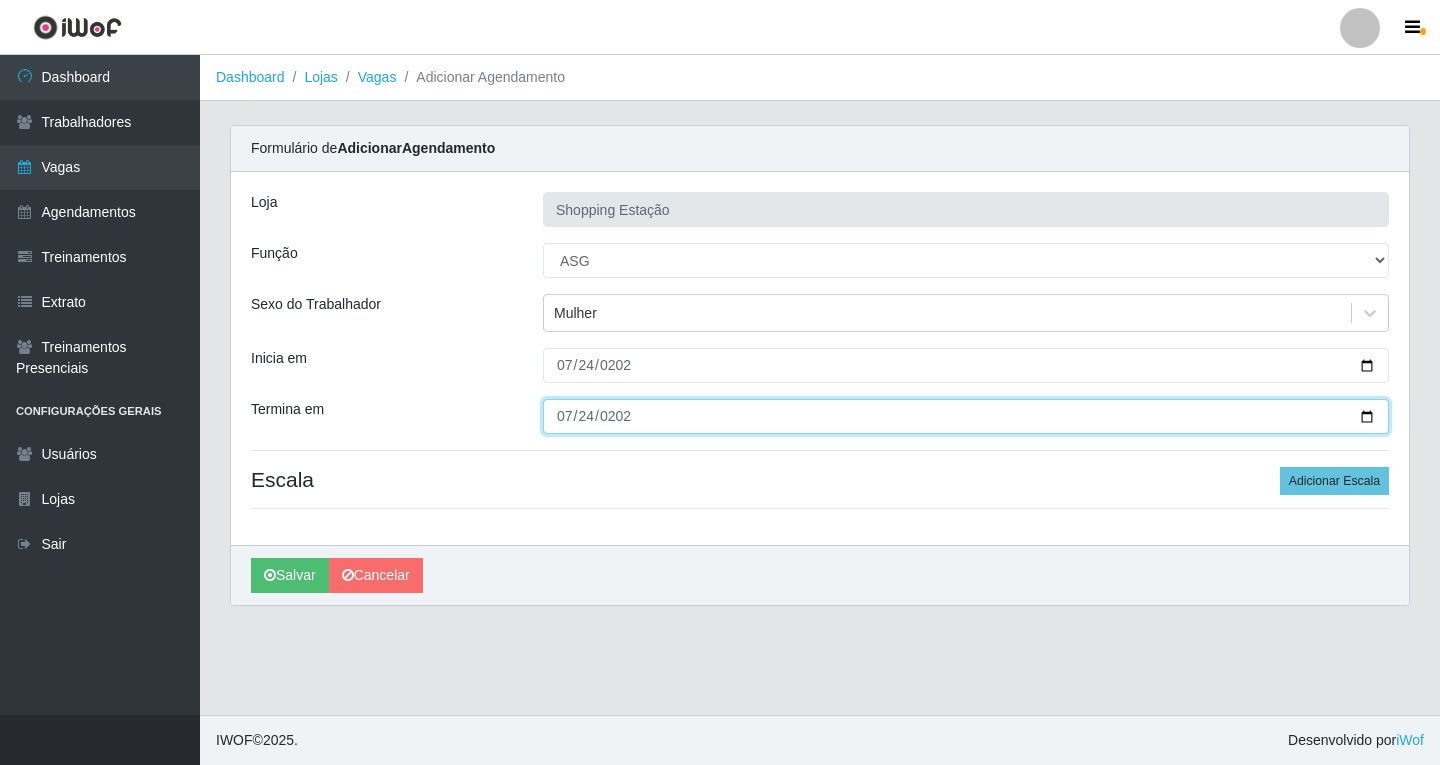 type on "[DATE]" 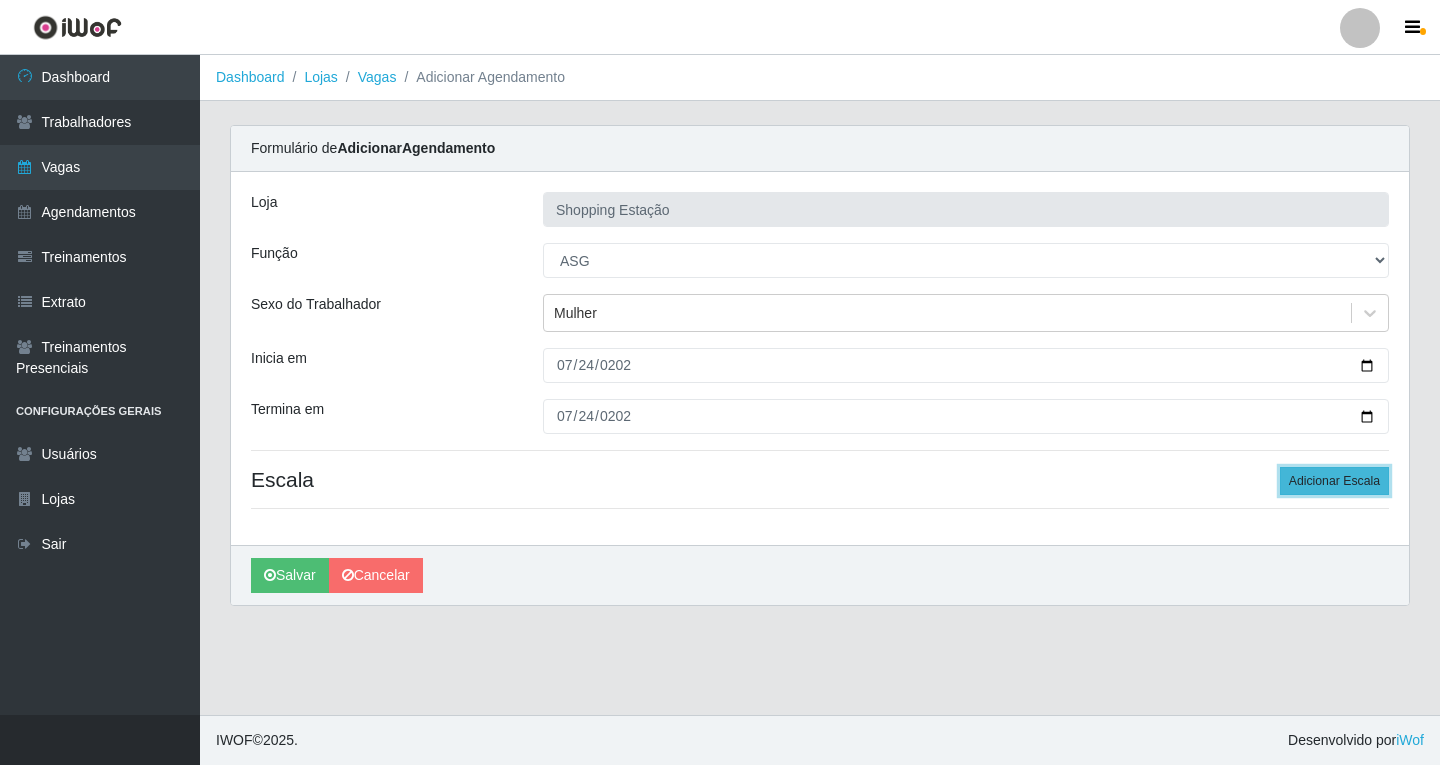 click on "Adicionar Escala" at bounding box center [1334, 481] 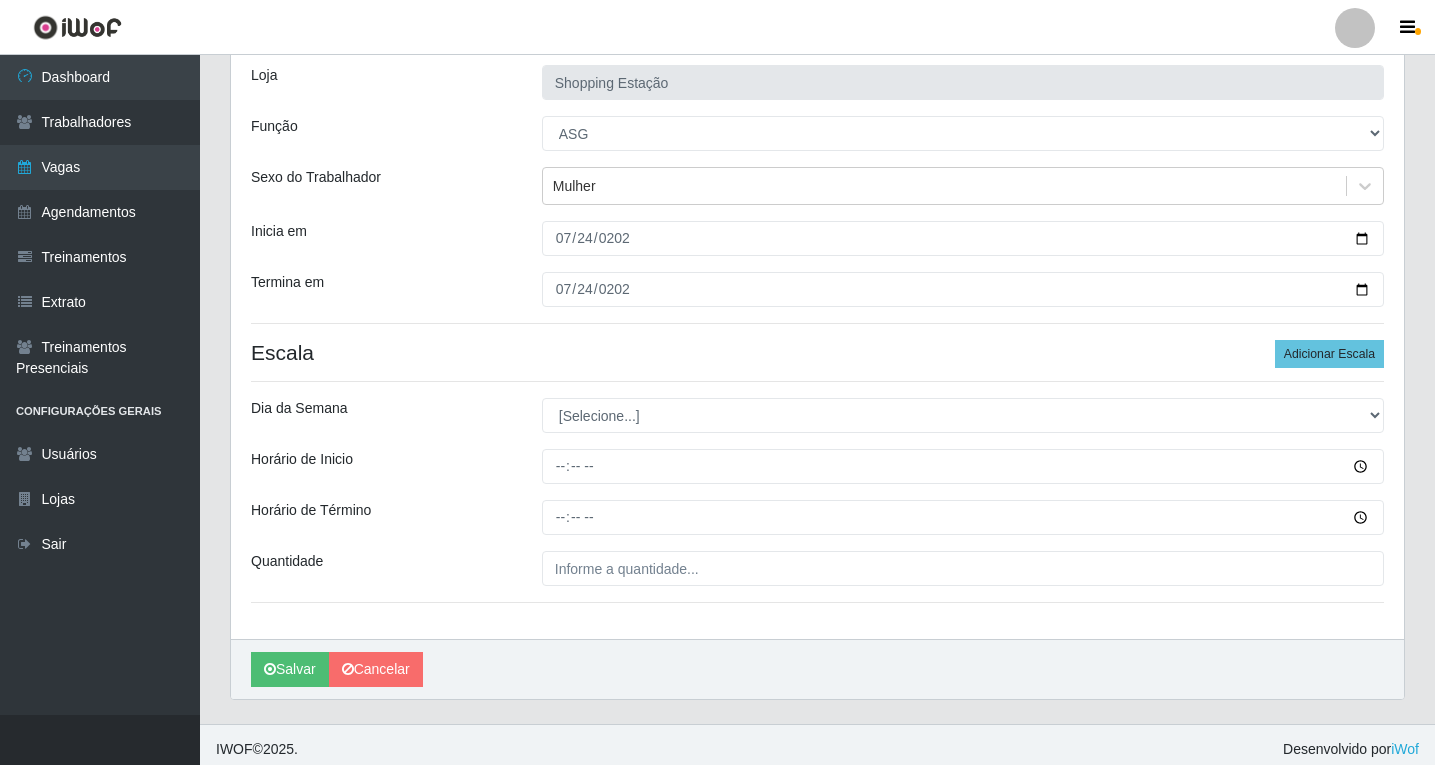 scroll, scrollTop: 136, scrollLeft: 0, axis: vertical 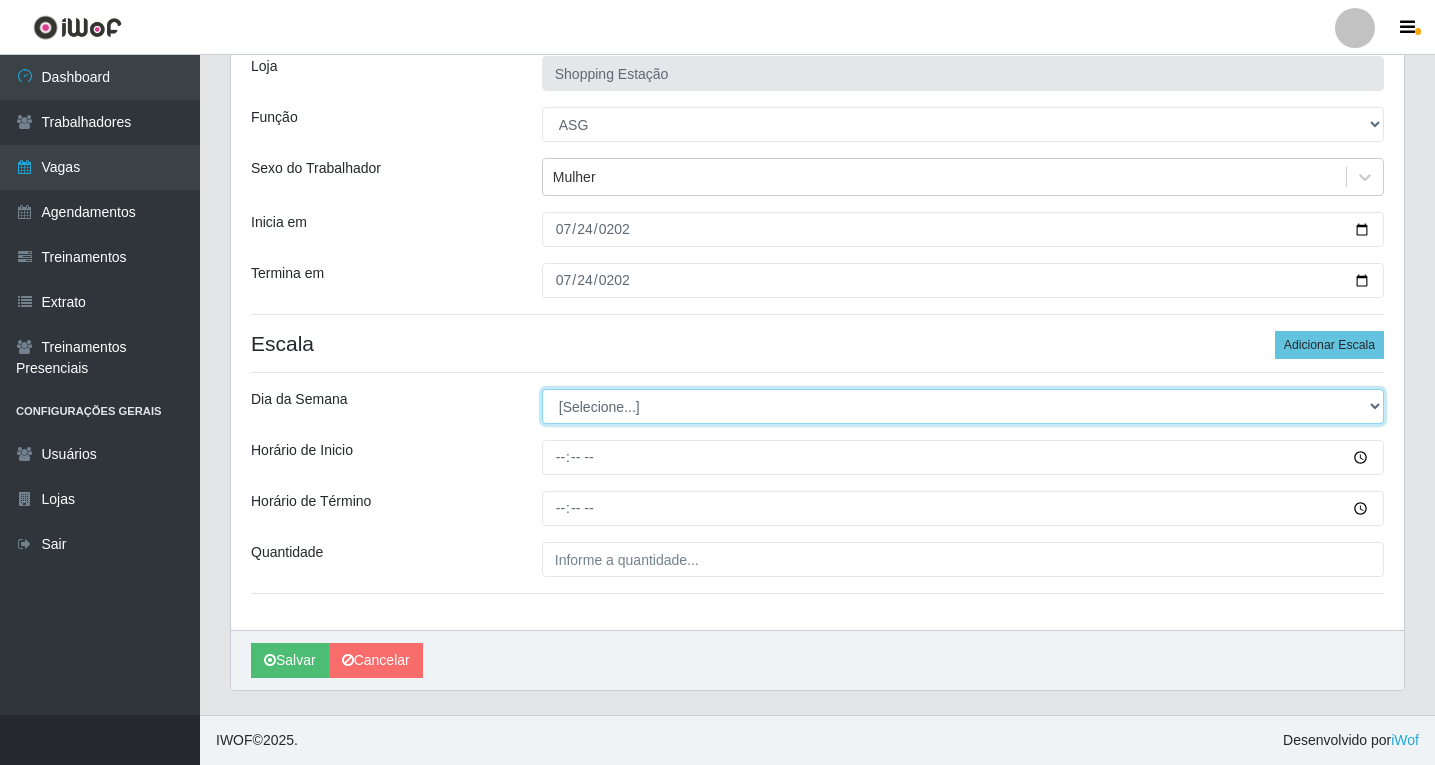 click on "[Selecione...] Segunda Terça Quarta Quinta Sexta Sábado Domingo" at bounding box center (963, 406) 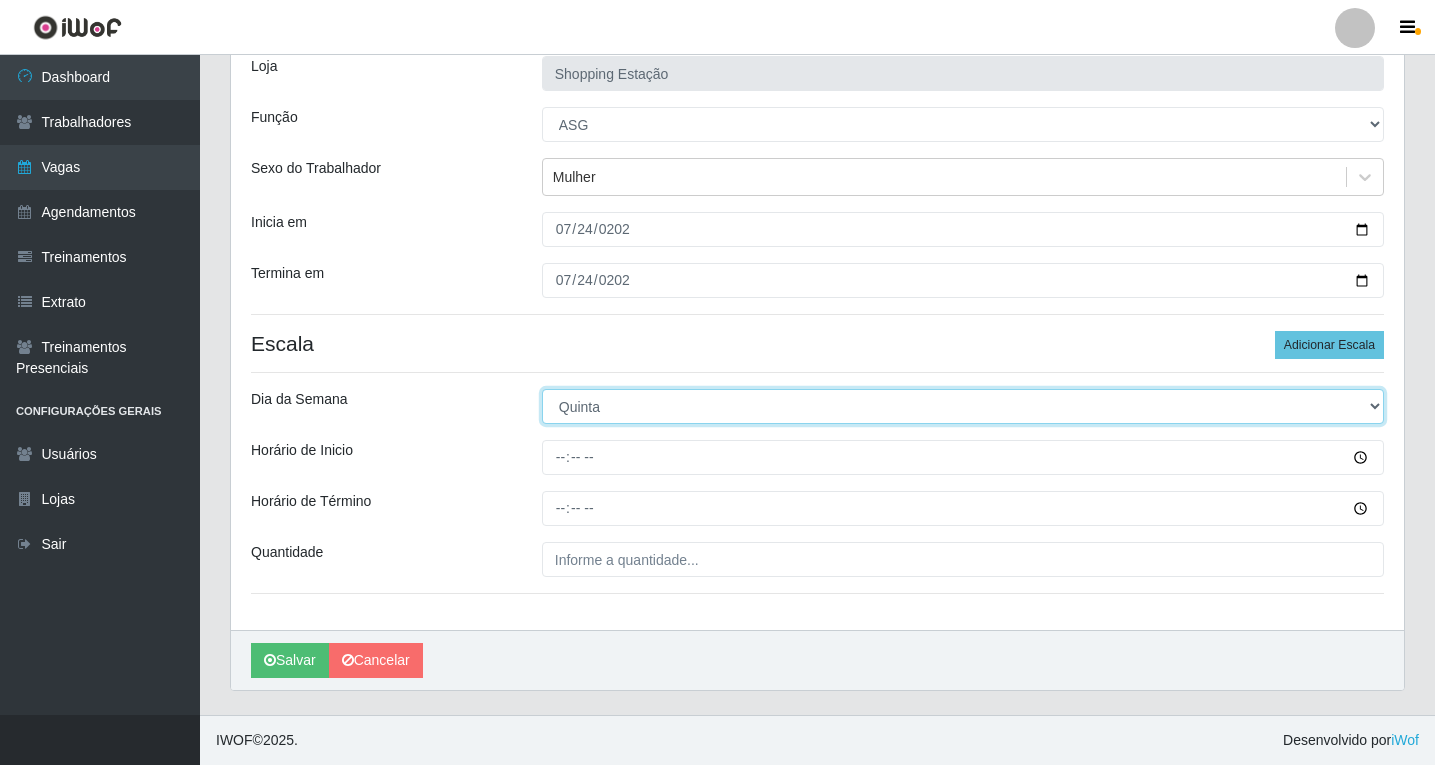 click on "[Selecione...] Segunda Terça Quarta Quinta Sexta Sábado Domingo" at bounding box center (963, 406) 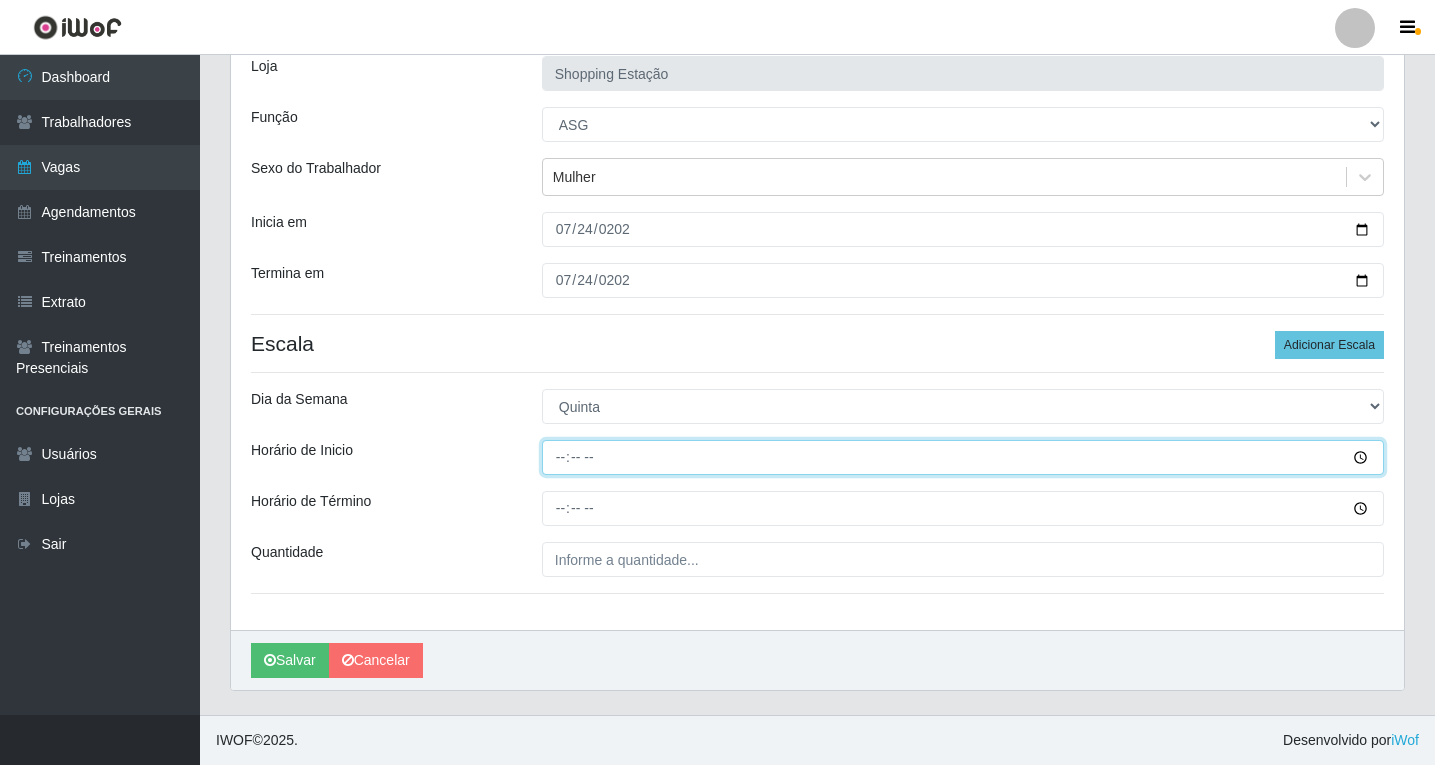 click on "Horário de Inicio" at bounding box center (963, 457) 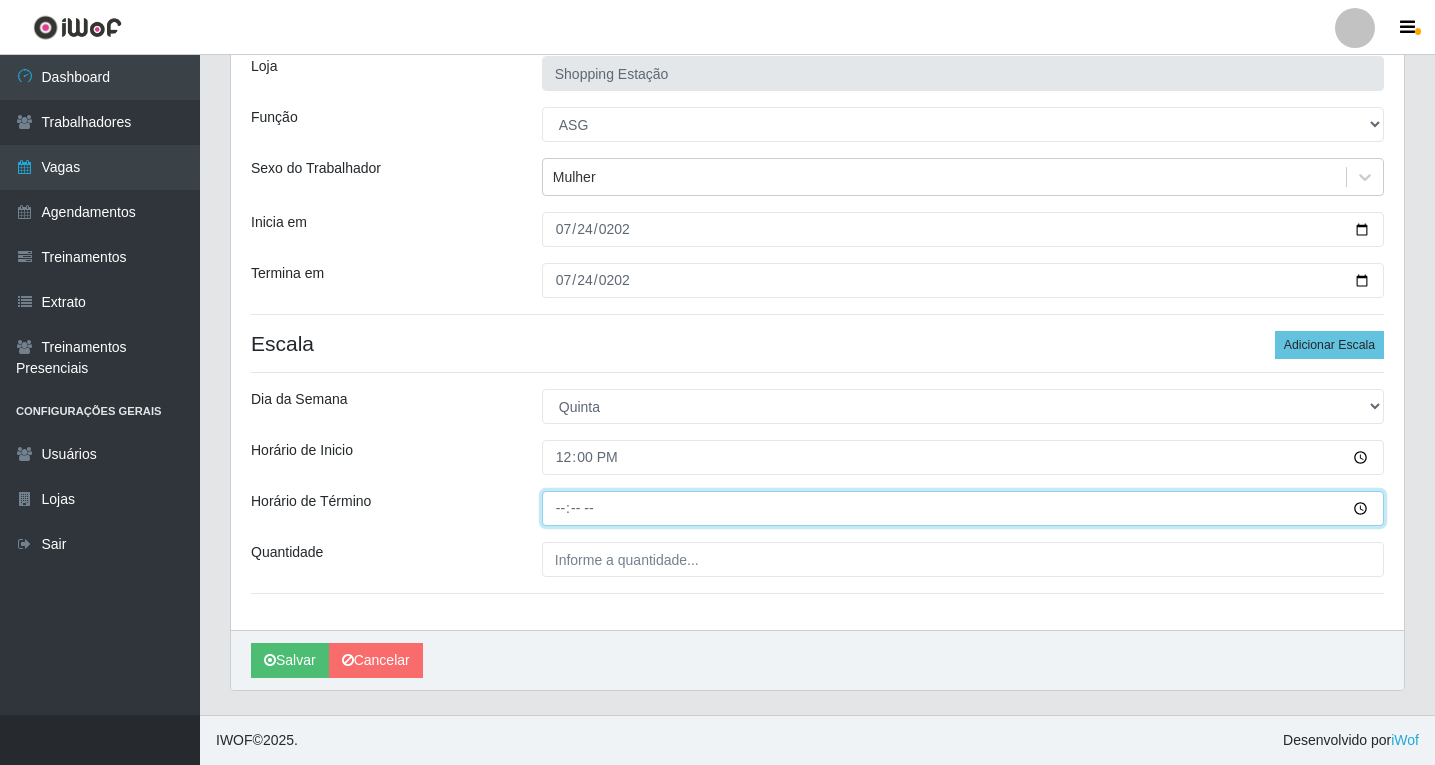 click on "Horário de Término" at bounding box center [963, 508] 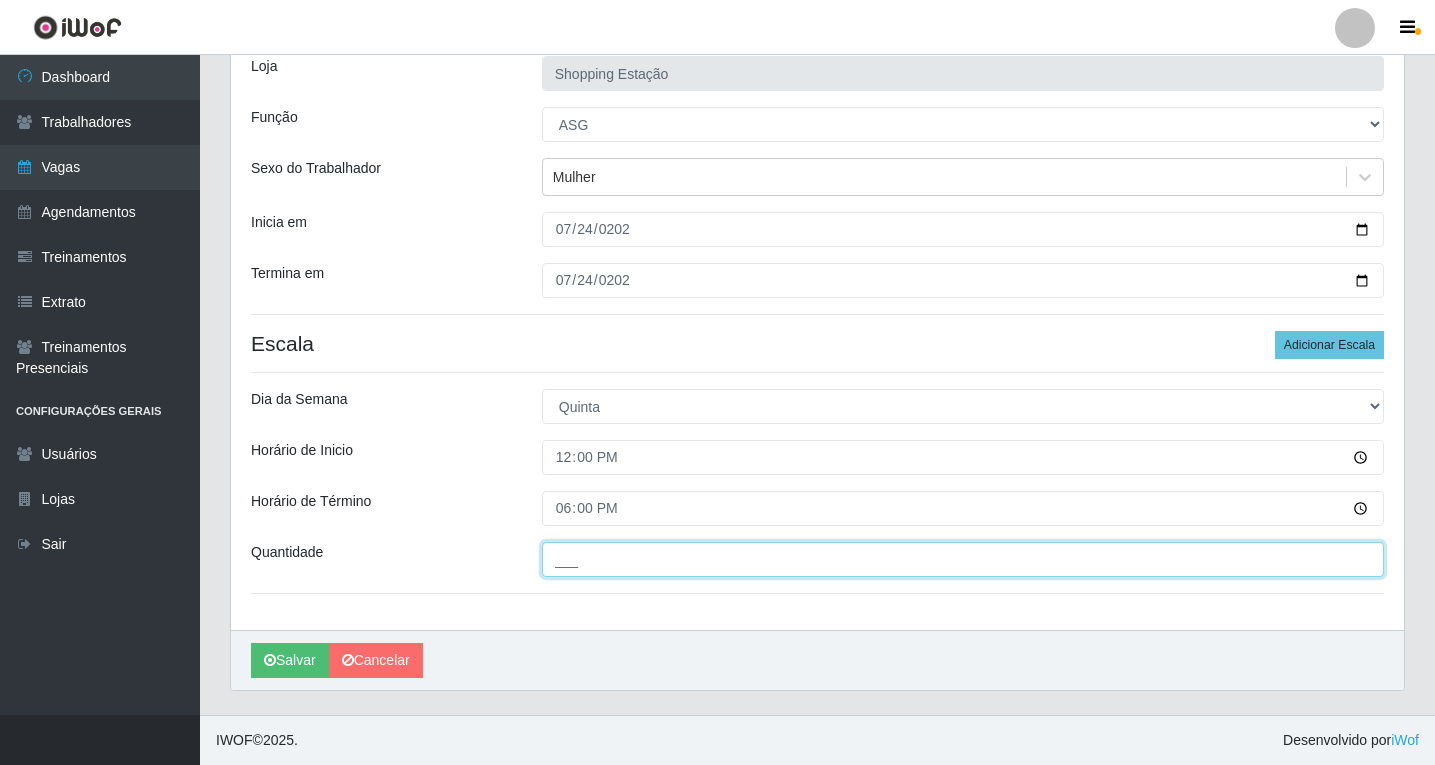 click on "___" at bounding box center [963, 559] 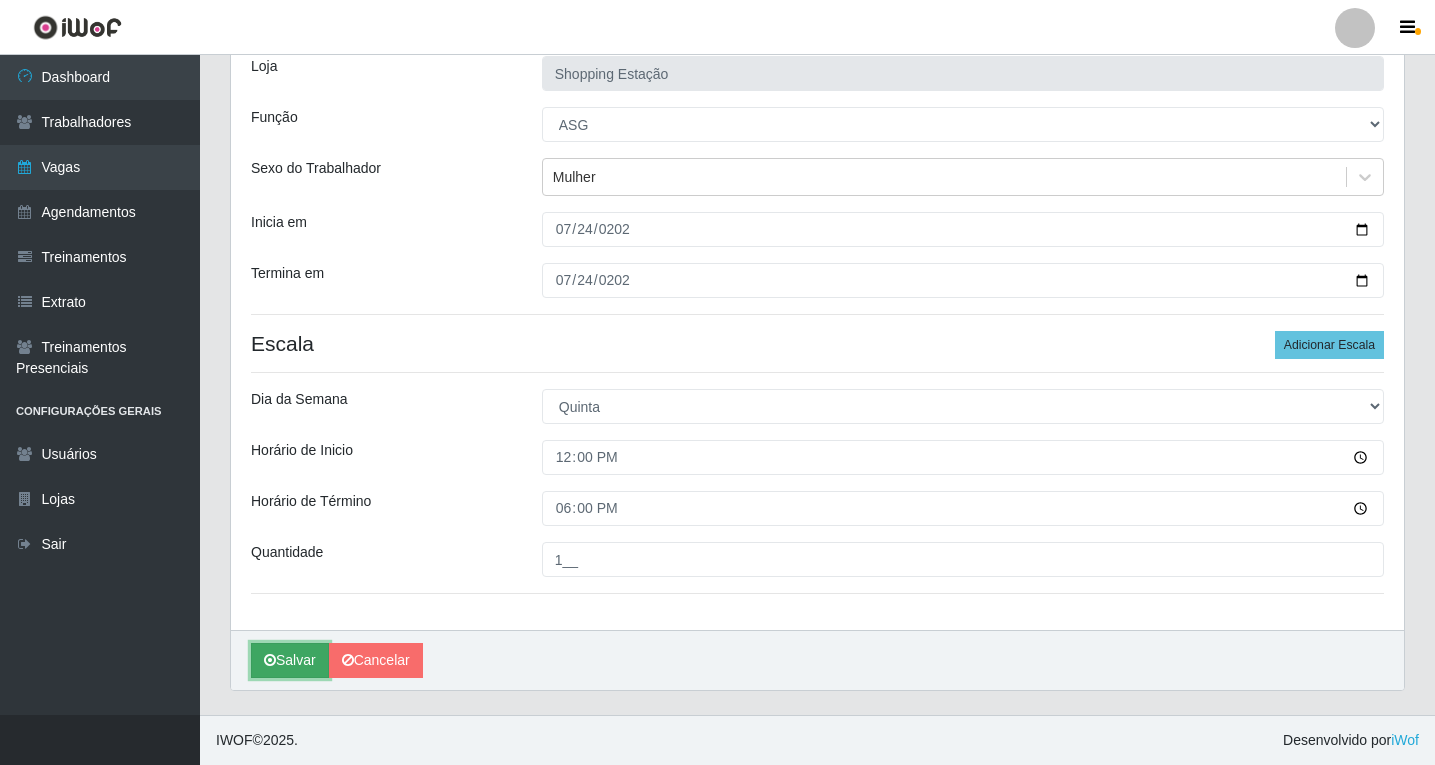 click on "Salvar" at bounding box center (290, 660) 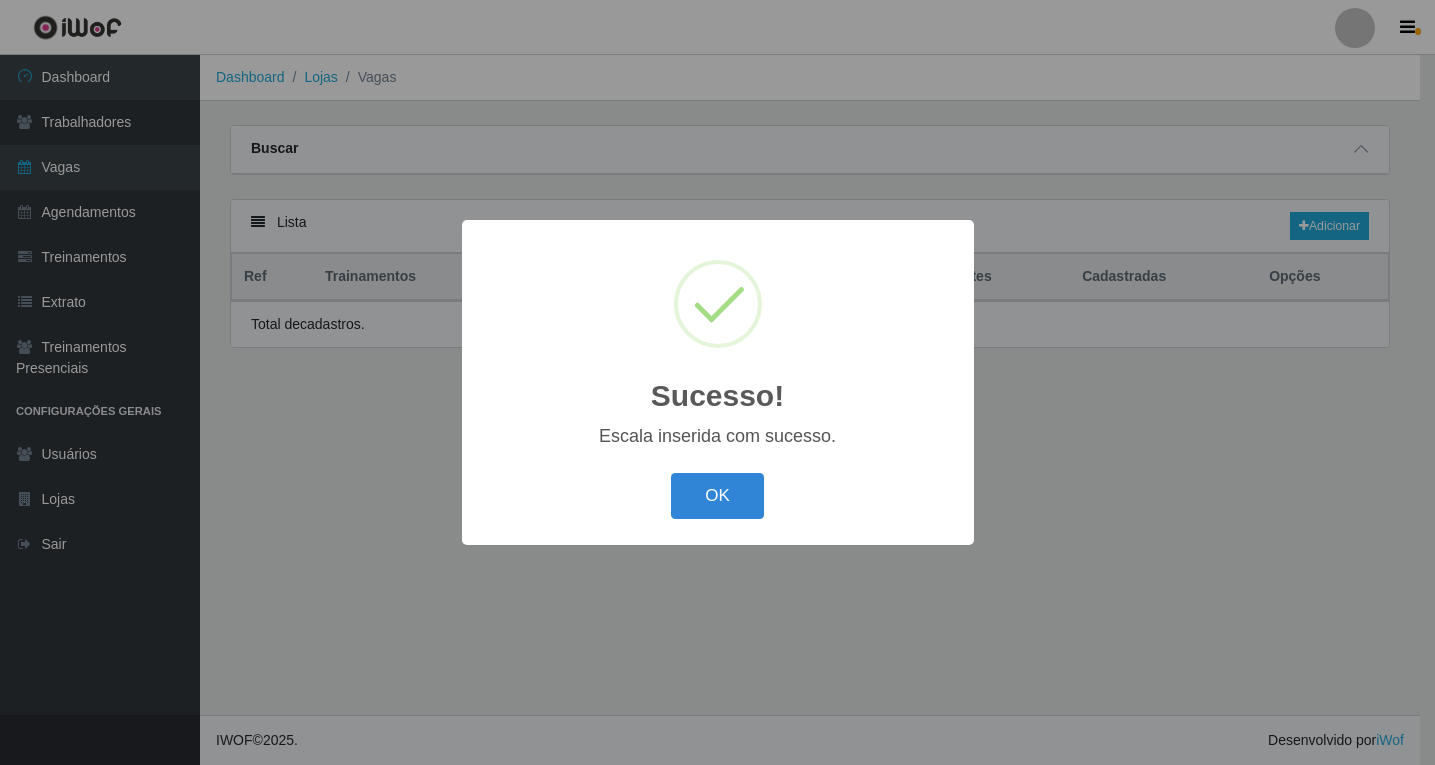 scroll, scrollTop: 0, scrollLeft: 0, axis: both 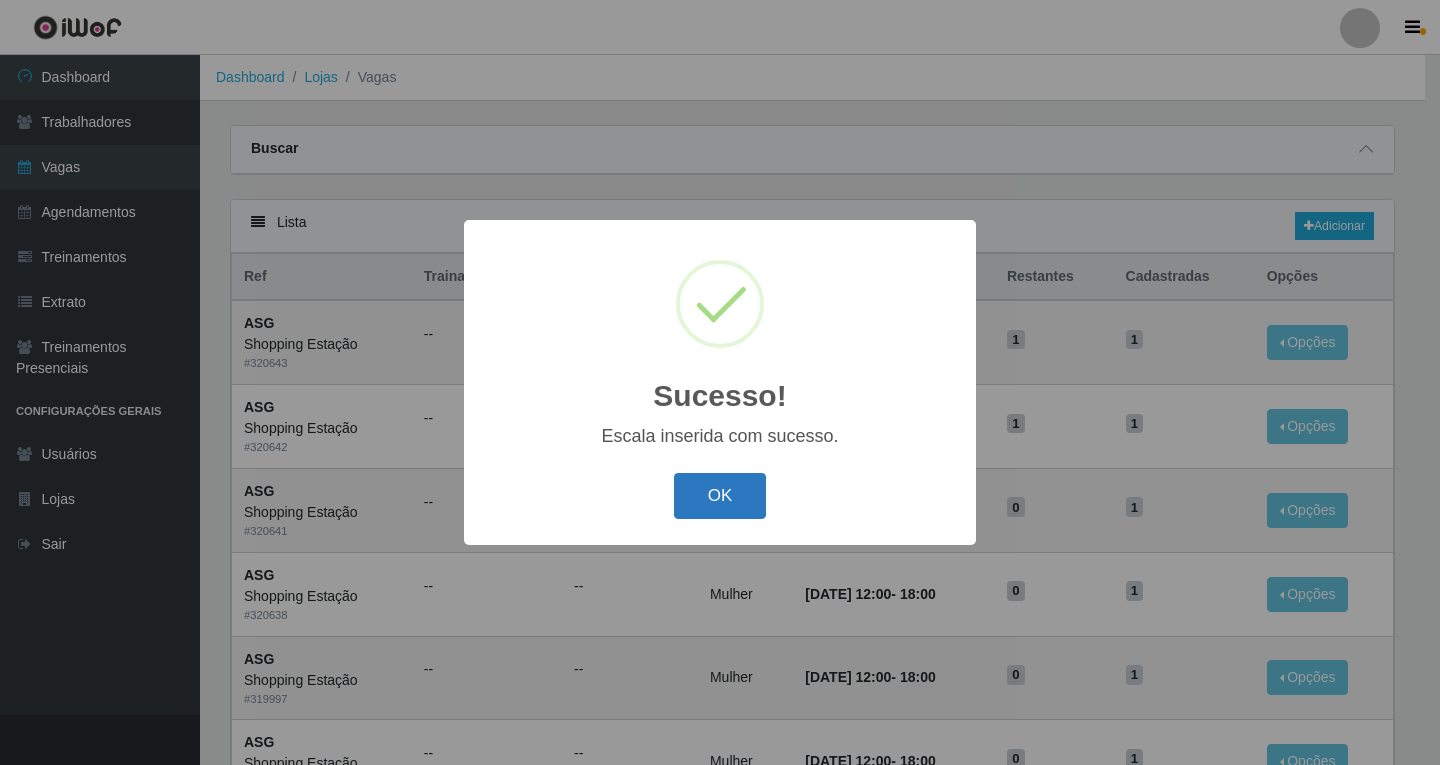 click on "OK" at bounding box center (720, 496) 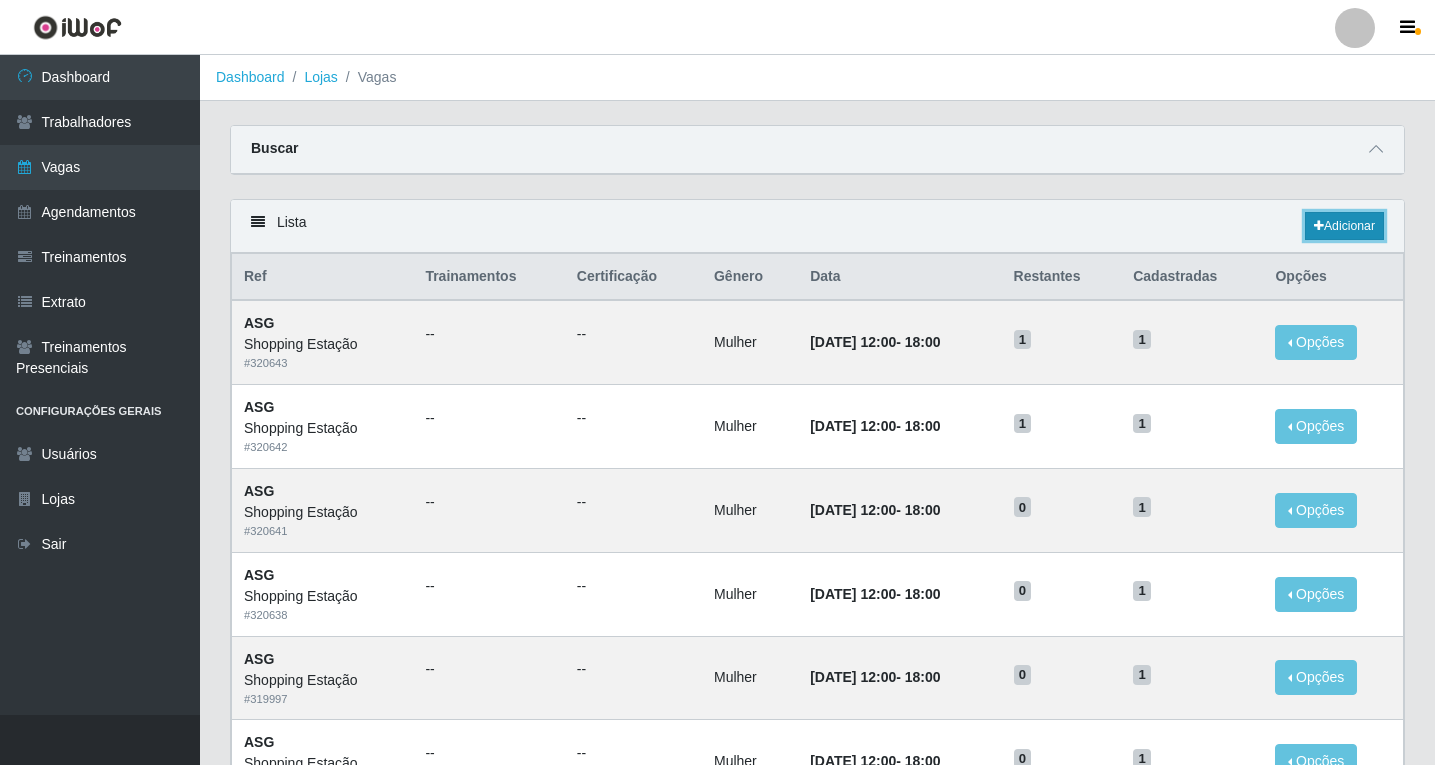click on "Adicionar" at bounding box center [1344, 226] 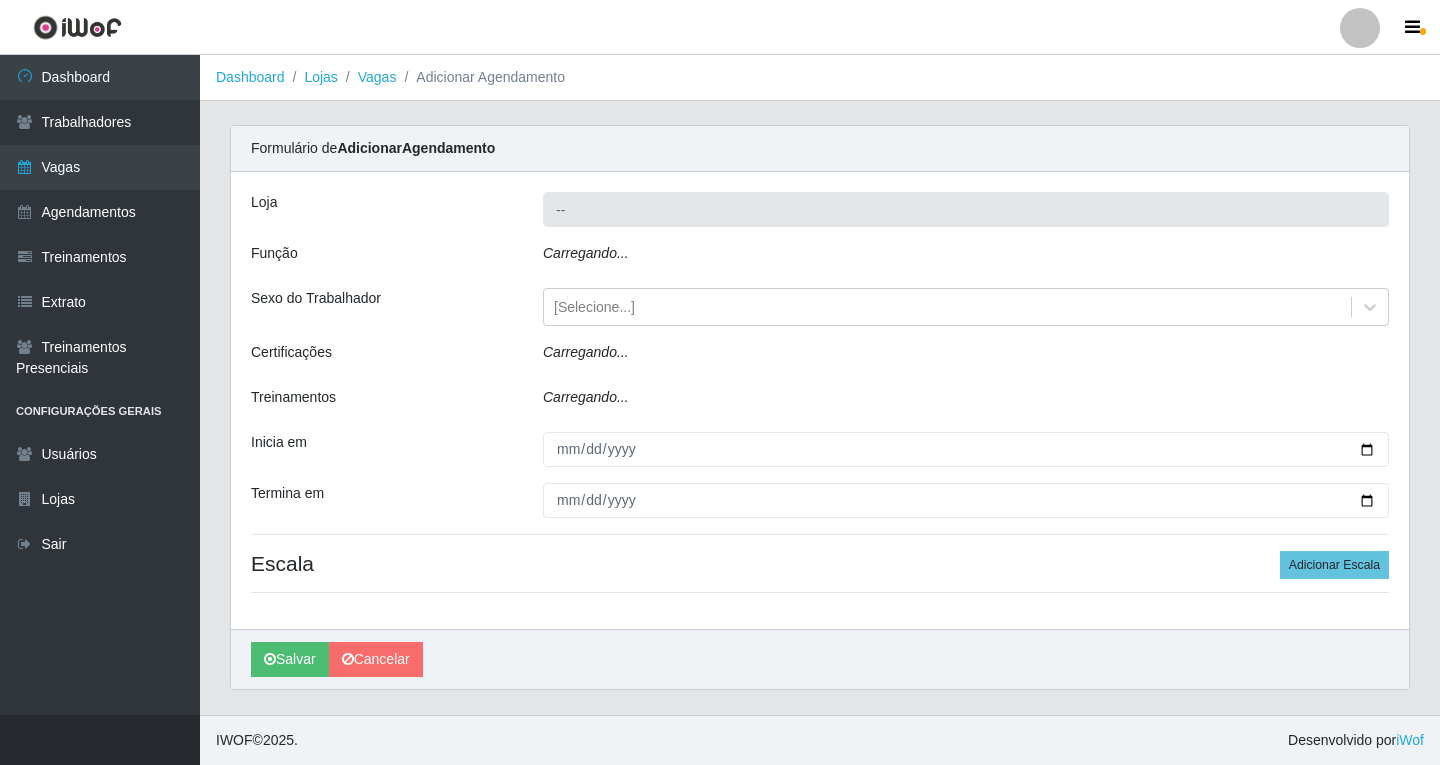 type on "Shopping Estação" 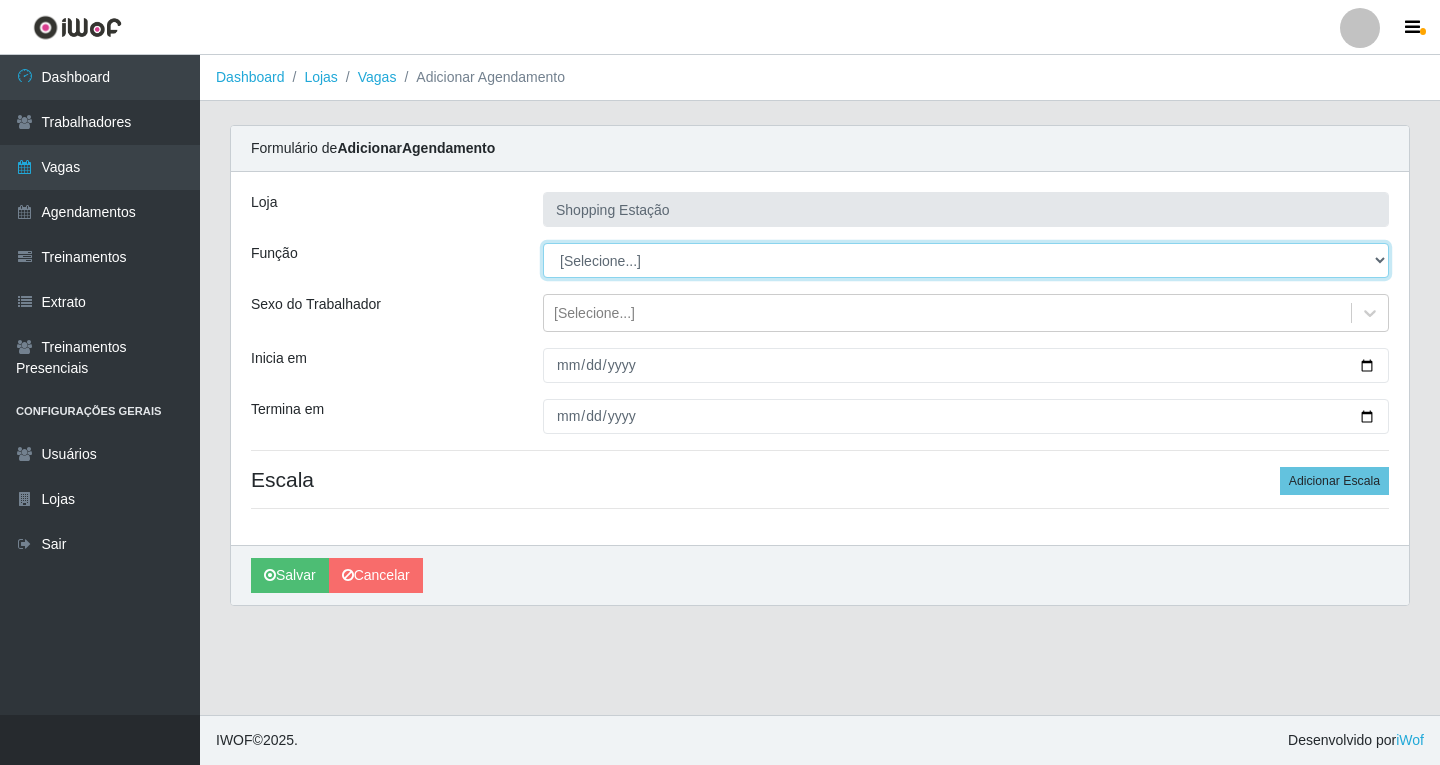 click on "[Selecione...] ASG ASG + ASG ++ Operador de Caixa Operador de Caixa + Operador de Caixa ++" at bounding box center [966, 260] 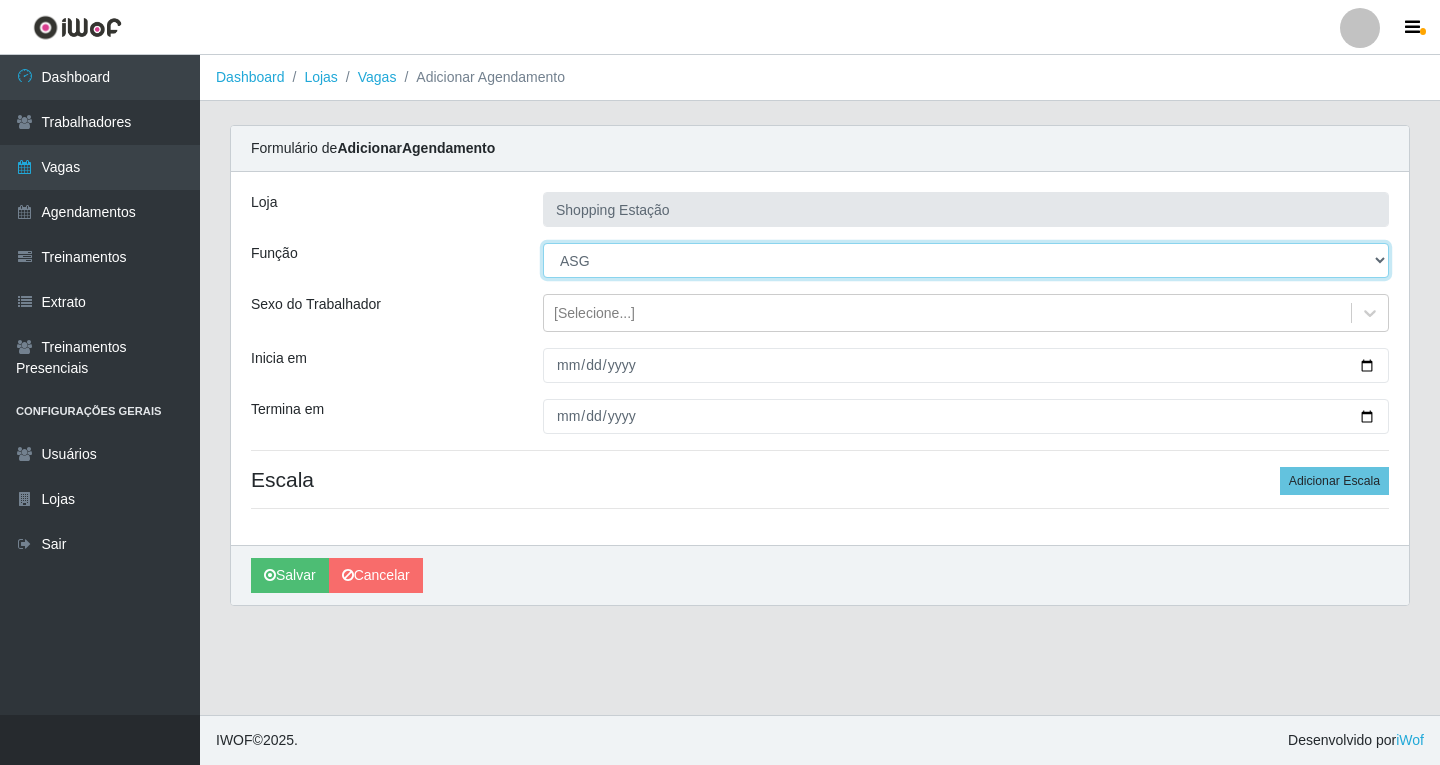 click on "[Selecione...] ASG ASG + ASG ++ Operador de Caixa Operador de Caixa + Operador de Caixa ++" at bounding box center (966, 260) 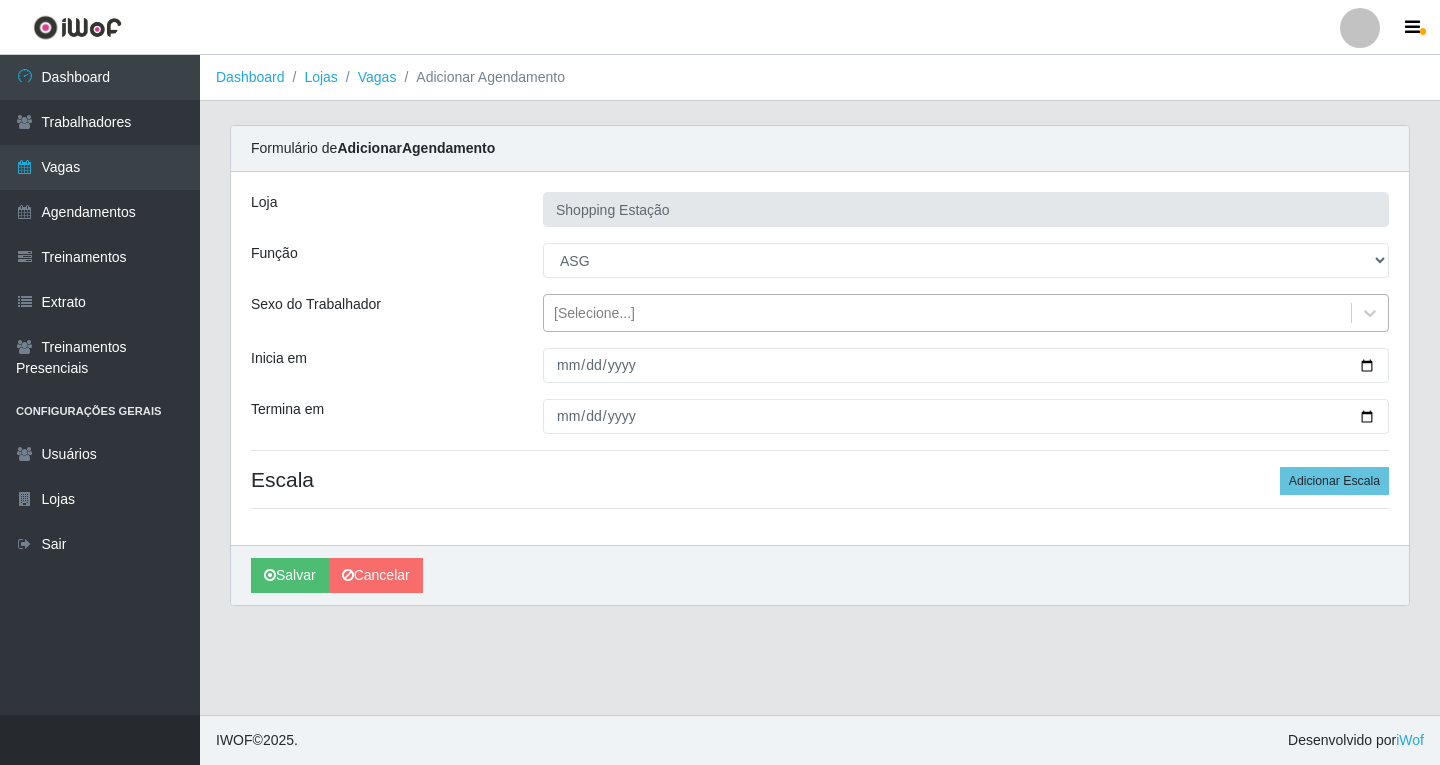 click on "[Selecione...]" at bounding box center (594, 313) 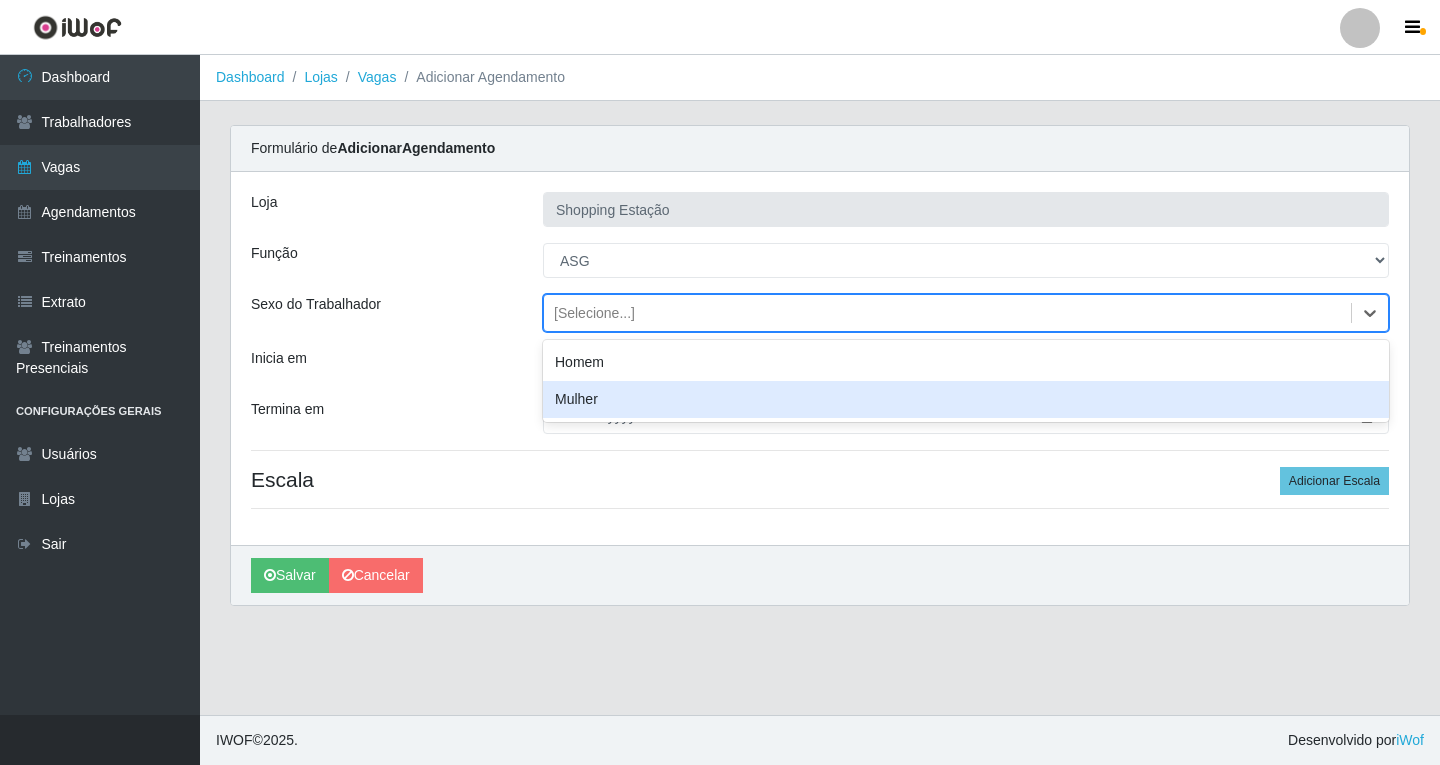 click on "Mulher" at bounding box center [966, 399] 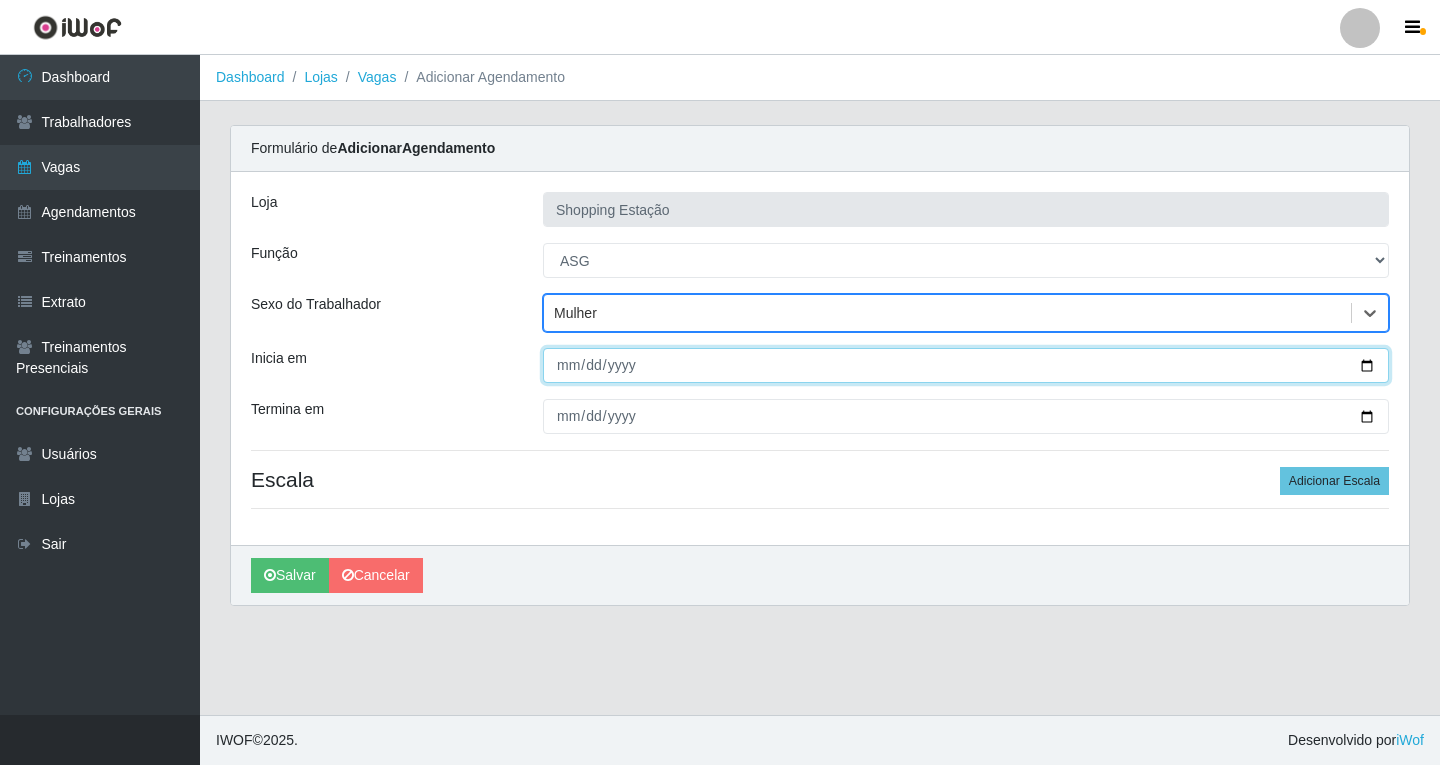 click on "Inicia em" at bounding box center (966, 365) 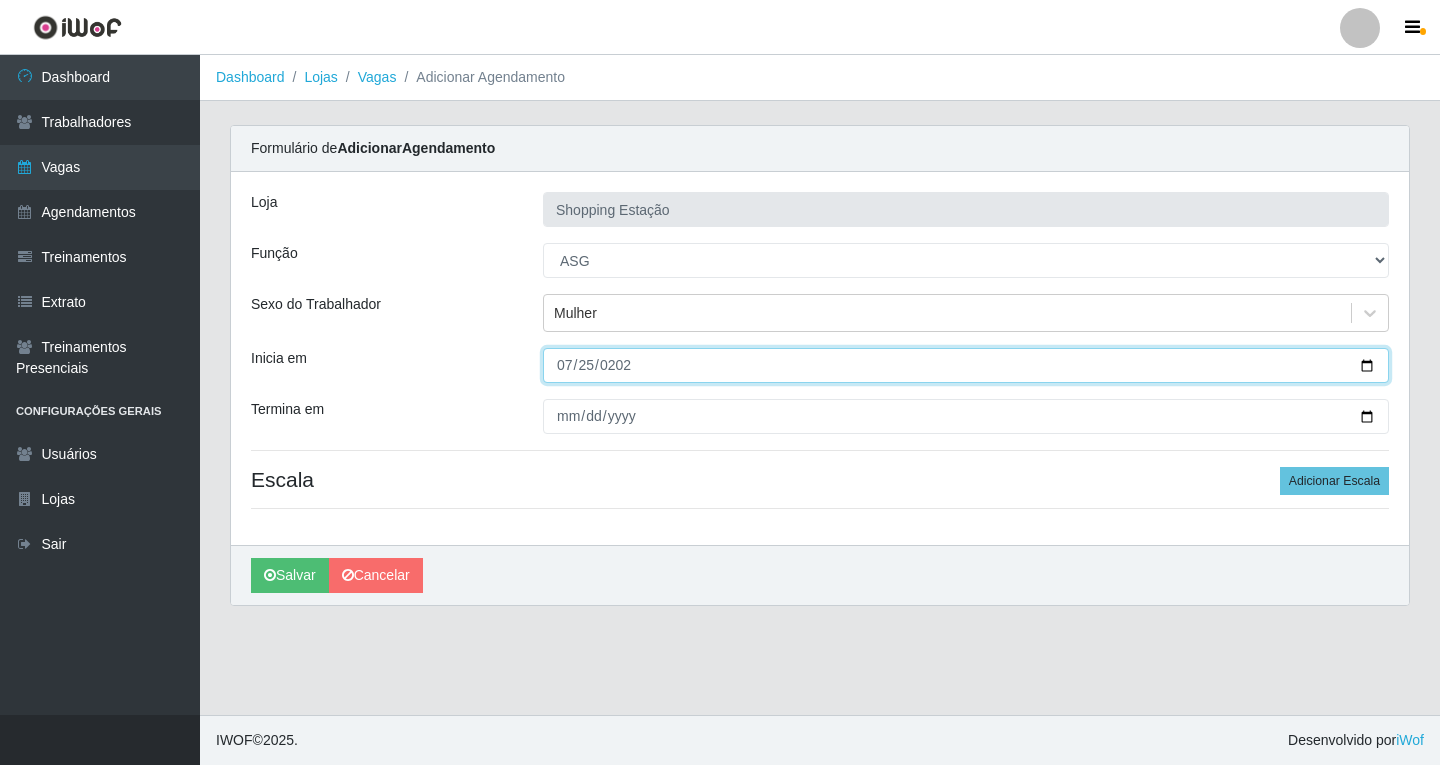 type on "[DATE]" 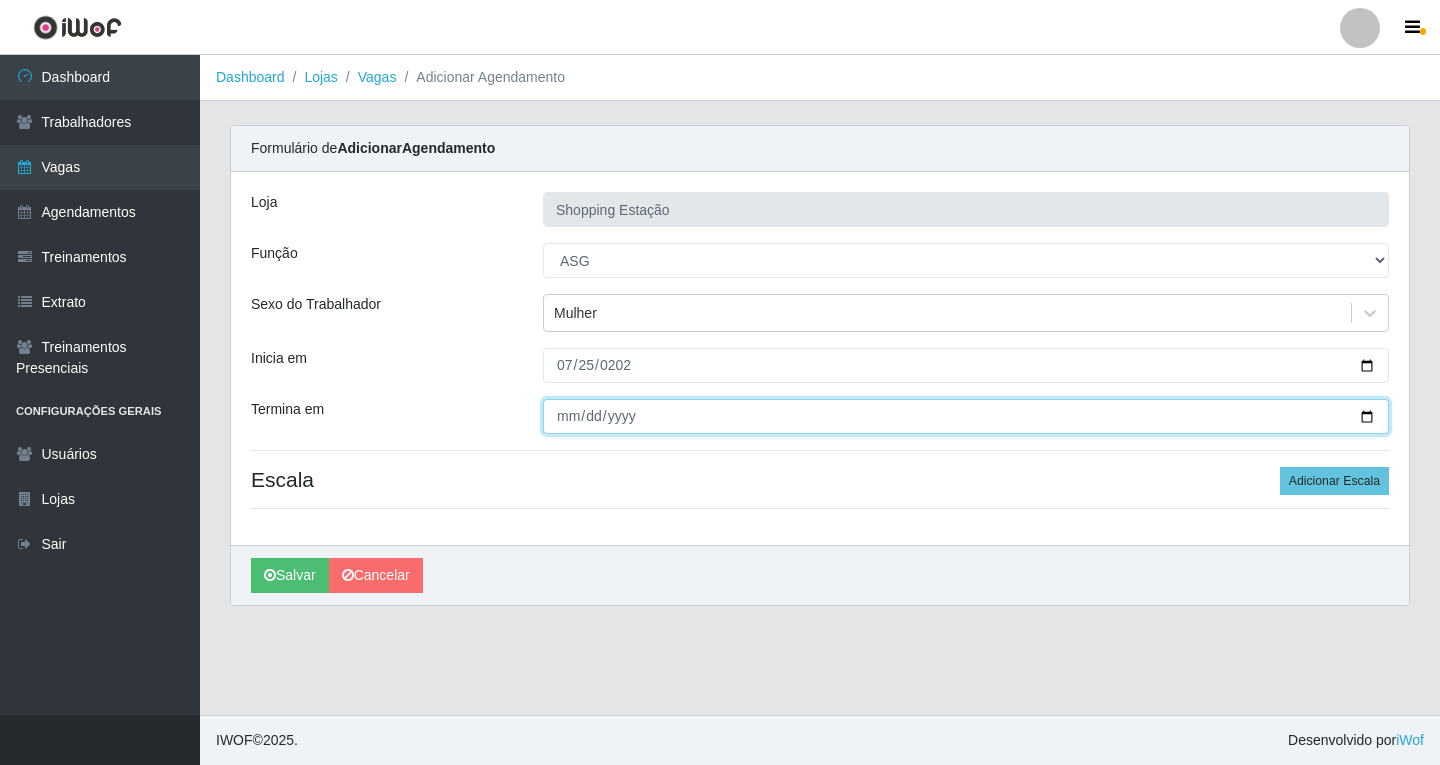 click on "Termina em" at bounding box center [966, 416] 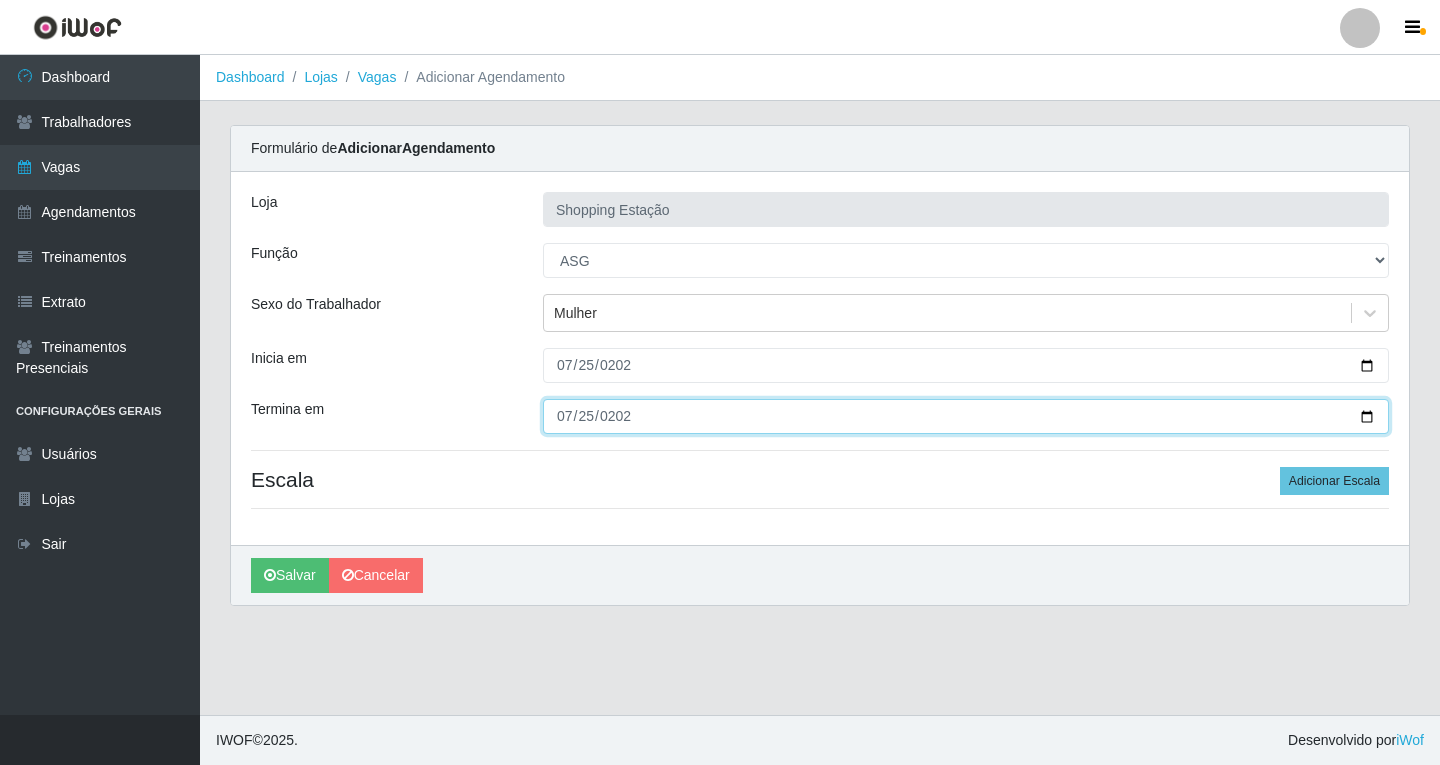 type on "[DATE]" 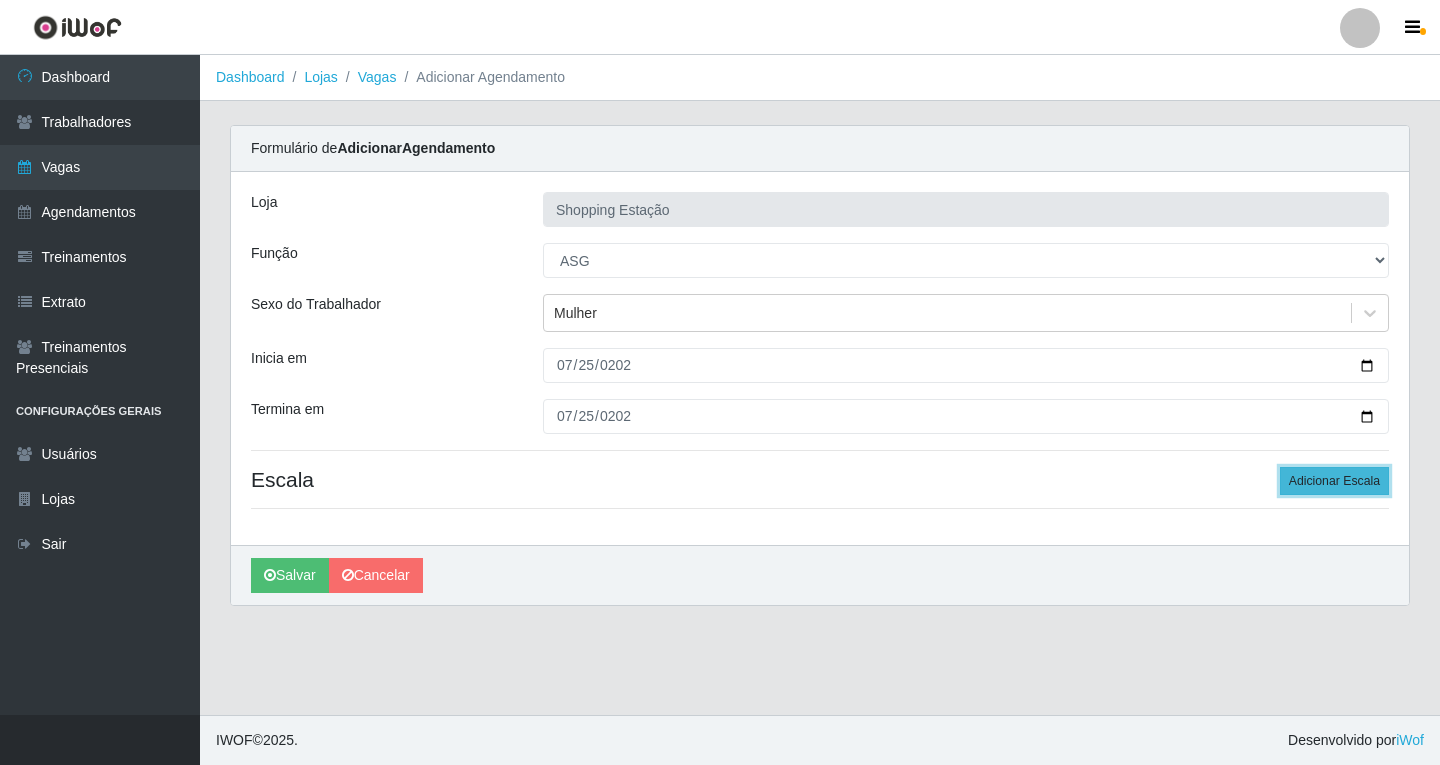 click on "Adicionar Escala" at bounding box center [1334, 481] 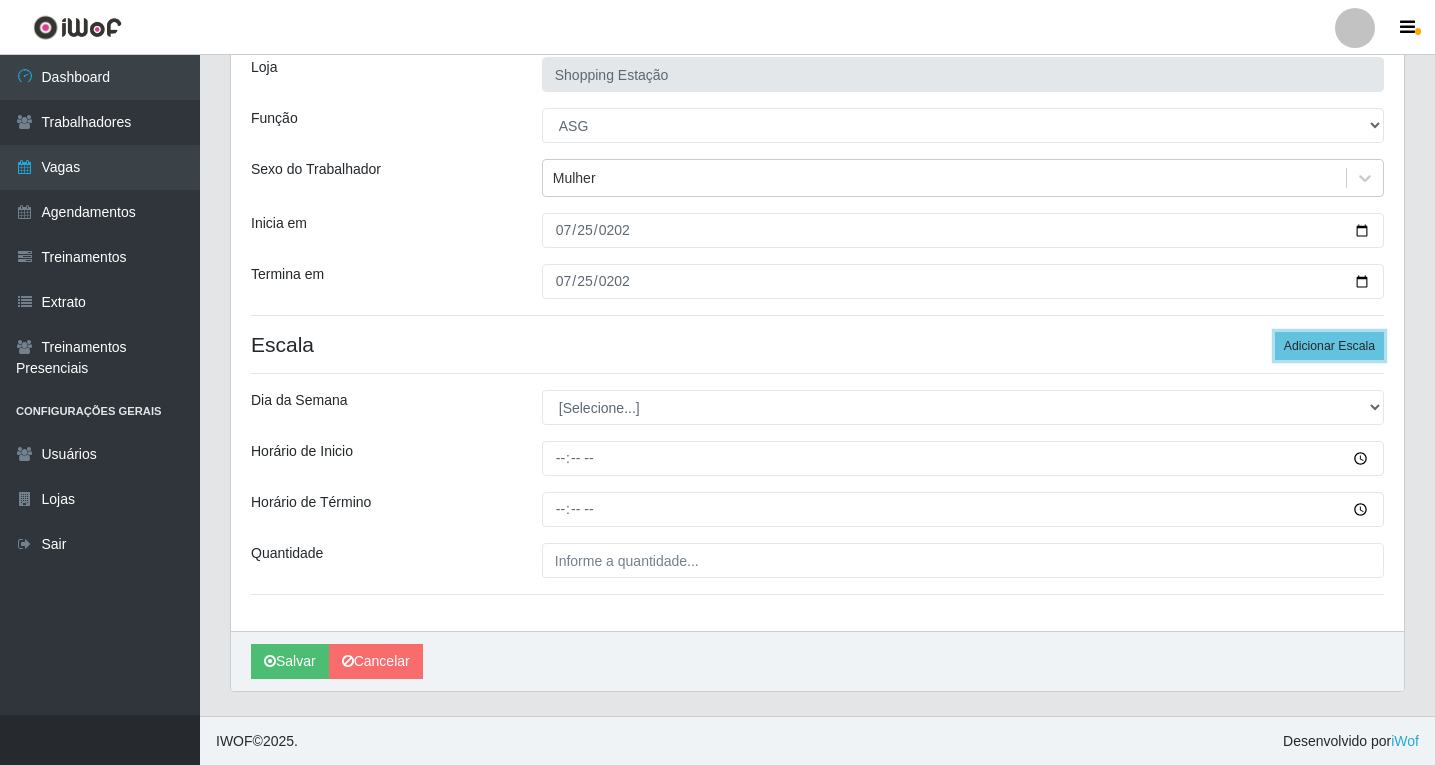 scroll, scrollTop: 136, scrollLeft: 0, axis: vertical 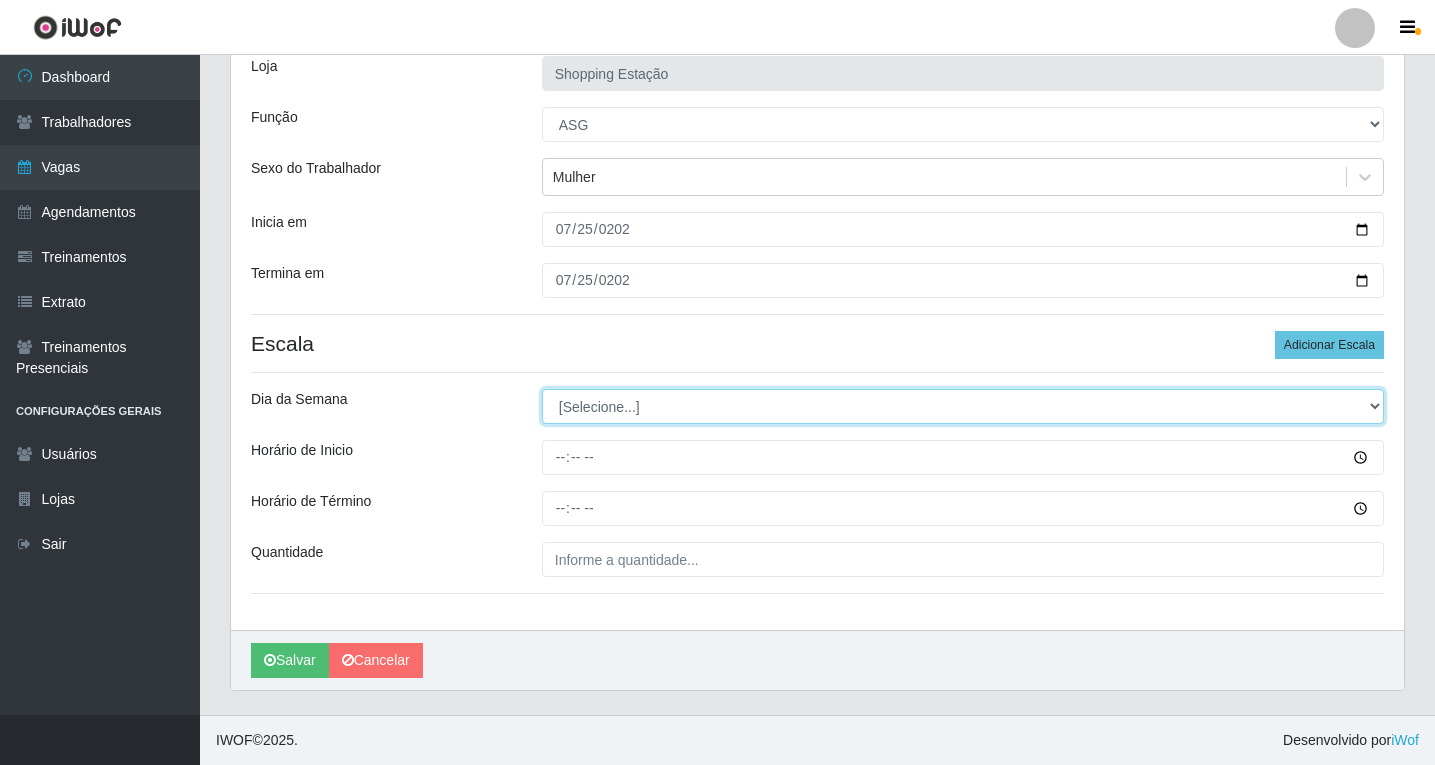 click on "[Selecione...] Segunda Terça Quarta Quinta Sexta Sábado Domingo" at bounding box center [963, 406] 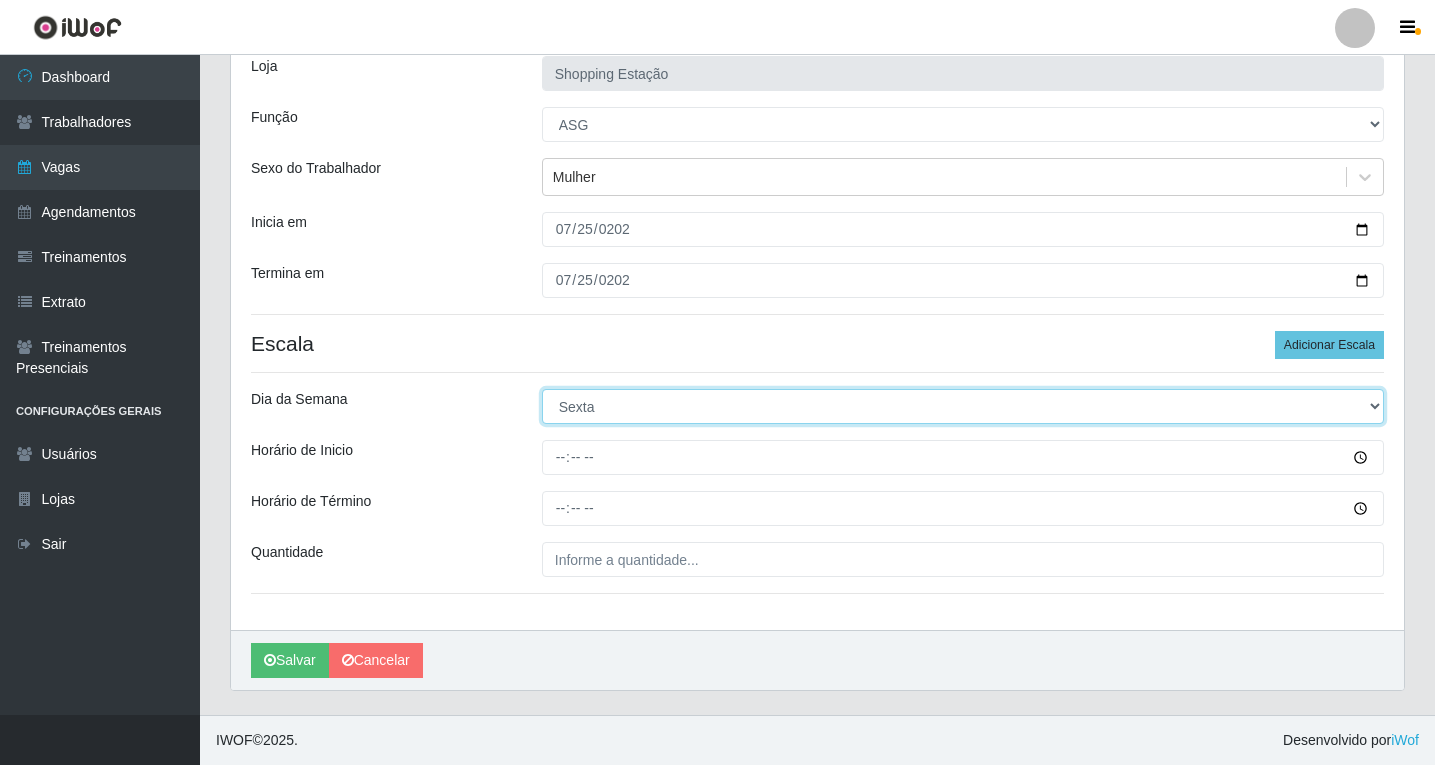 click on "[Selecione...] Segunda Terça Quarta Quinta Sexta Sábado Domingo" at bounding box center (963, 406) 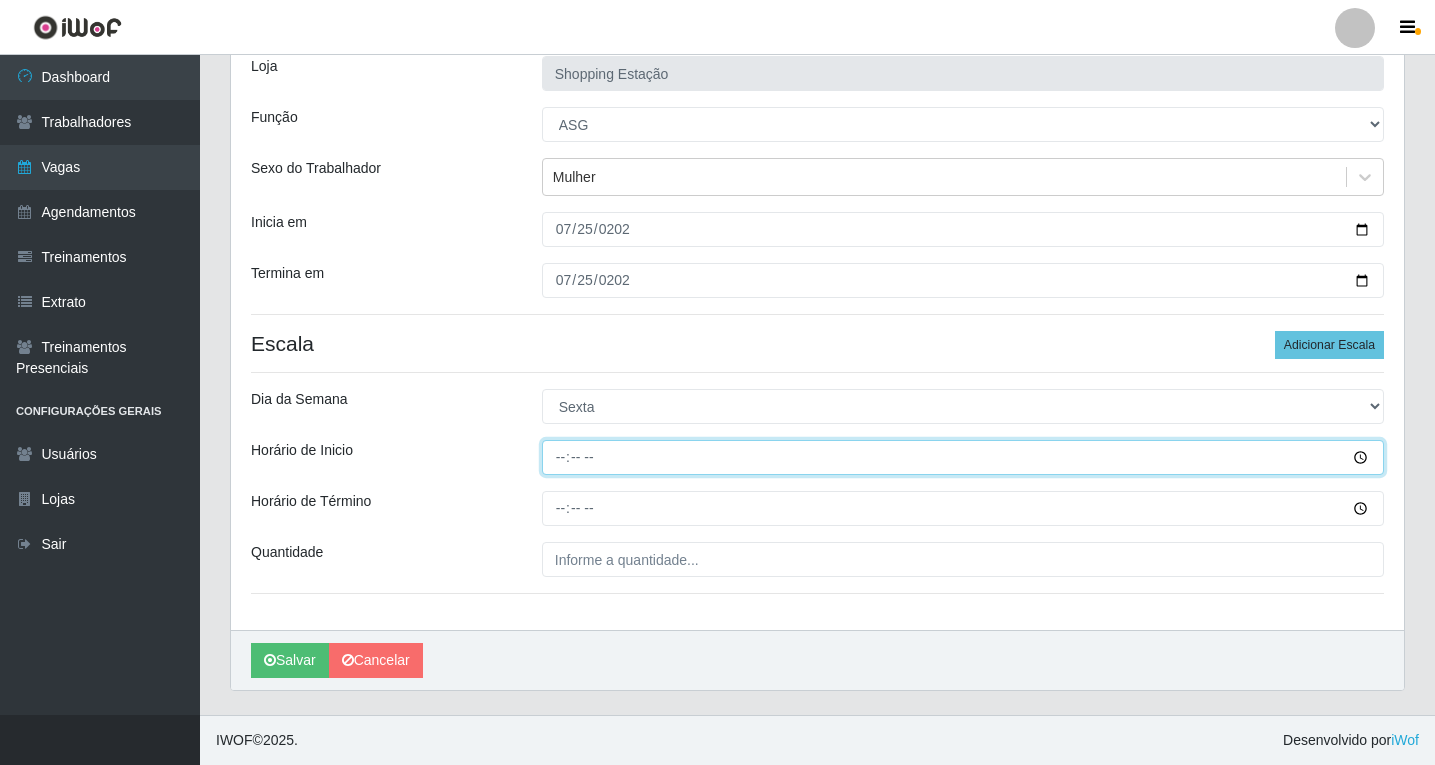 click on "Horário de Inicio" at bounding box center [963, 457] 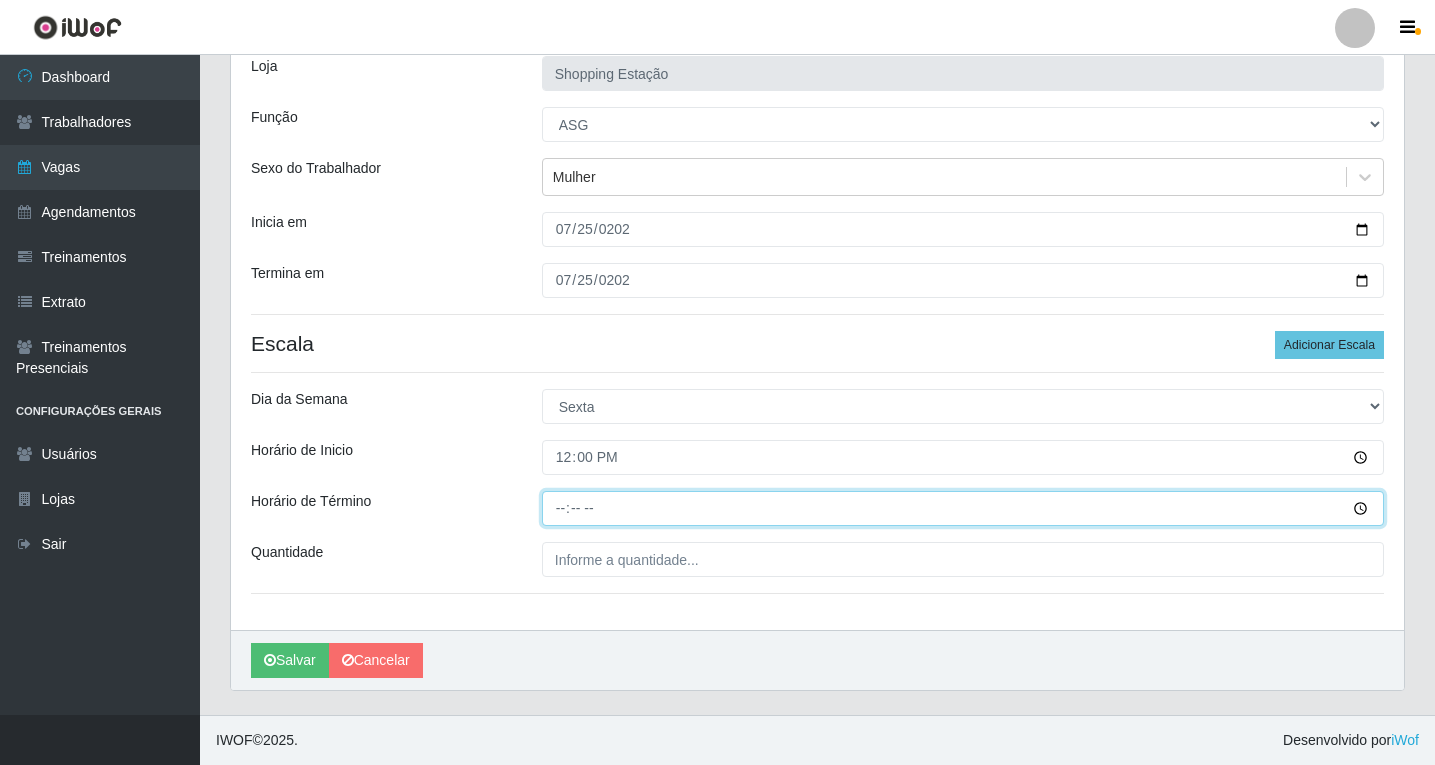 click on "Horário de Término" at bounding box center [963, 508] 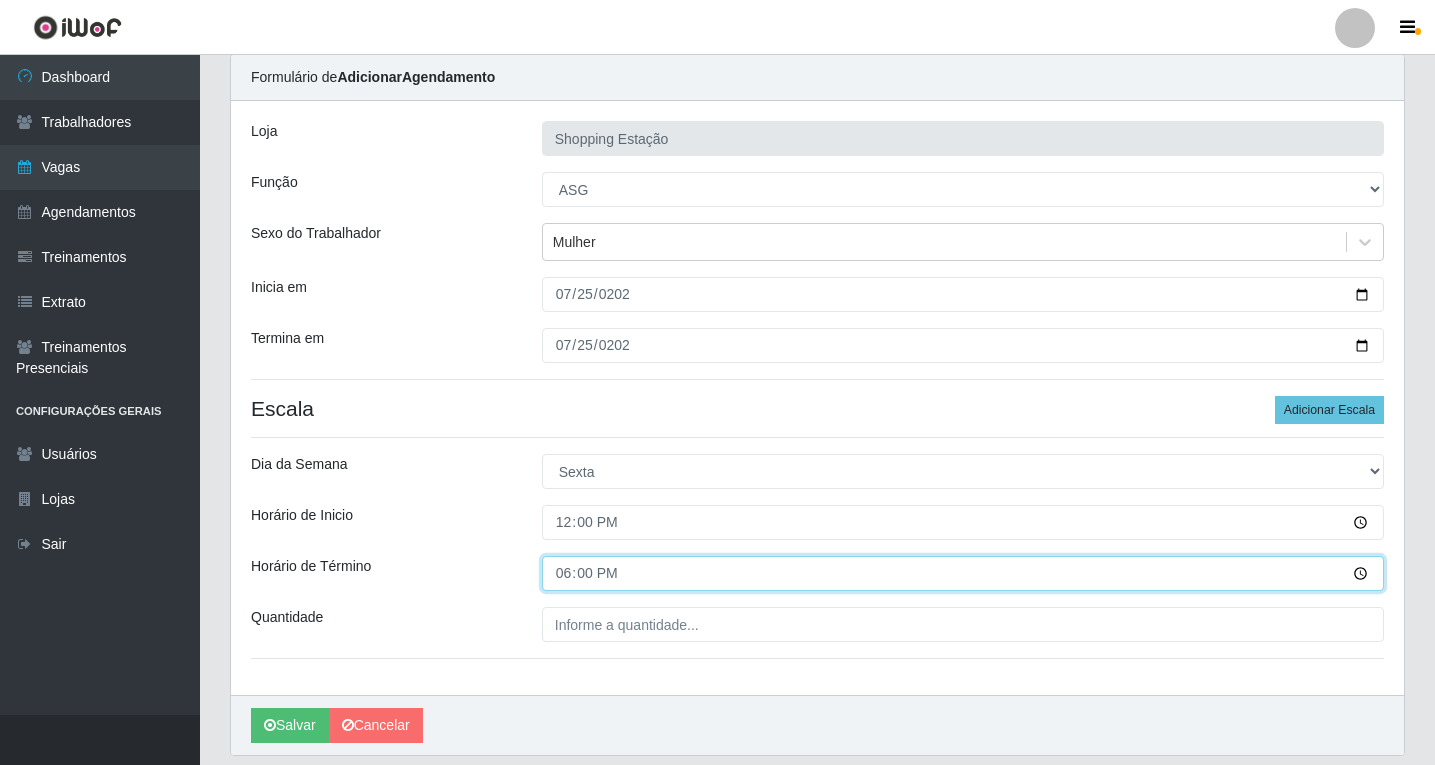 scroll, scrollTop: 36, scrollLeft: 0, axis: vertical 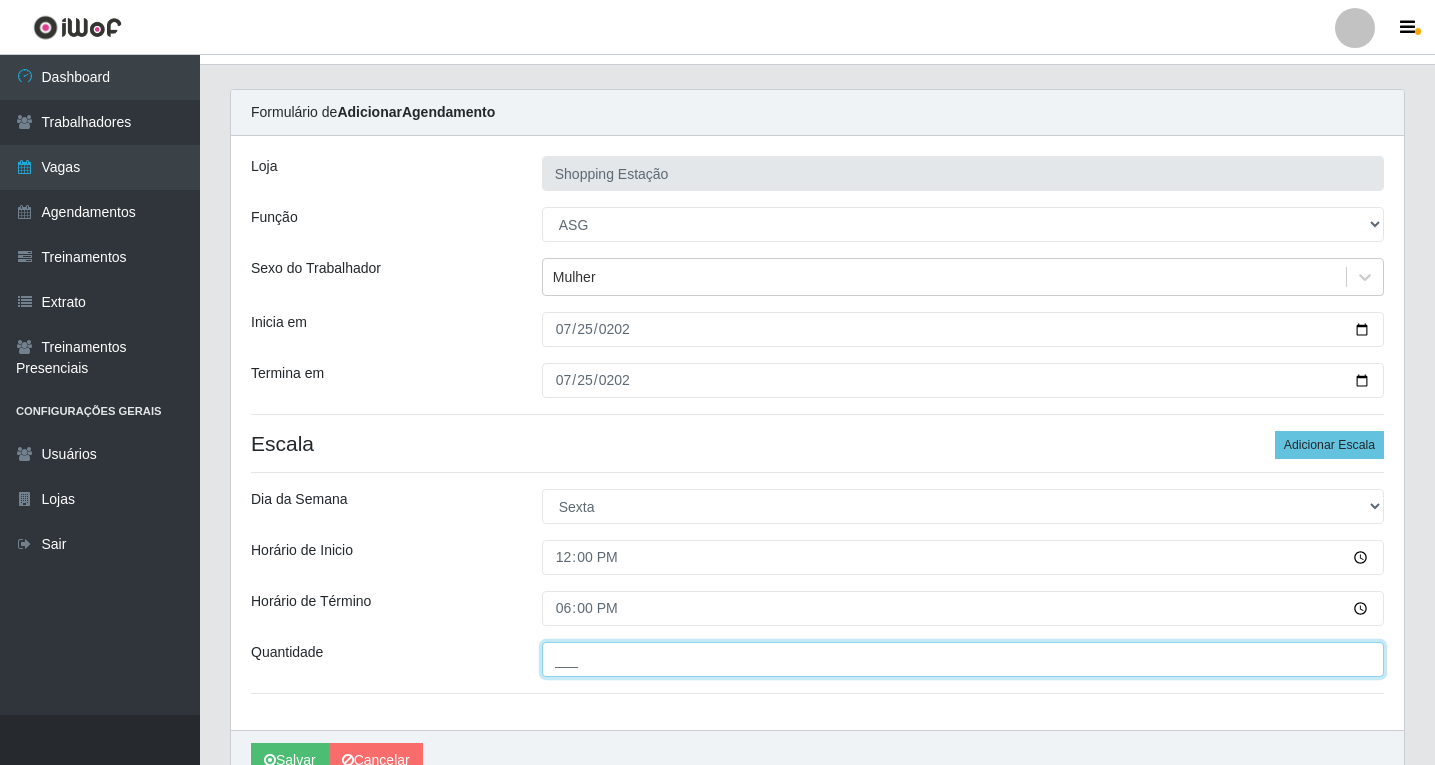 click on "___" at bounding box center (963, 659) 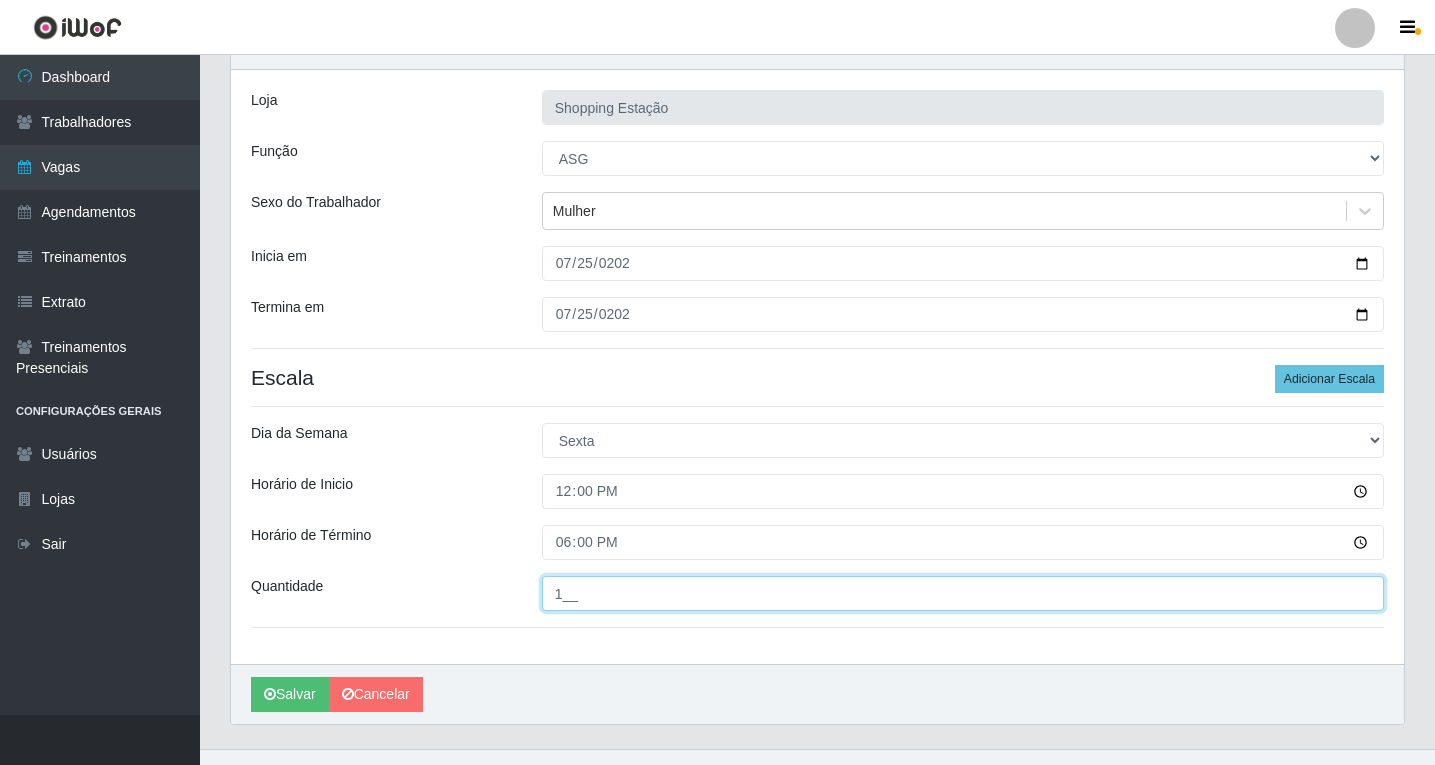 scroll, scrollTop: 136, scrollLeft: 0, axis: vertical 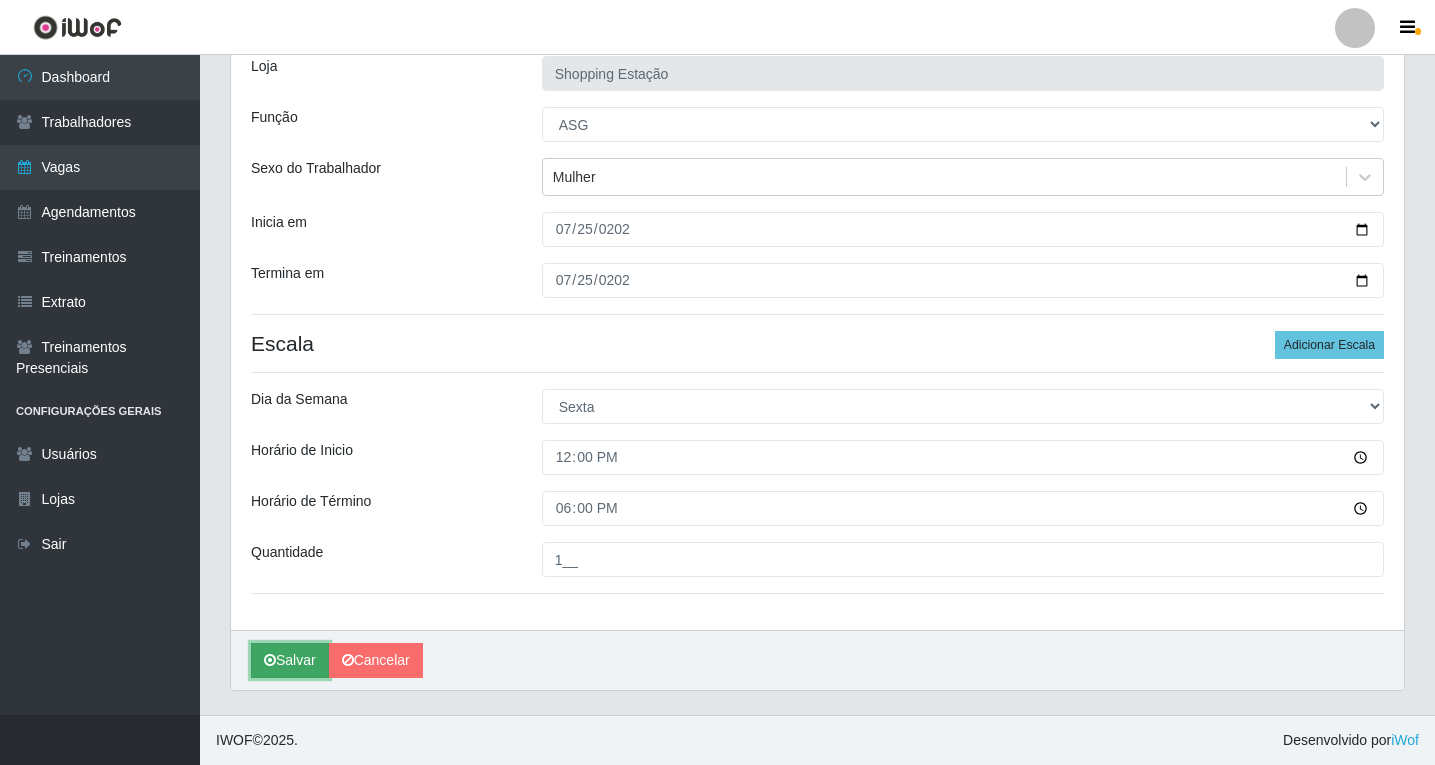 click on "Salvar" at bounding box center (290, 660) 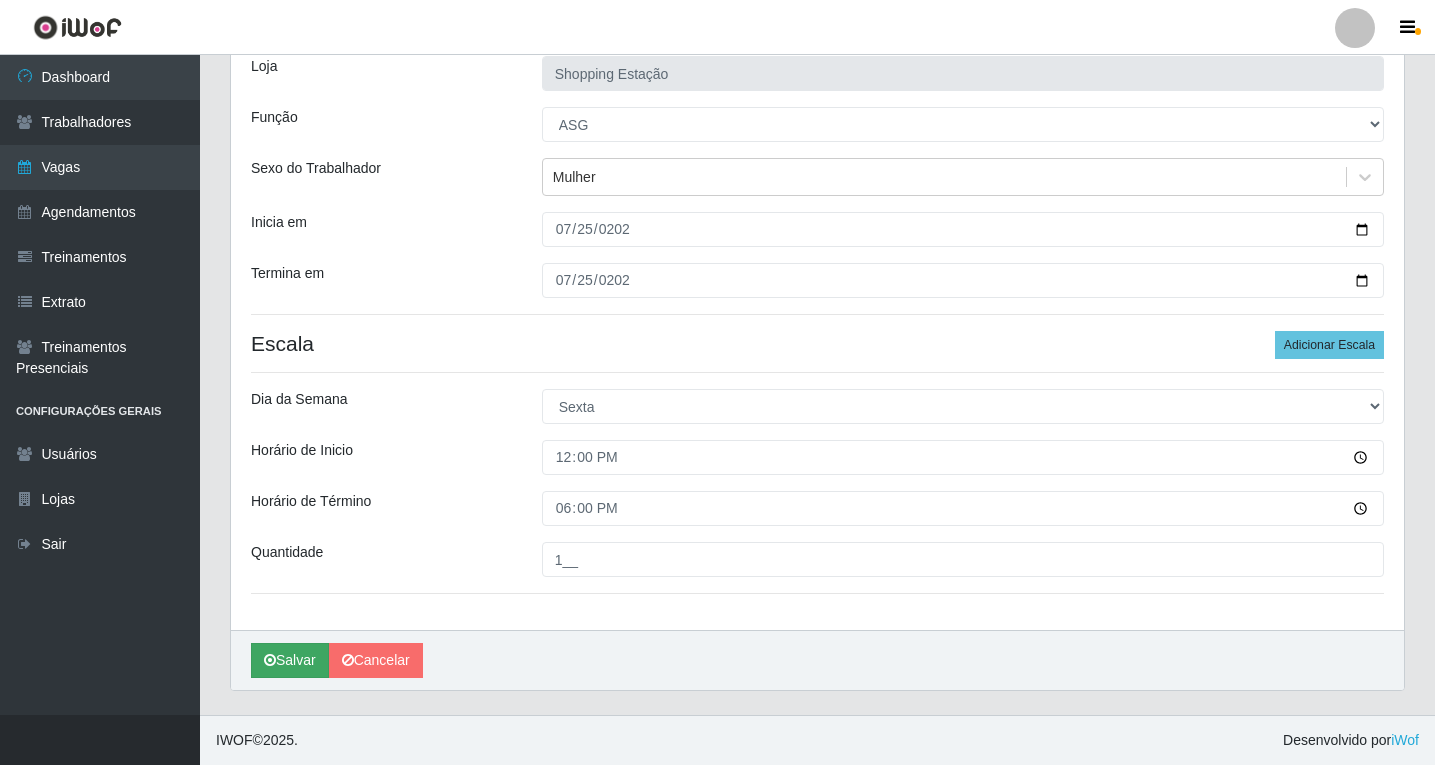 scroll, scrollTop: 0, scrollLeft: 0, axis: both 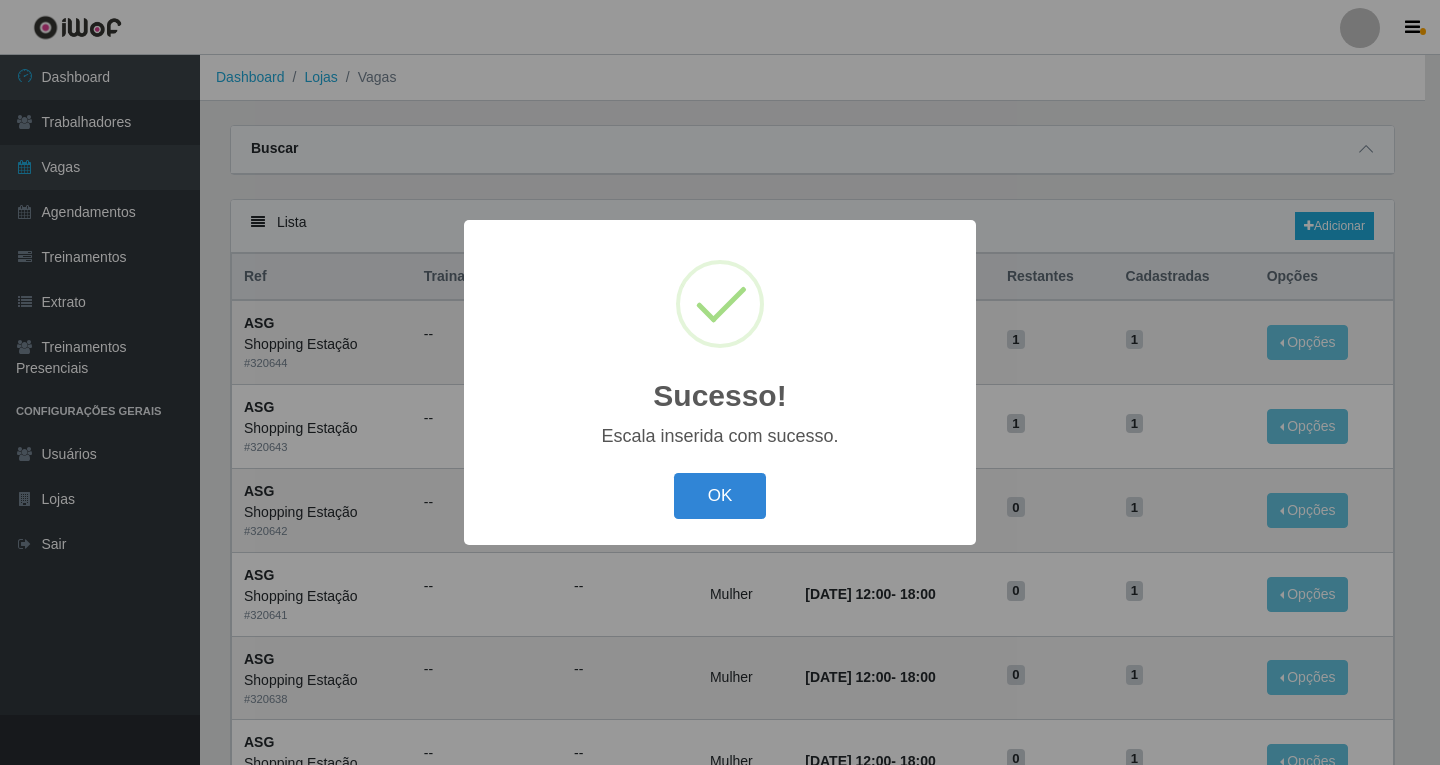 click on "OK" at bounding box center [720, 496] 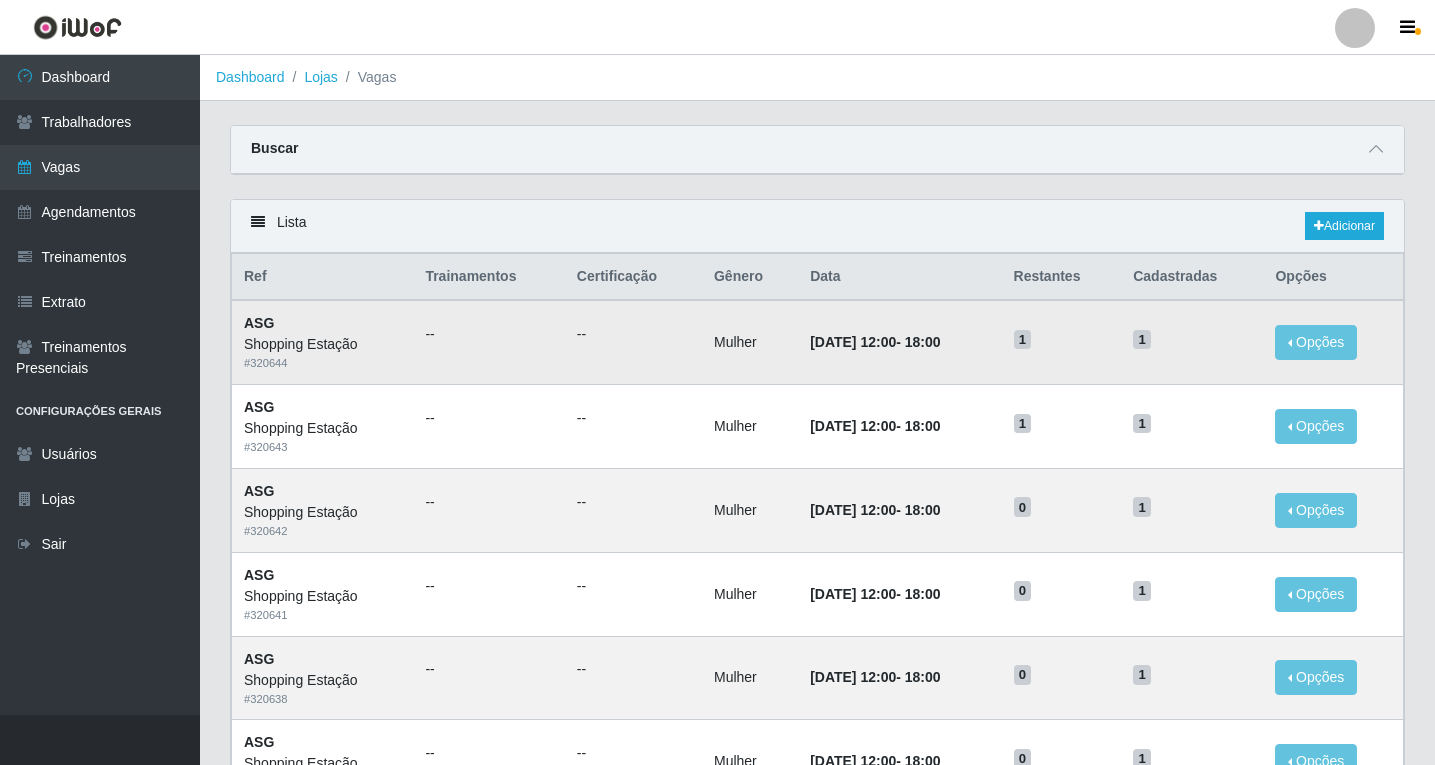click on "[DATE] 12:00  -   18:00" at bounding box center [899, 342] 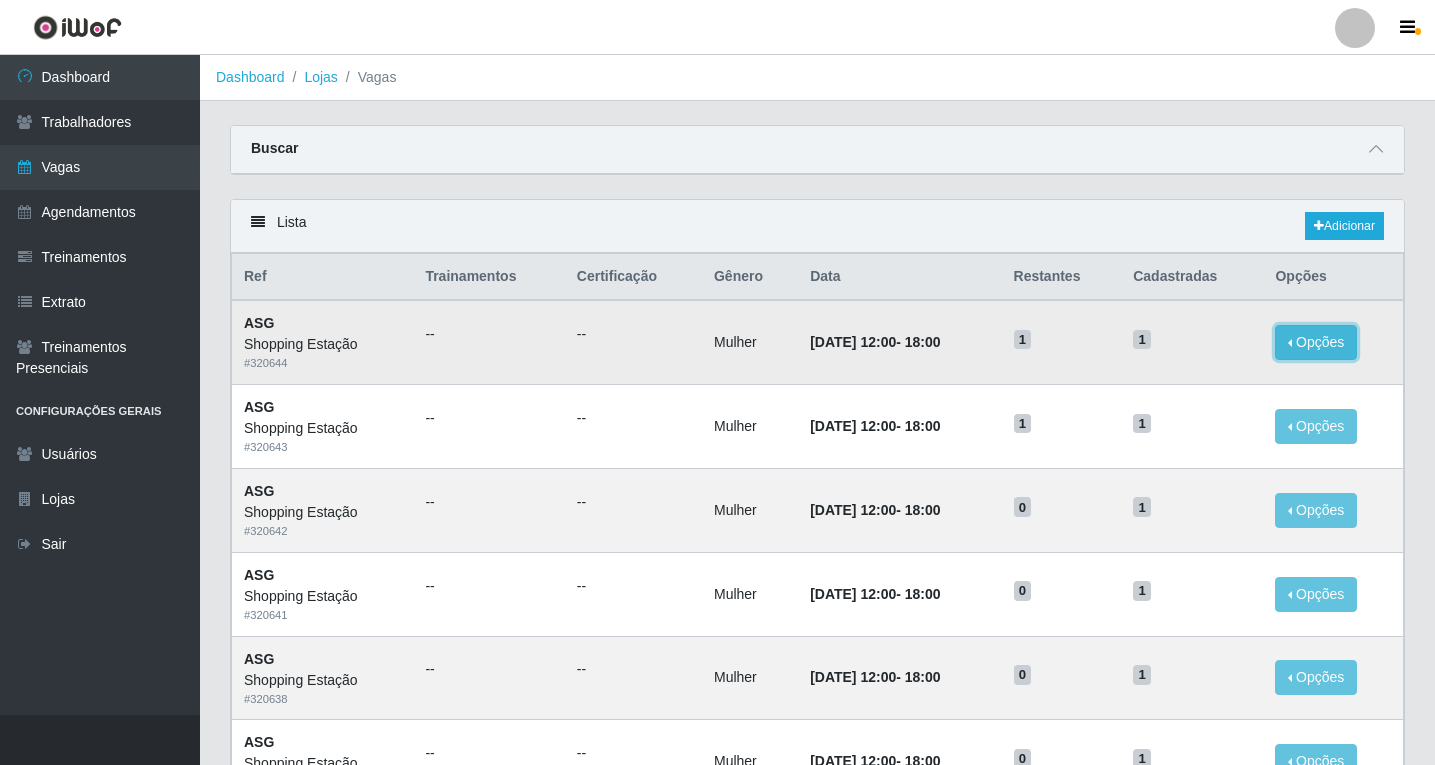 click on "Opções" at bounding box center (1316, 342) 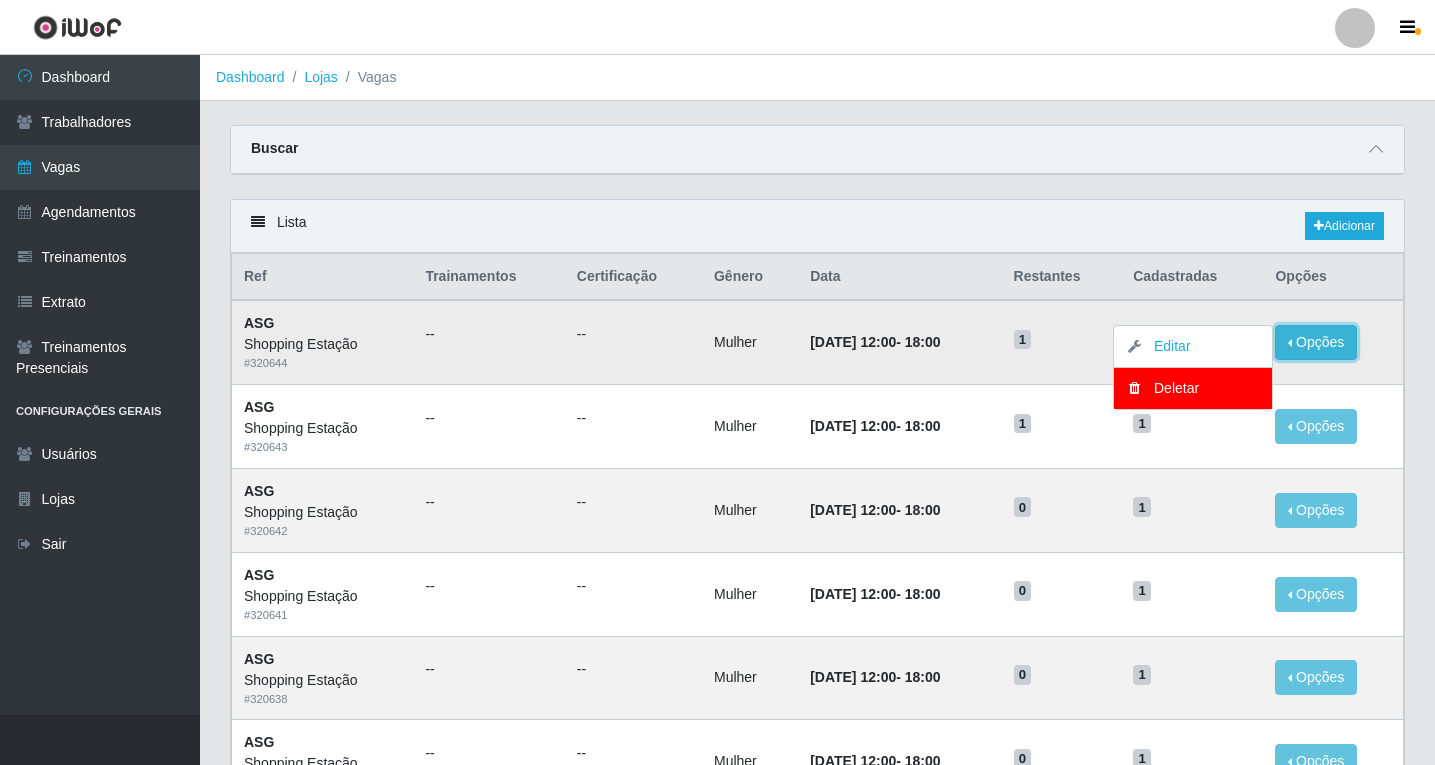 click on "Opções" at bounding box center (1316, 342) 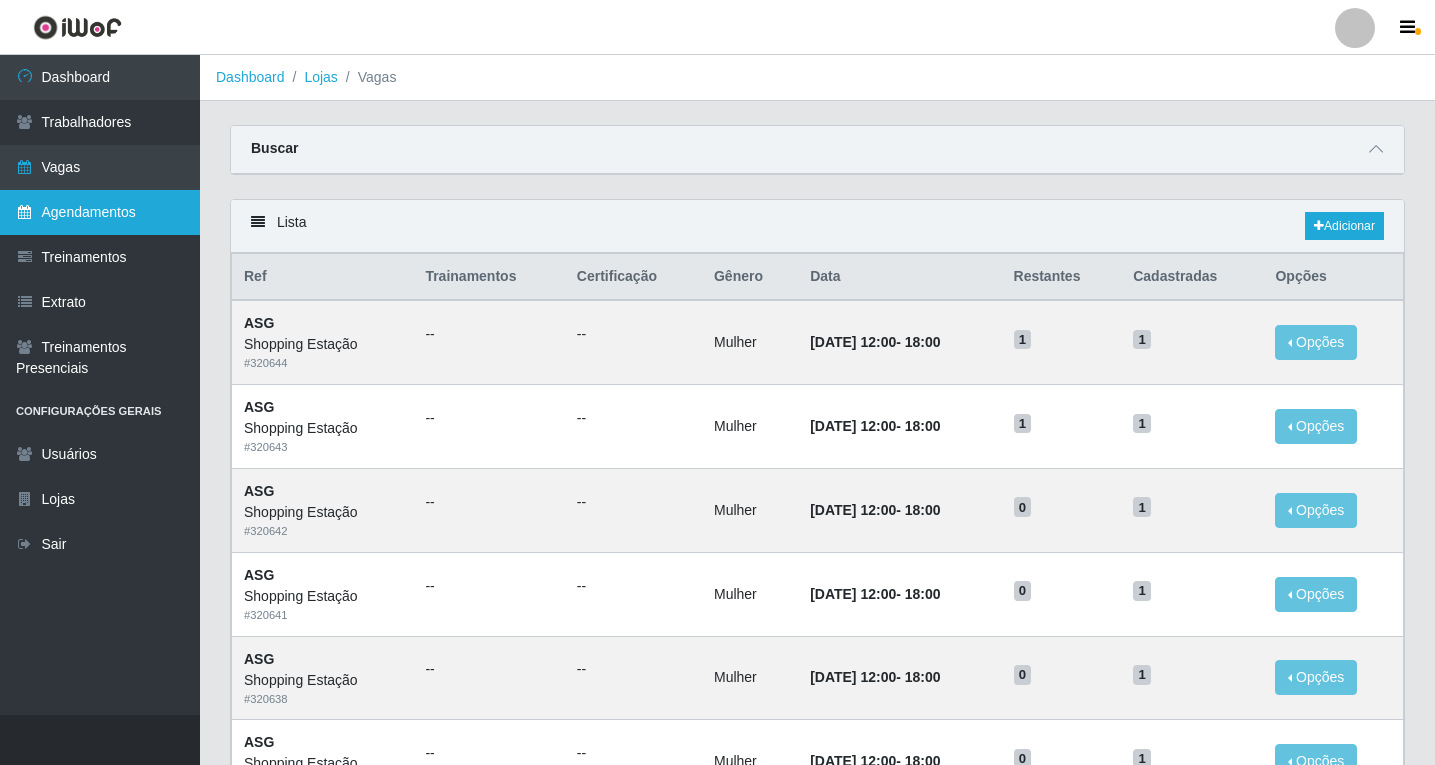 click on "Agendamentos" at bounding box center (100, 212) 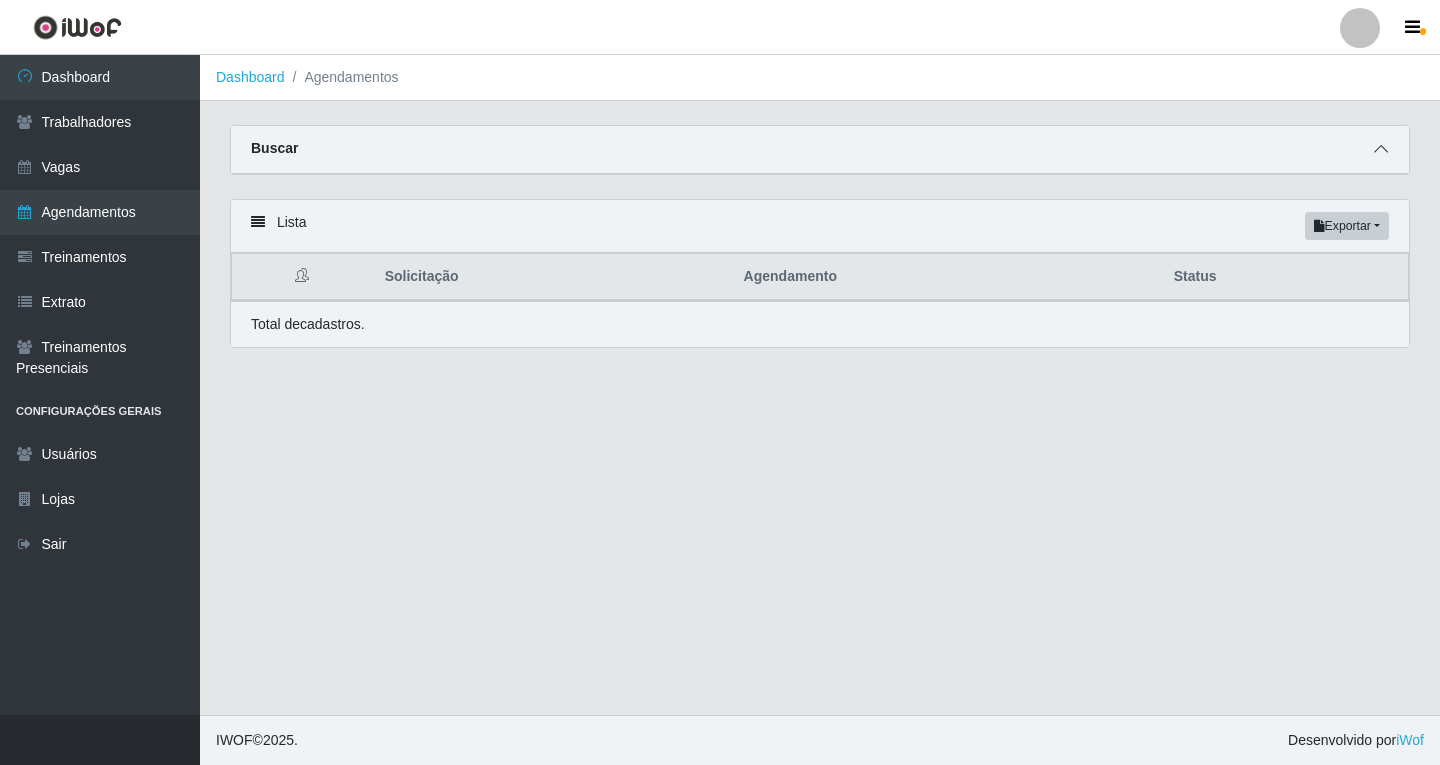 click at bounding box center [1381, 149] 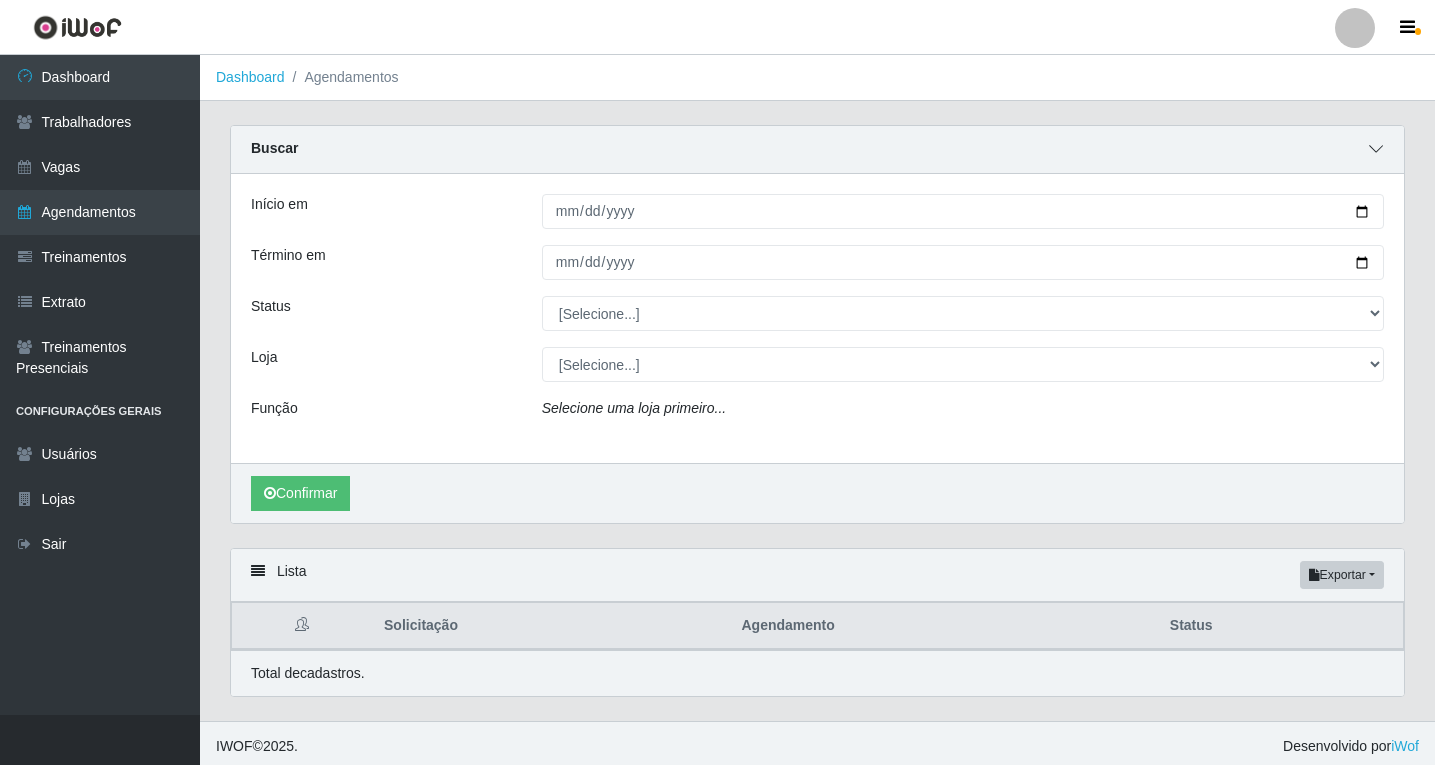 click at bounding box center (1376, 149) 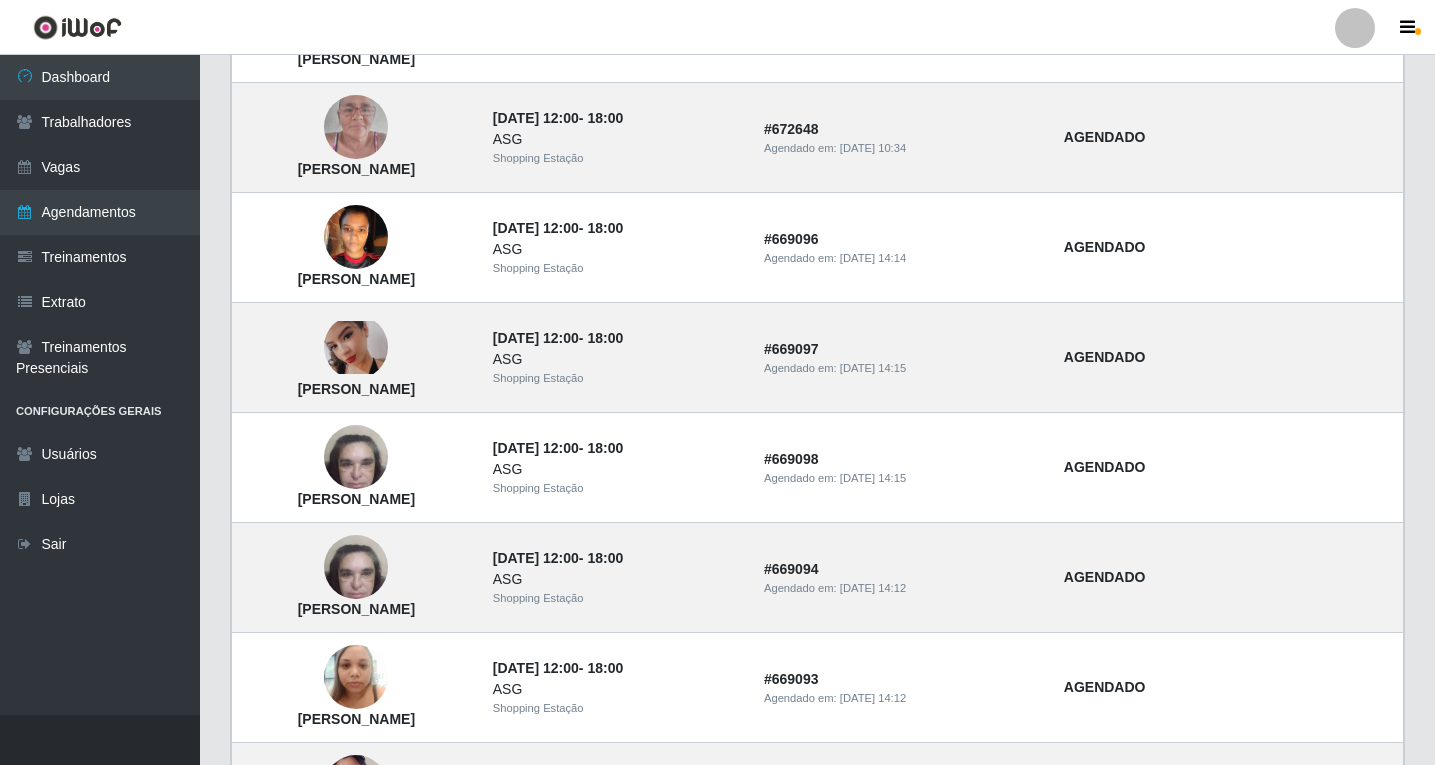 scroll, scrollTop: 0, scrollLeft: 0, axis: both 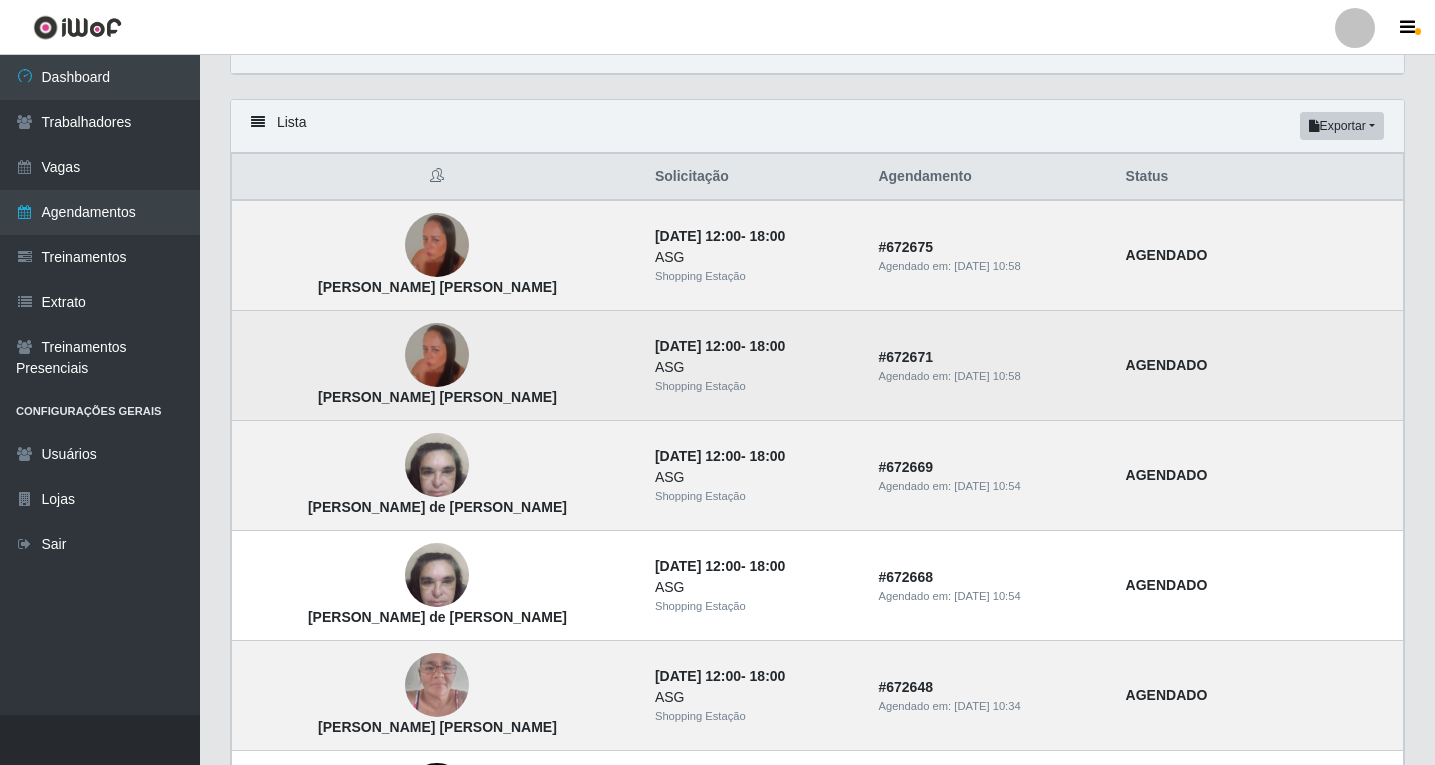click at bounding box center (437, 355) 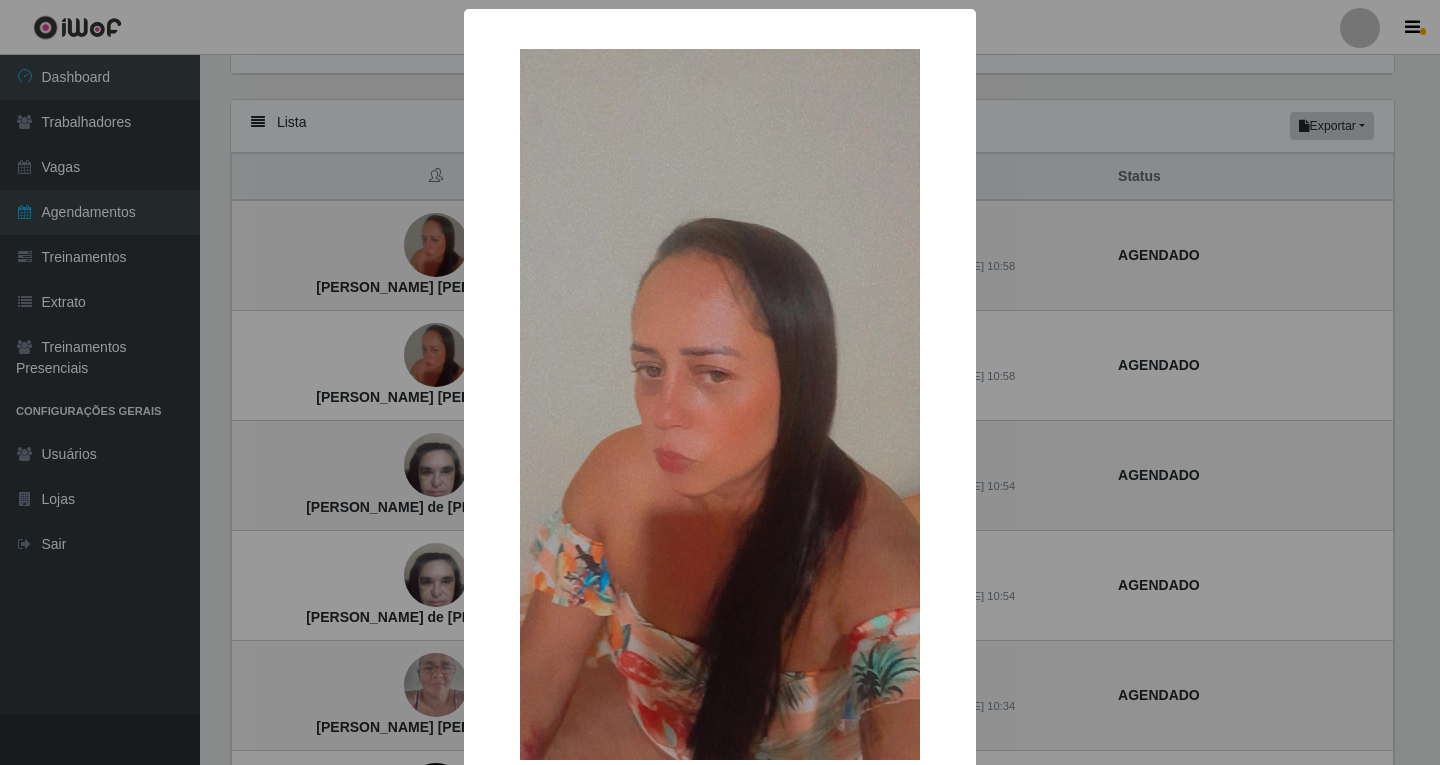 click on "× Sueli alves de oliveira silva correia  OK Cancel" at bounding box center [720, 382] 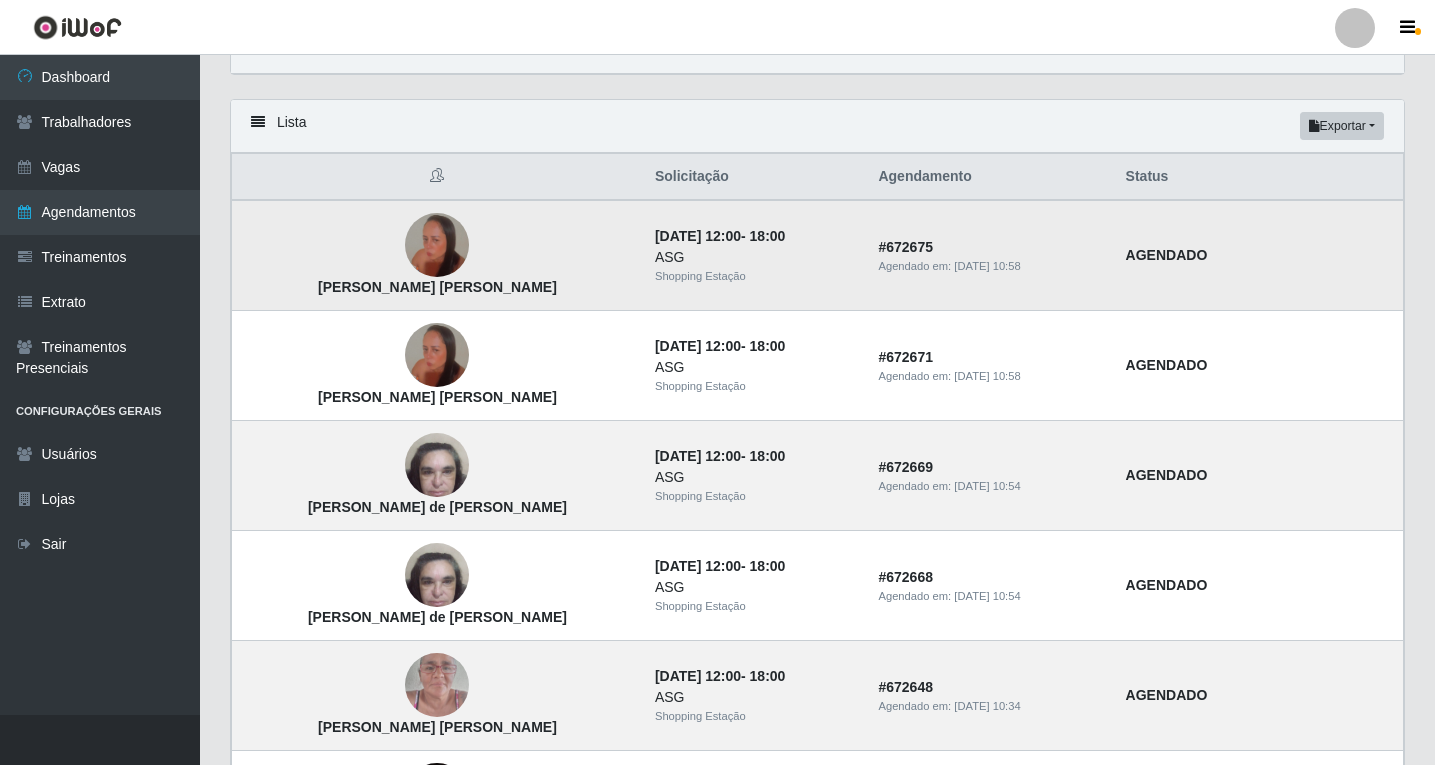 click at bounding box center [437, 245] 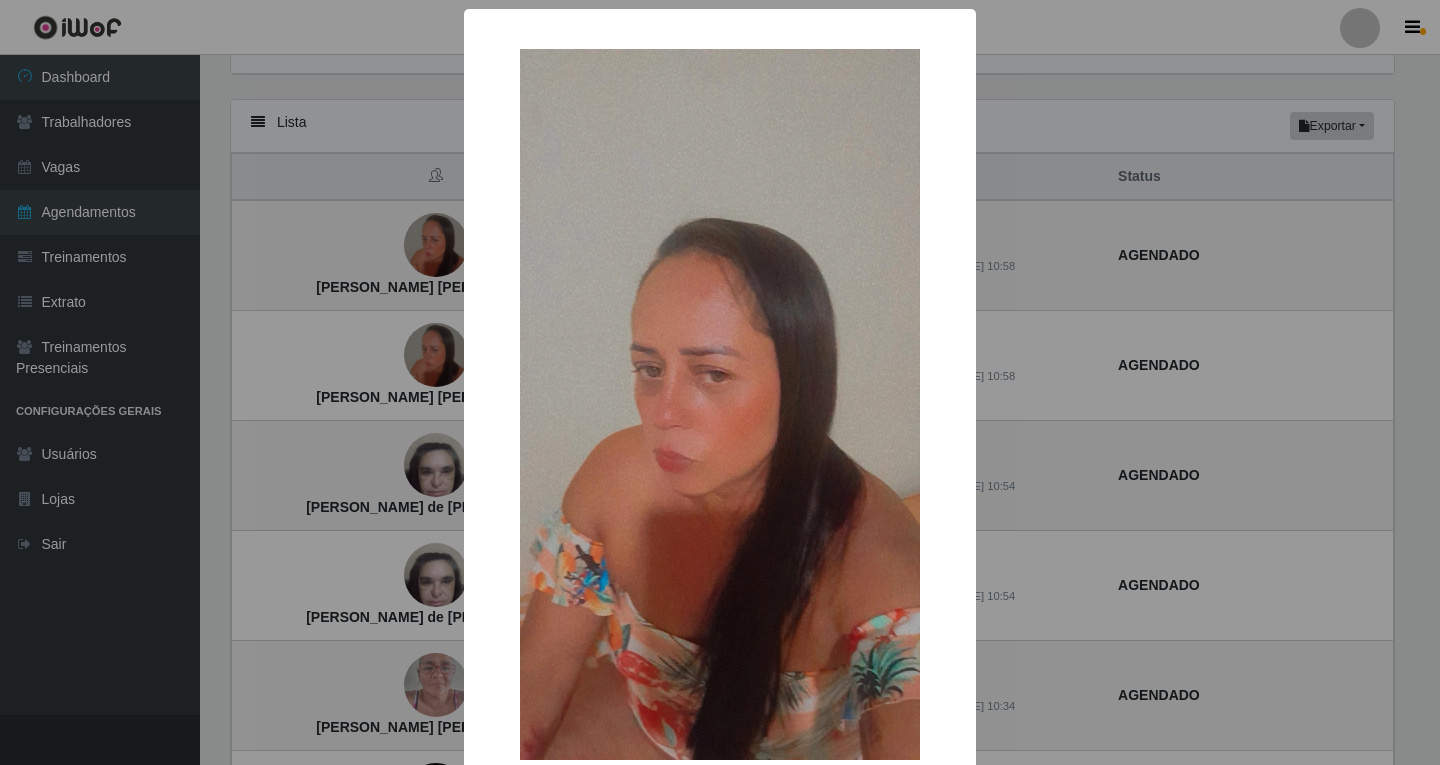 click on "× Sueli alves de oliveira silva correia  OK Cancel" at bounding box center [720, 382] 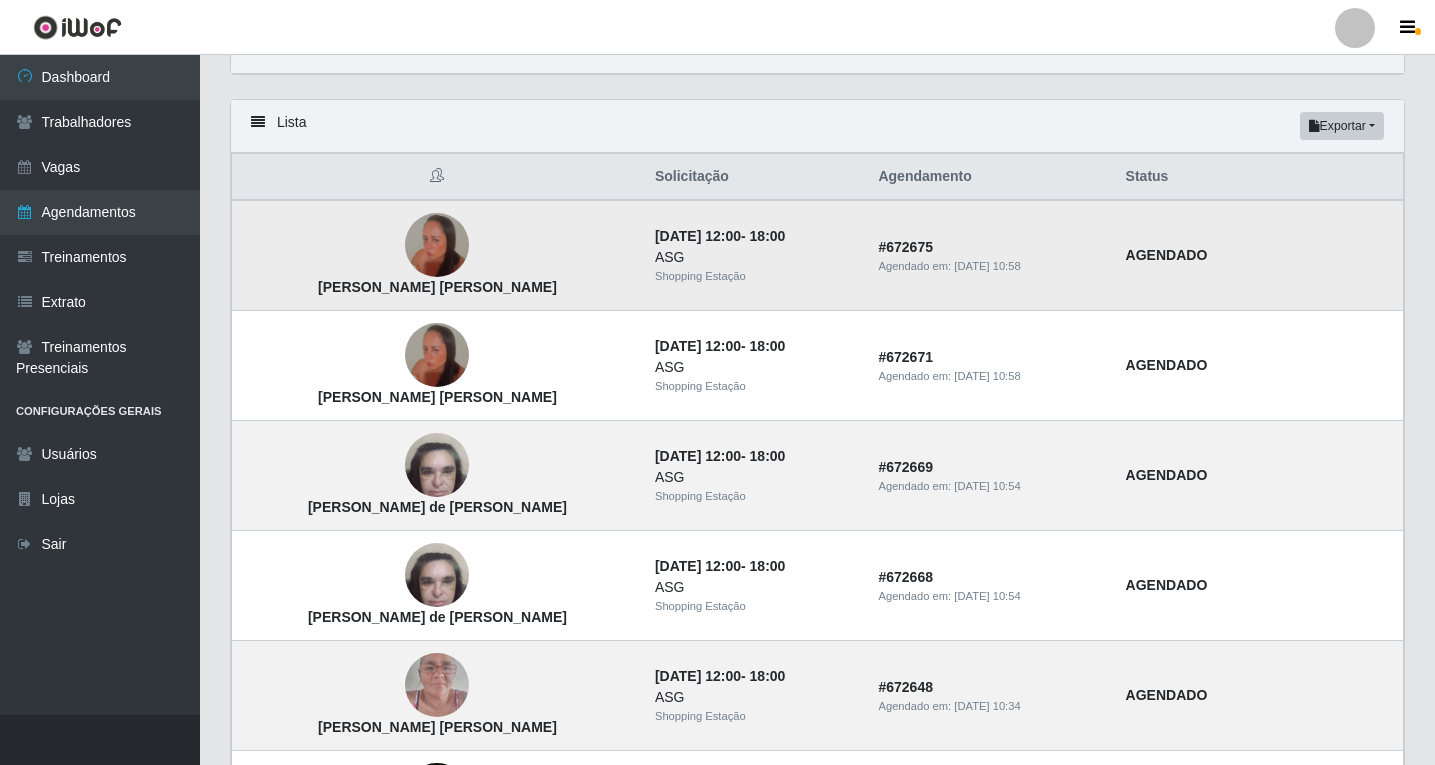 click at bounding box center [437, 245] 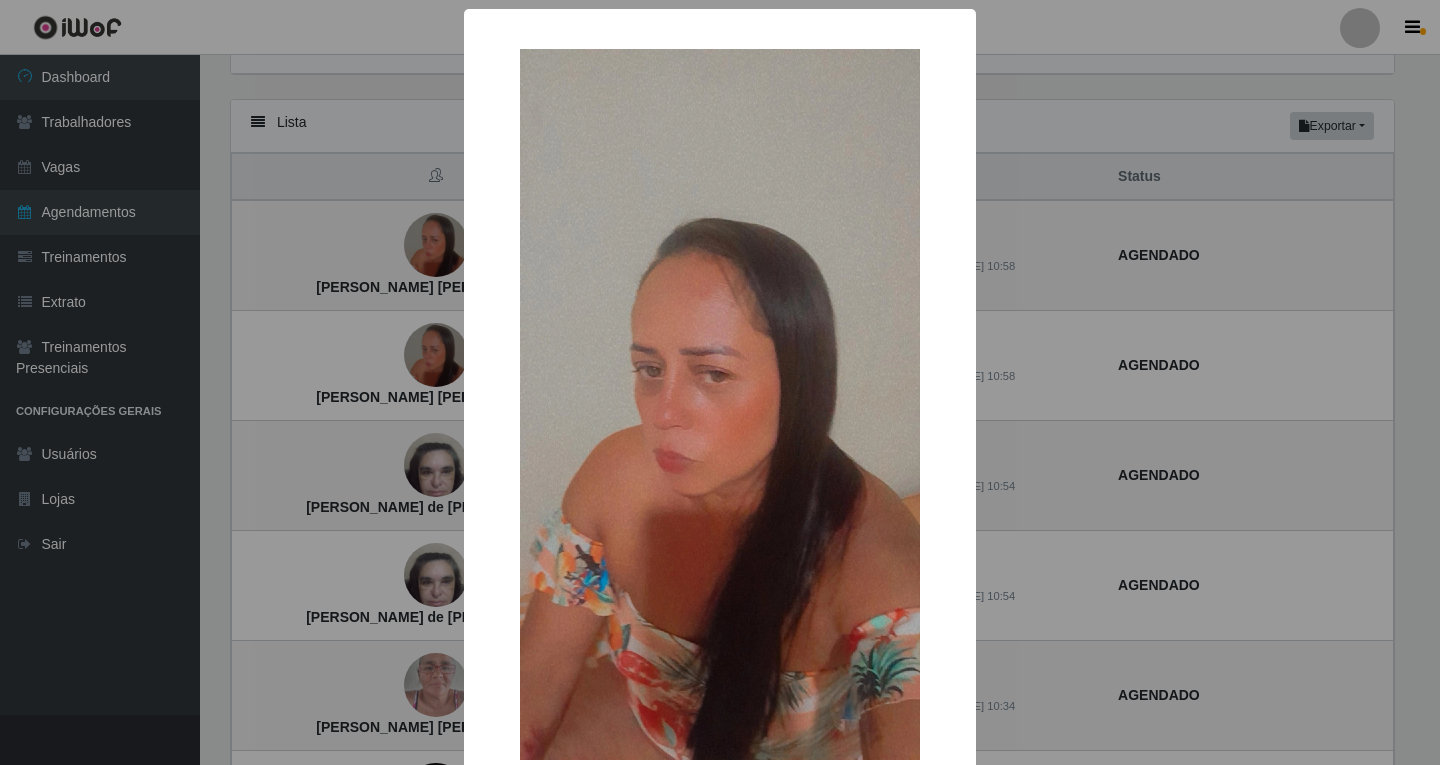 click on "× Sueli alves de oliveira silva correia  OK Cancel" at bounding box center [720, 382] 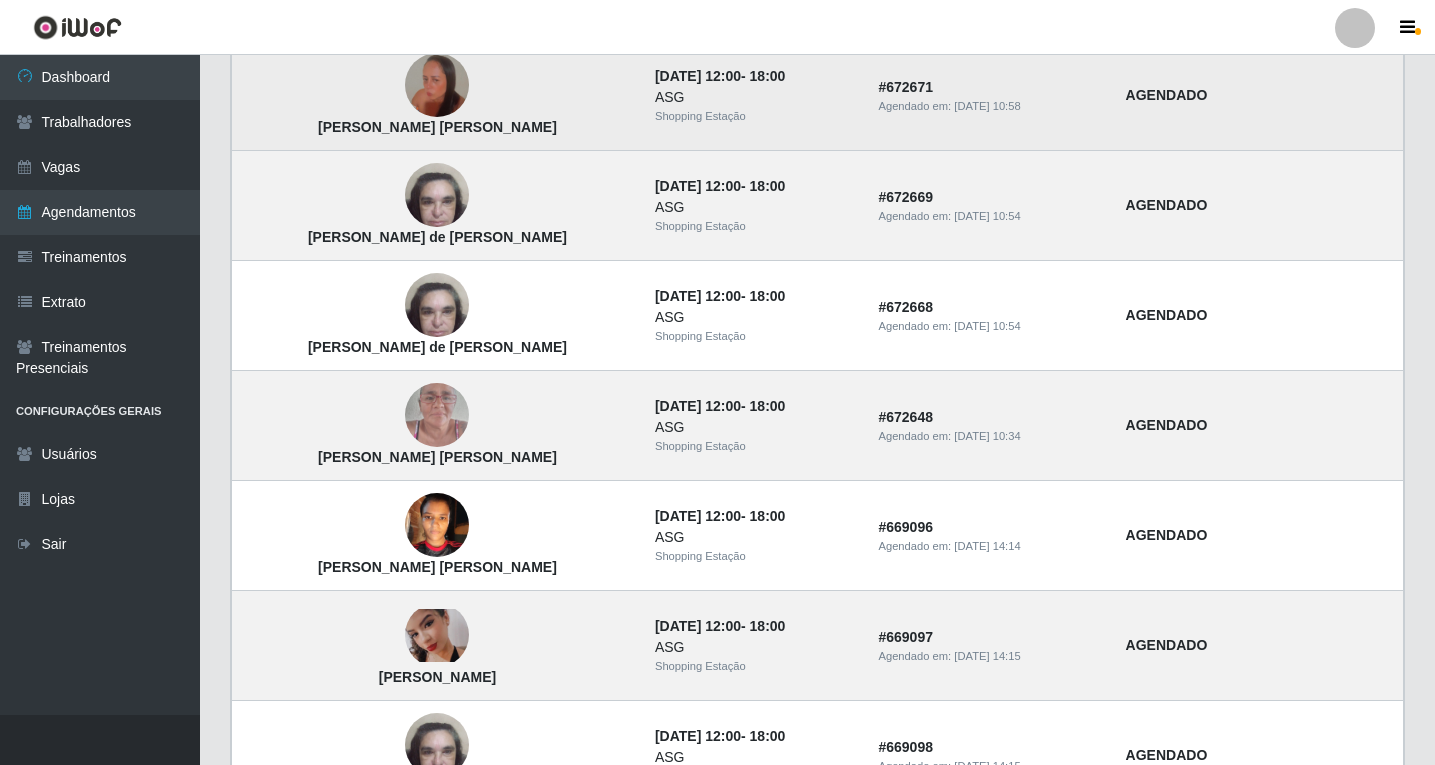 scroll, scrollTop: 400, scrollLeft: 0, axis: vertical 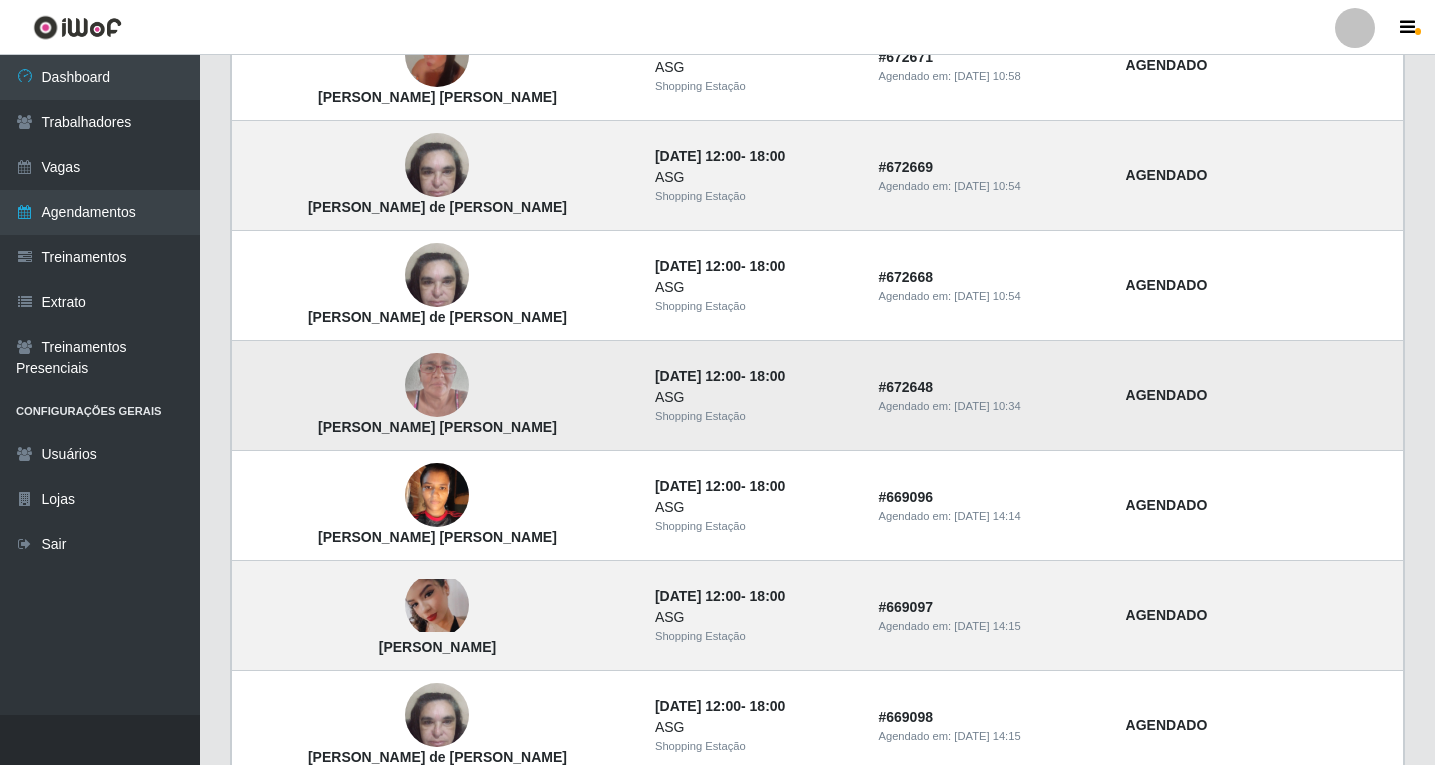 click at bounding box center (437, 385) 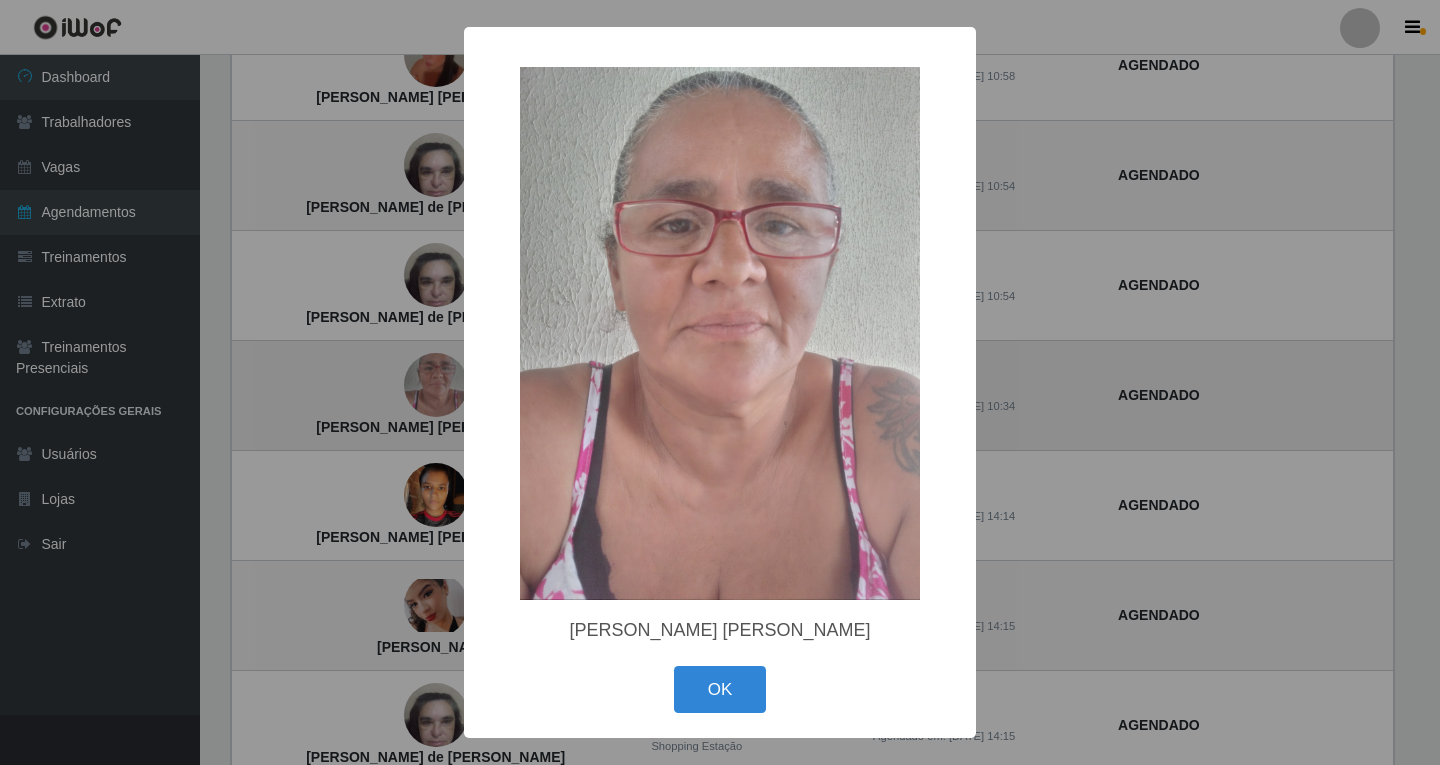click on "× Jacqueline Maria da Cunha Freire  OK Cancel" at bounding box center [720, 382] 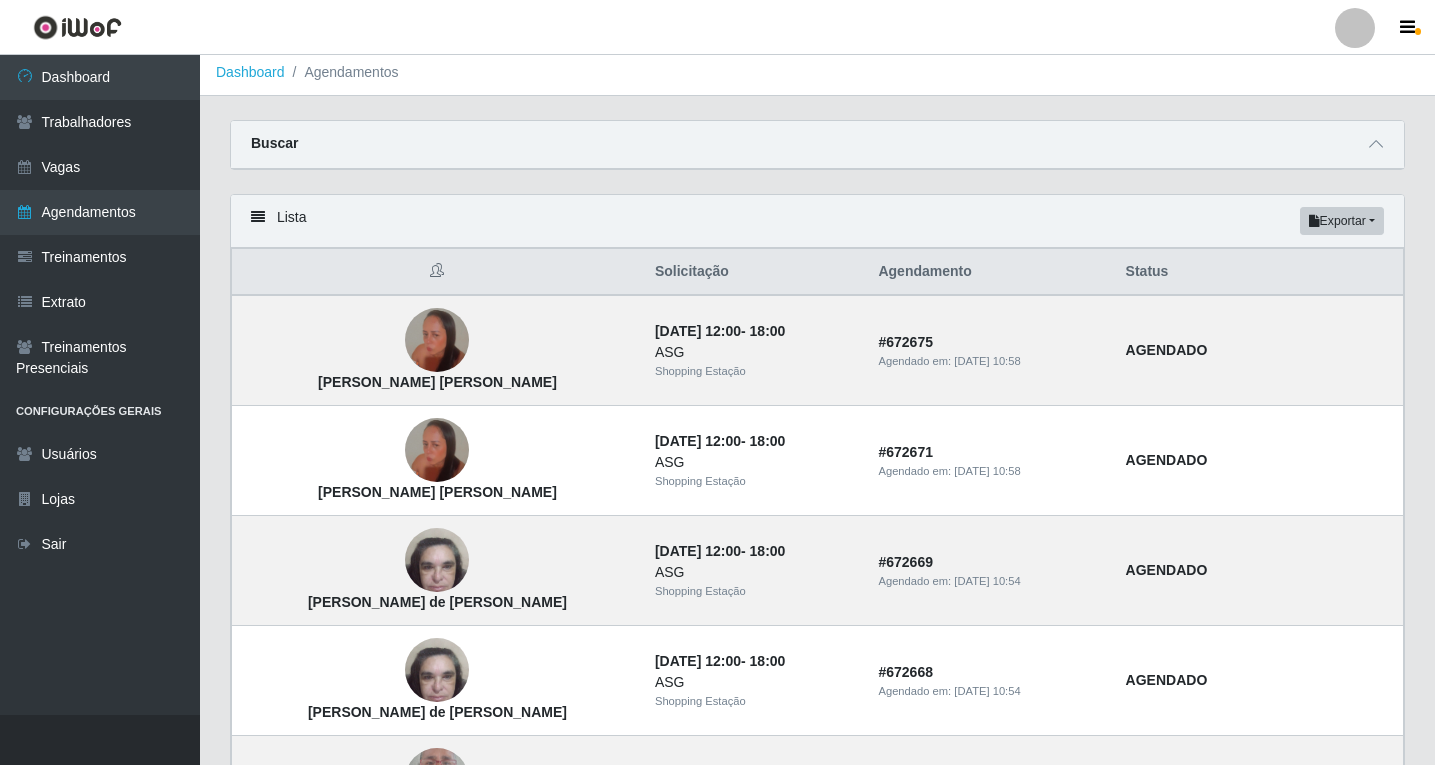scroll, scrollTop: 0, scrollLeft: 0, axis: both 